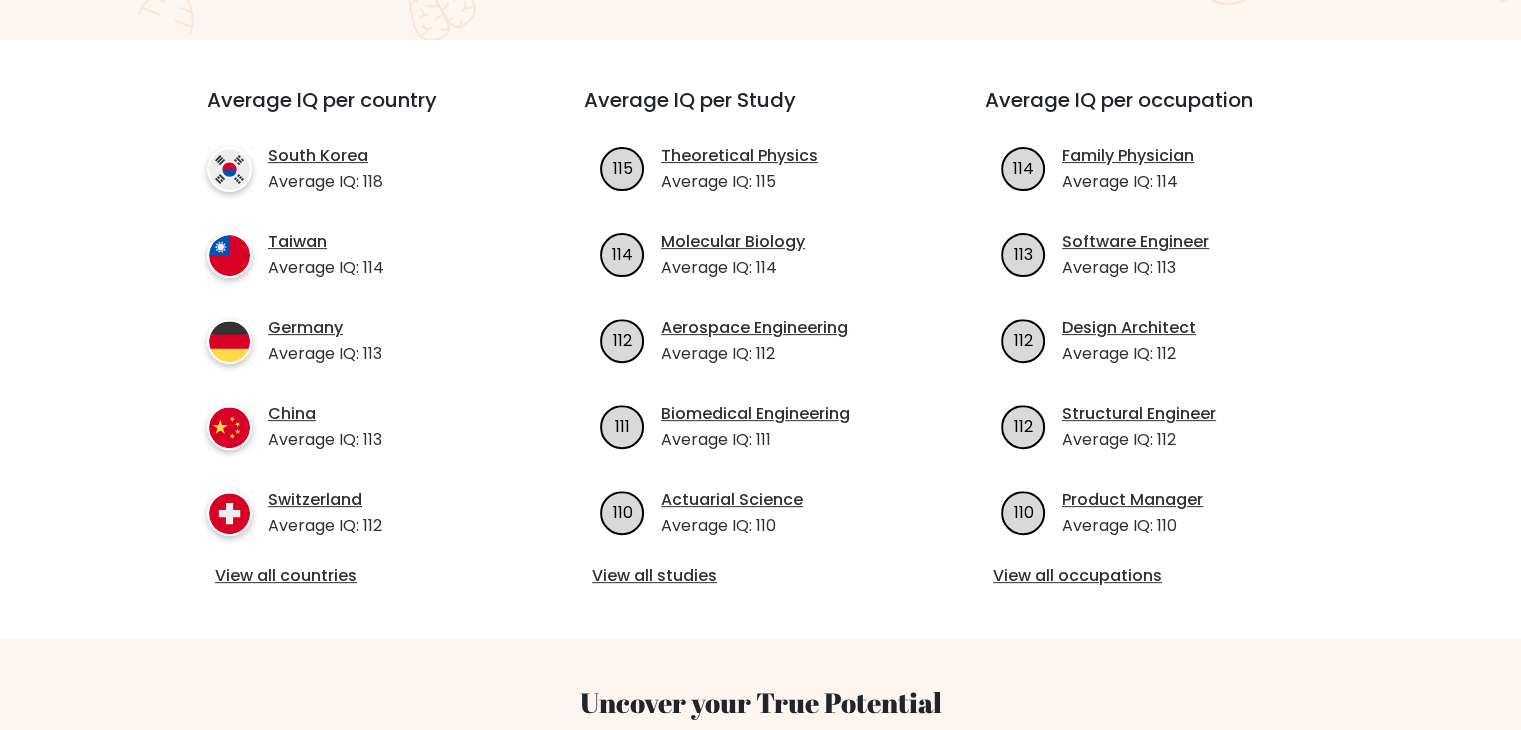scroll, scrollTop: 700, scrollLeft: 0, axis: vertical 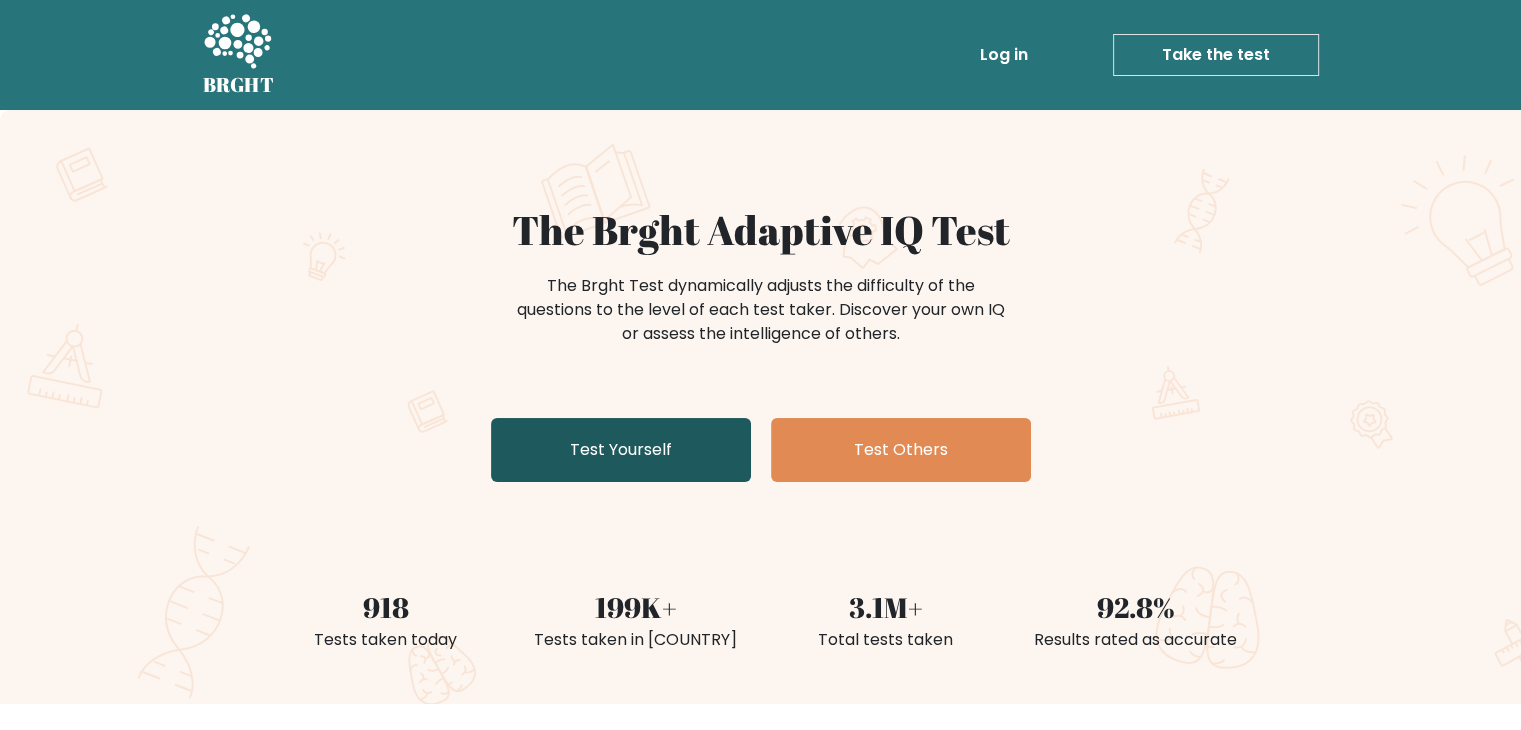click on "Test Yourself" at bounding box center (621, 450) 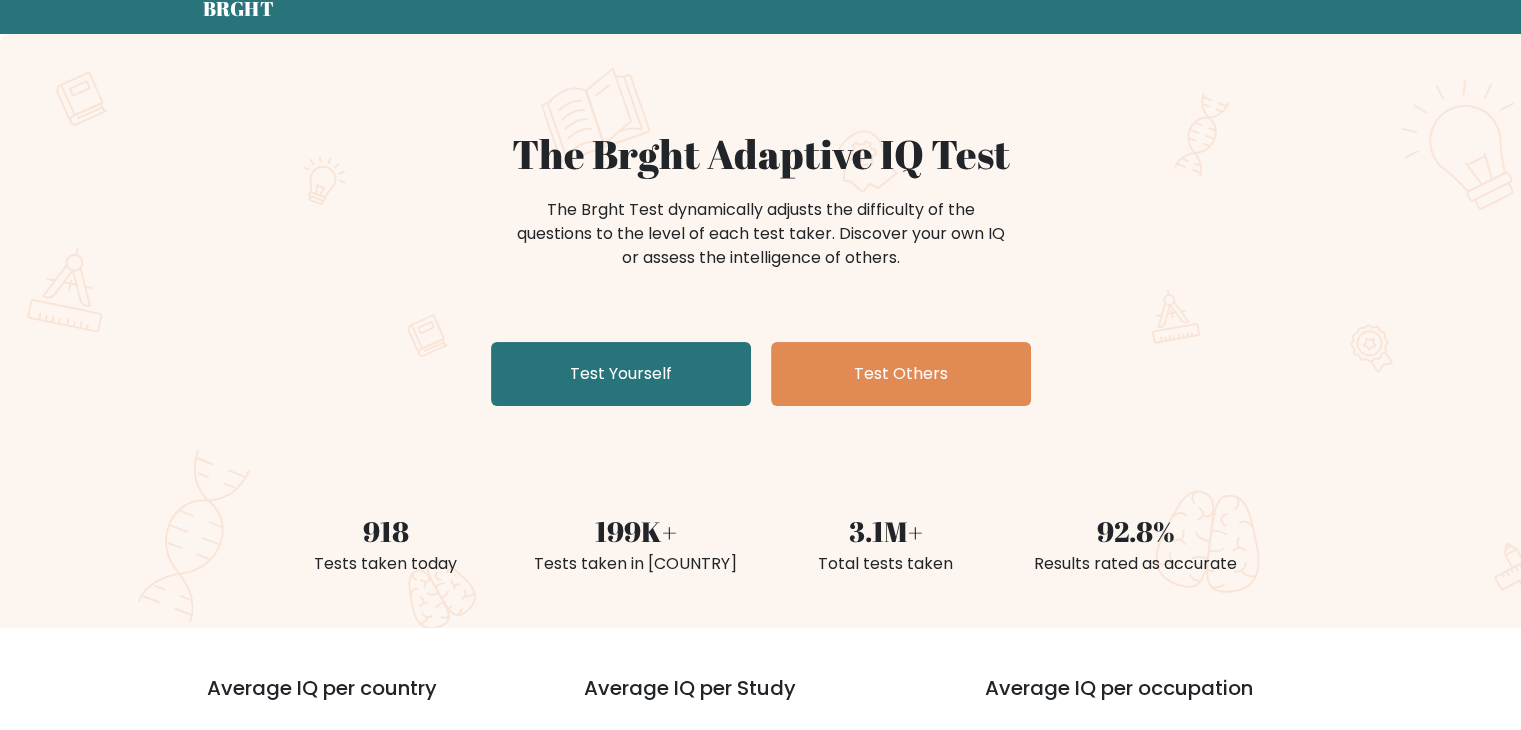 scroll, scrollTop: 0, scrollLeft: 0, axis: both 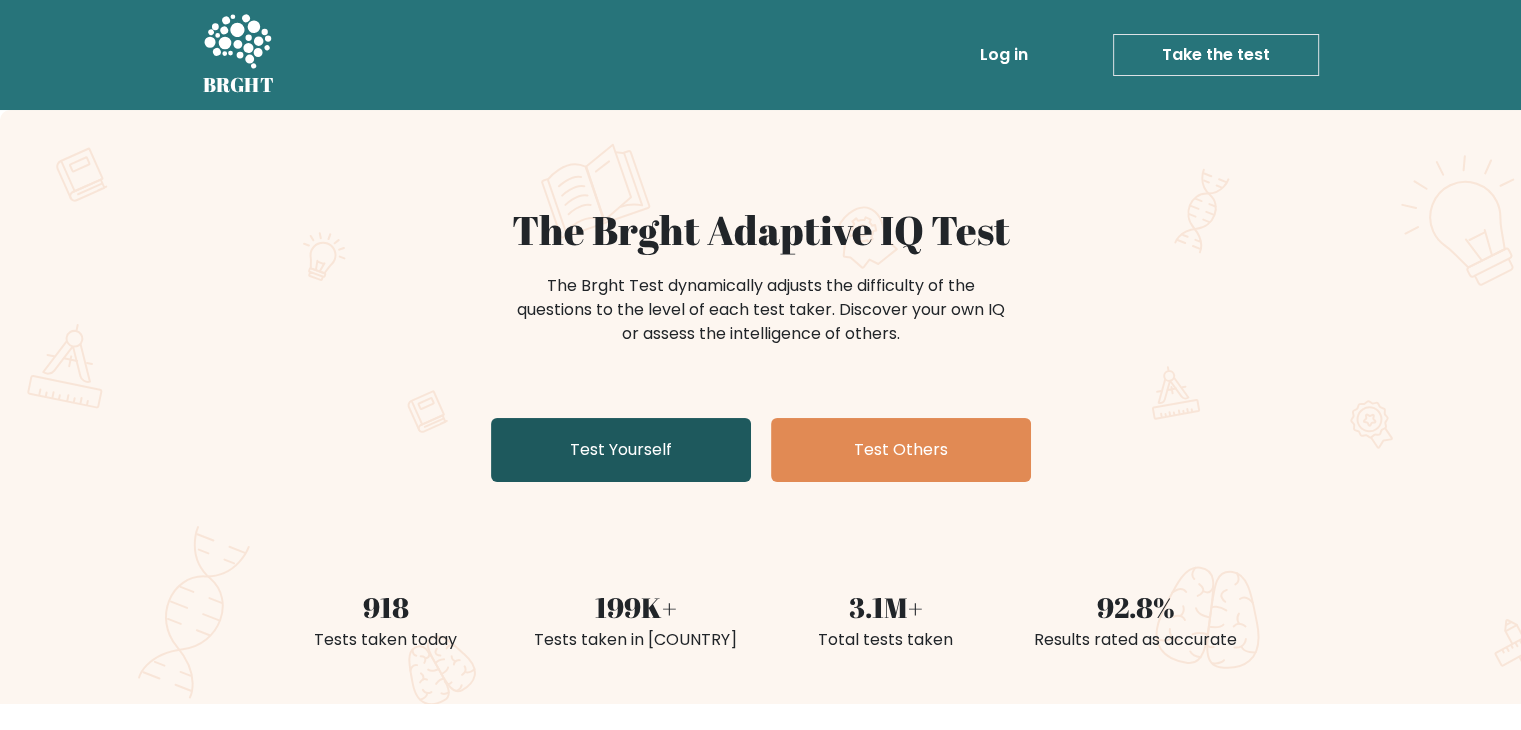 click on "Test Yourself" at bounding box center (621, 450) 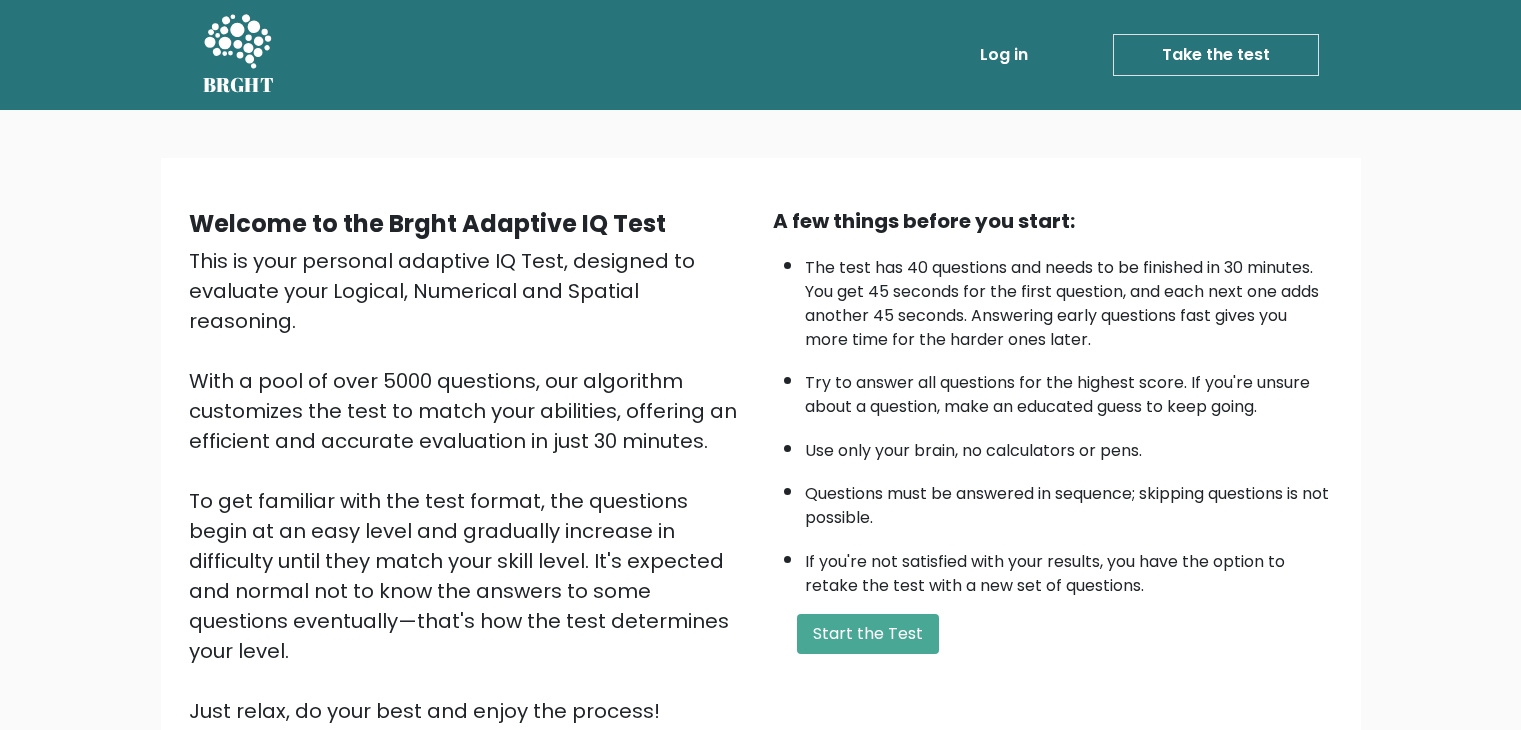 scroll, scrollTop: 0, scrollLeft: 0, axis: both 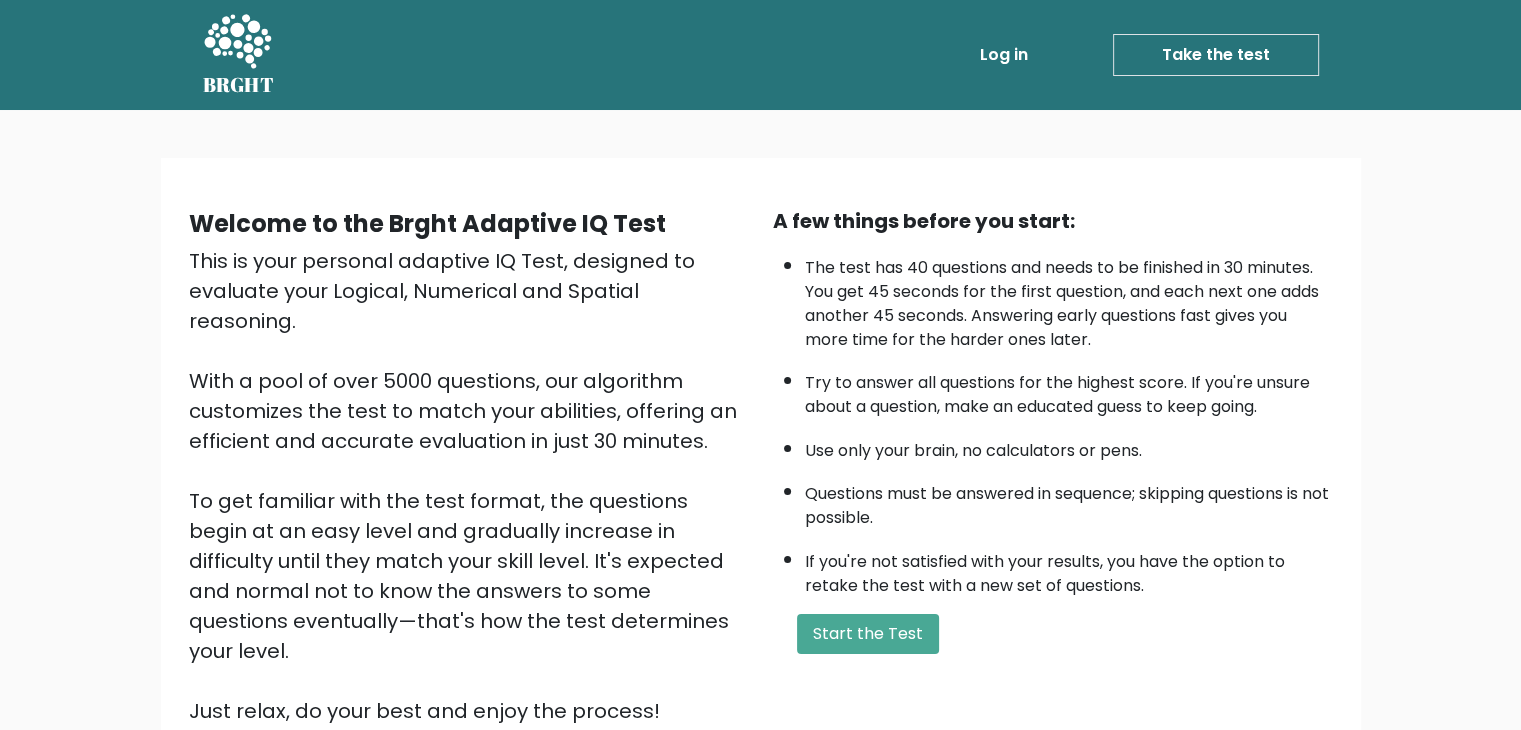 click on "Log in" at bounding box center (1004, 55) 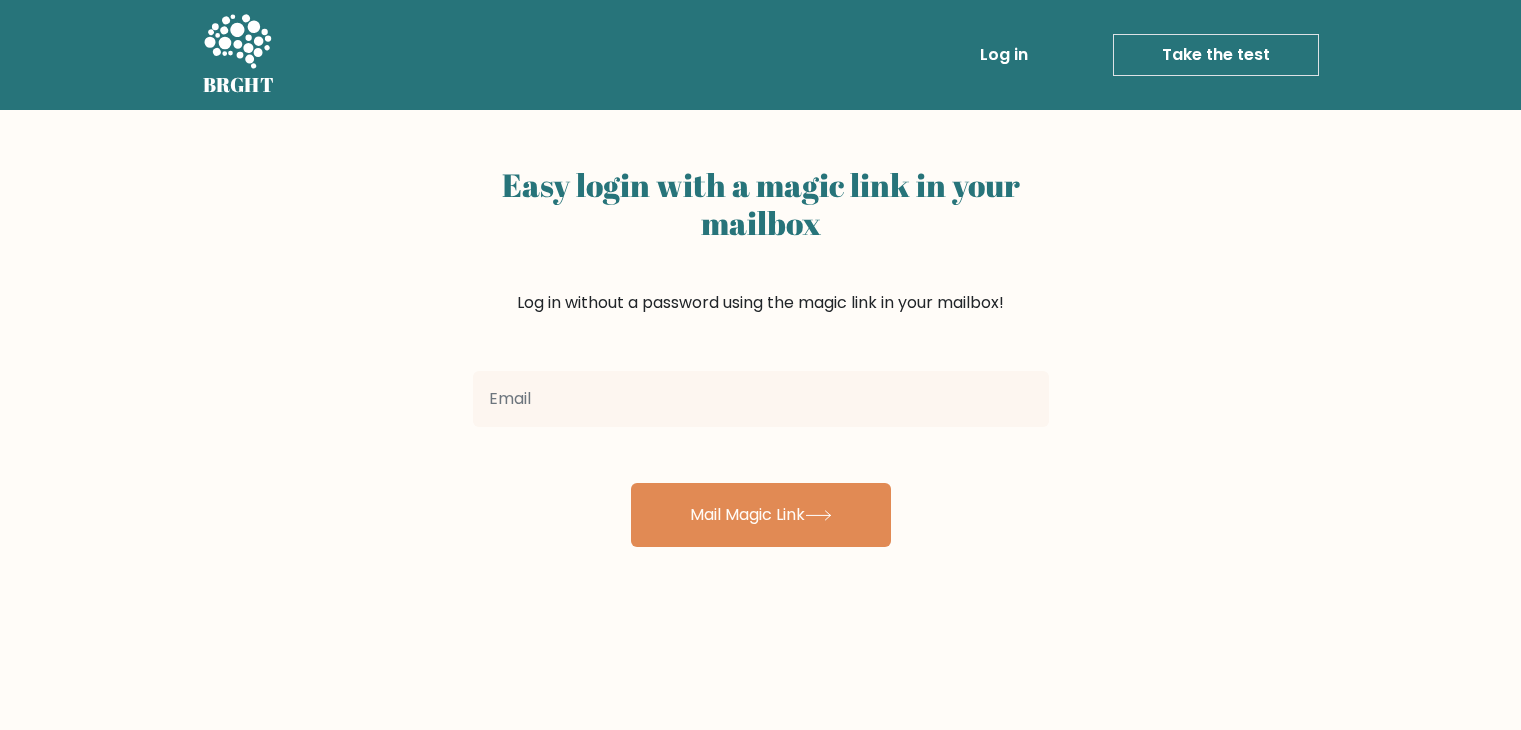 scroll, scrollTop: 0, scrollLeft: 0, axis: both 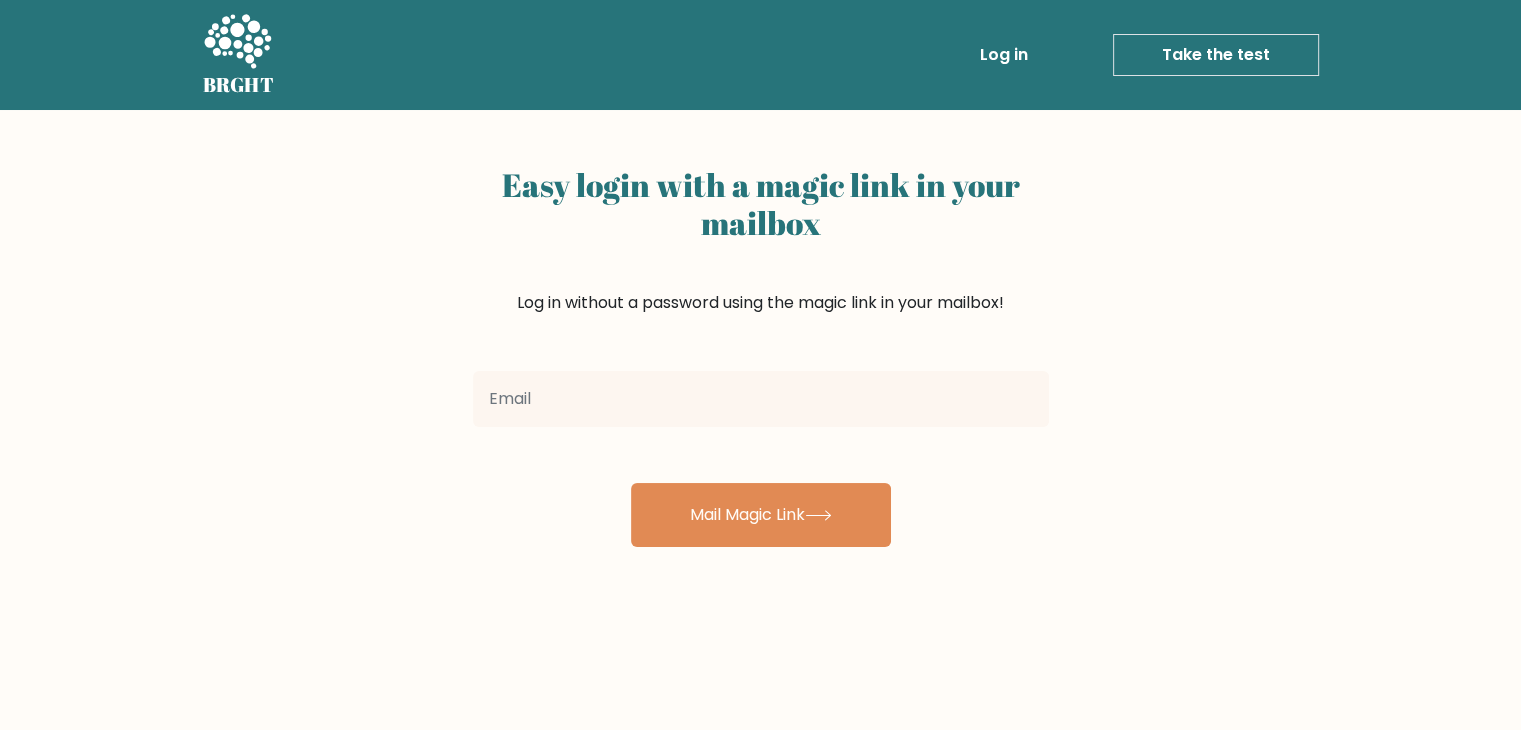 click at bounding box center (761, 399) 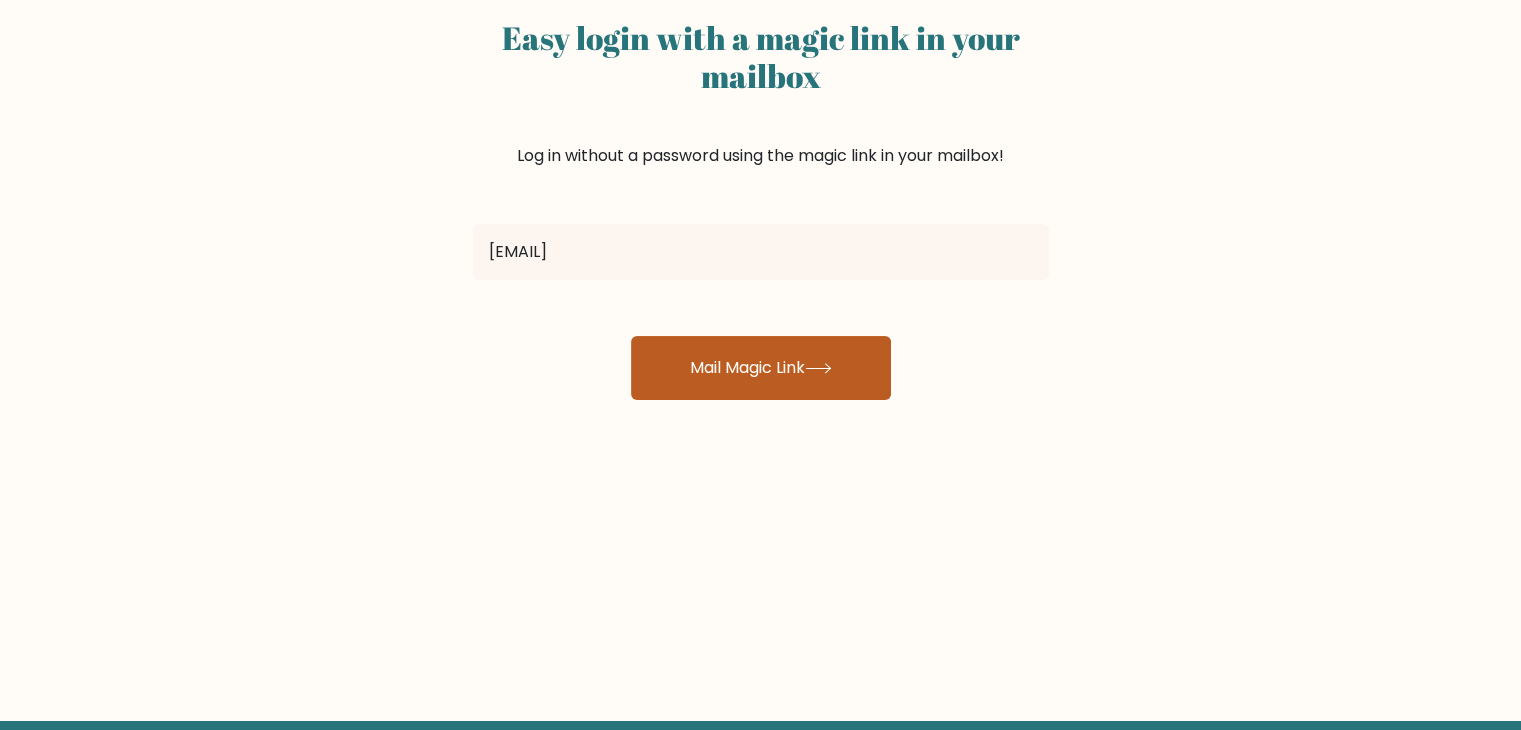 scroll, scrollTop: 100, scrollLeft: 0, axis: vertical 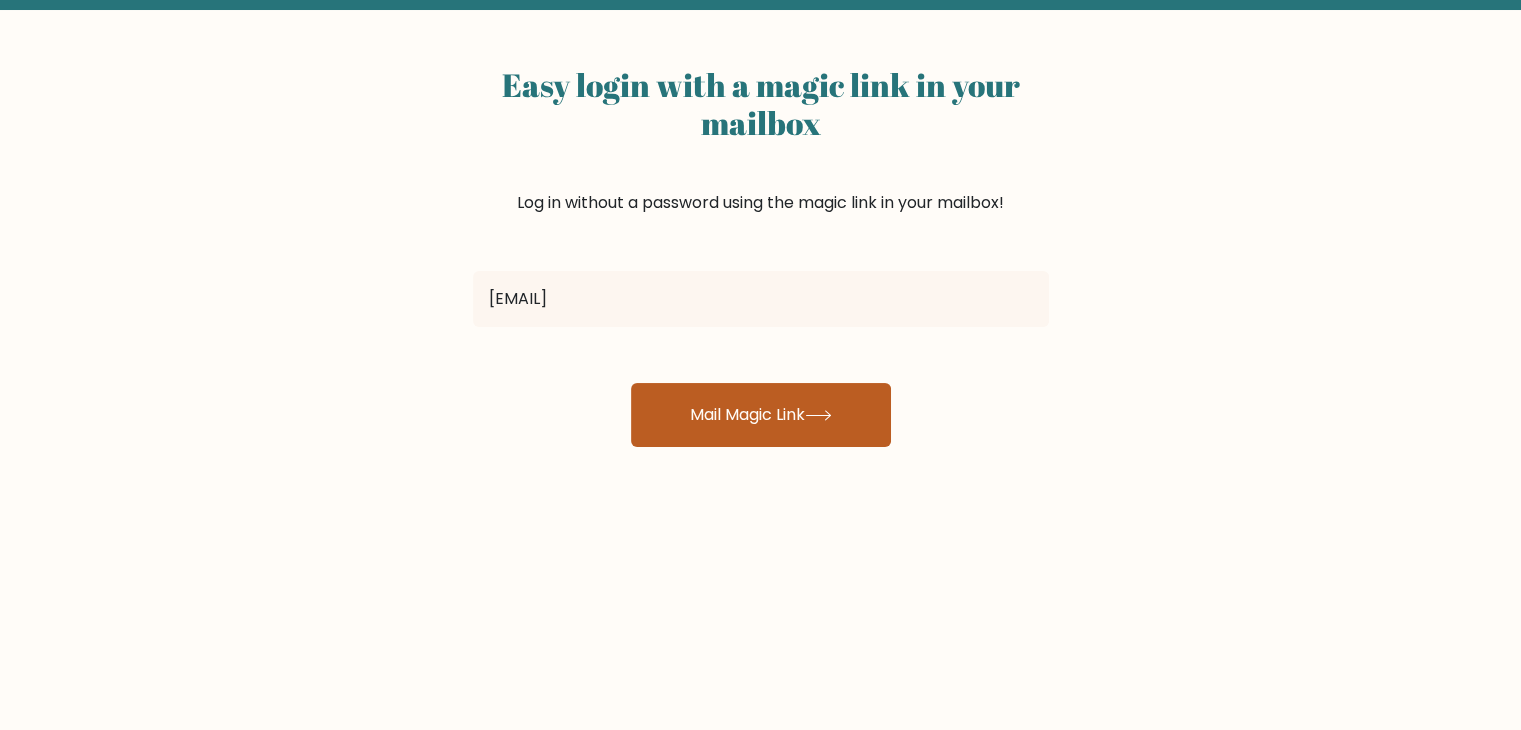 click on "Mail Magic Link" at bounding box center [761, 415] 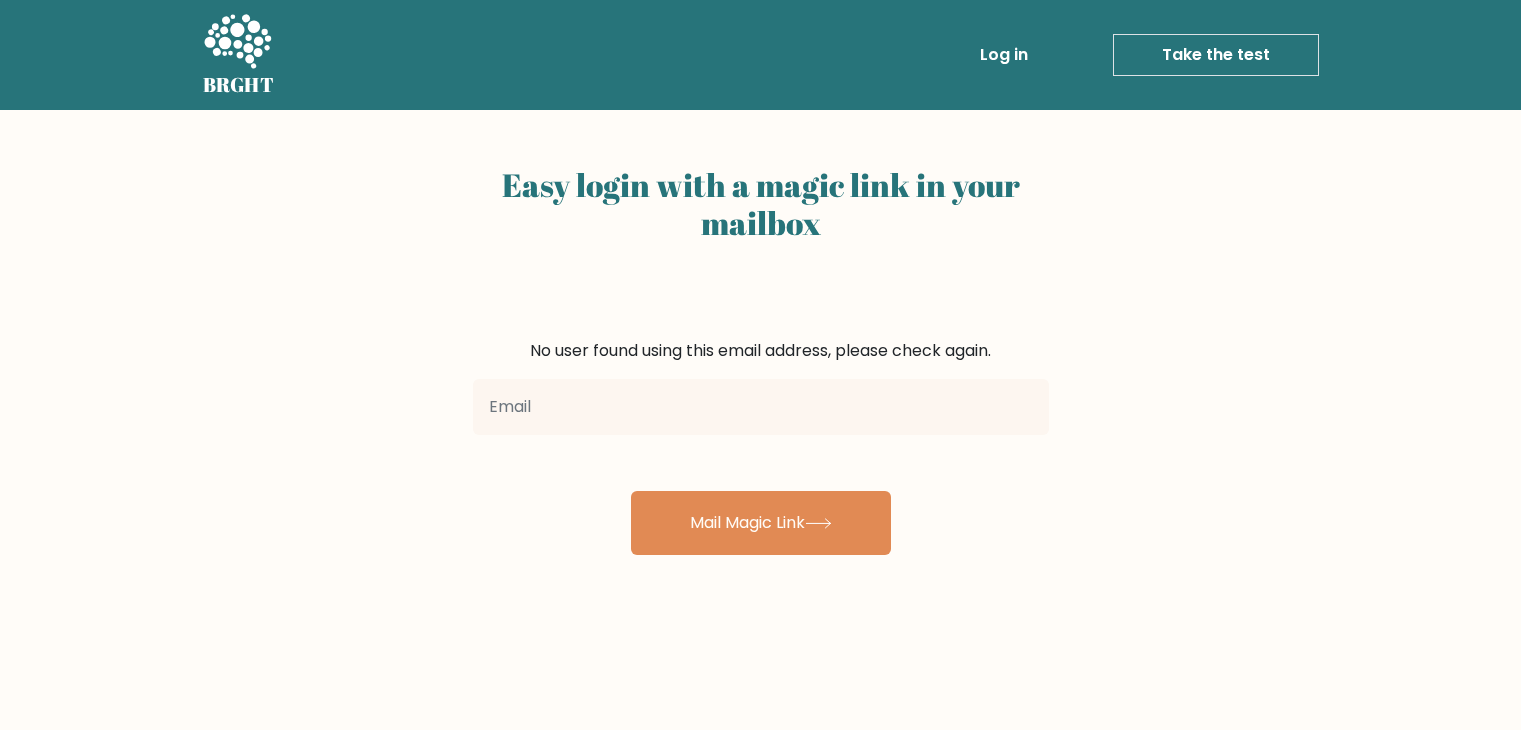 scroll, scrollTop: 0, scrollLeft: 0, axis: both 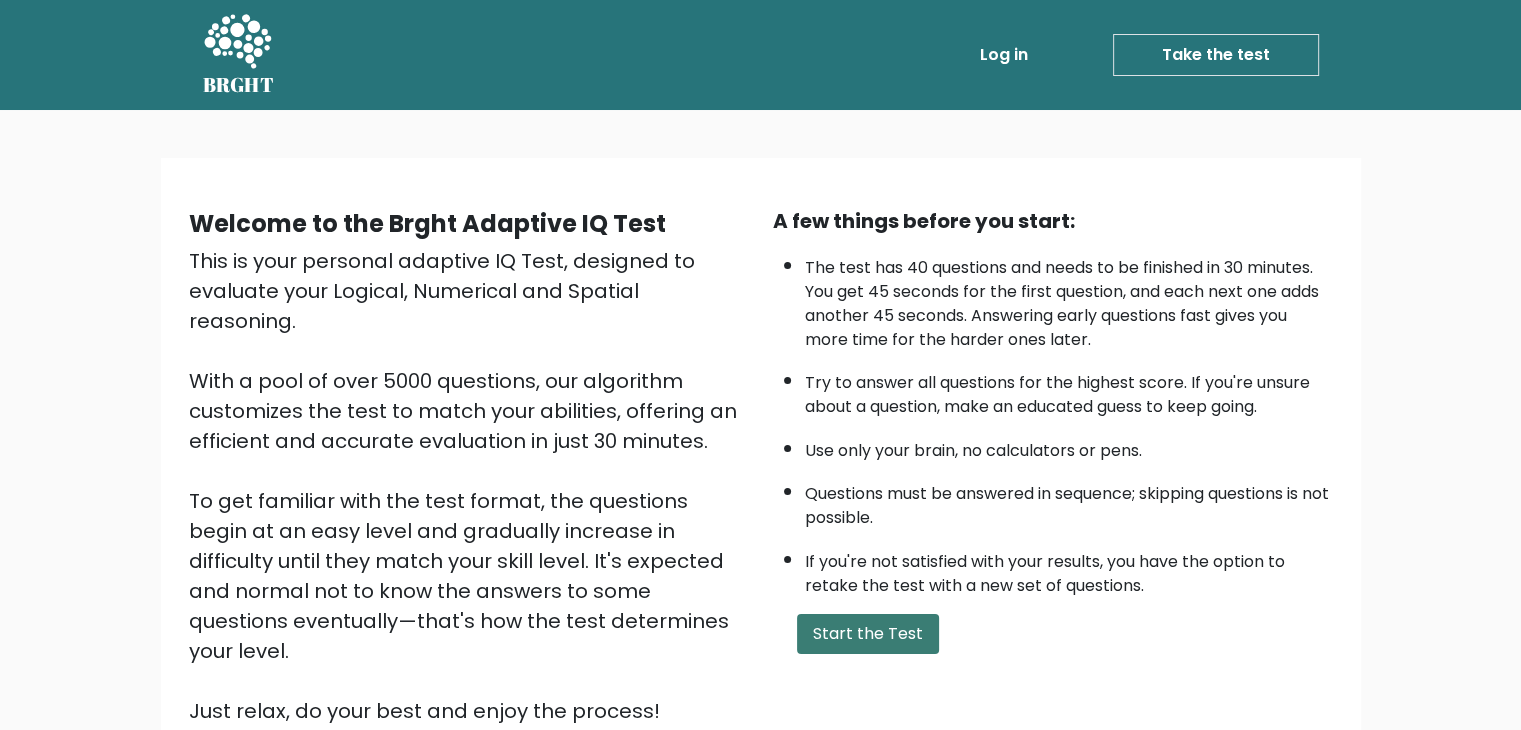 click on "Start the Test" at bounding box center (868, 634) 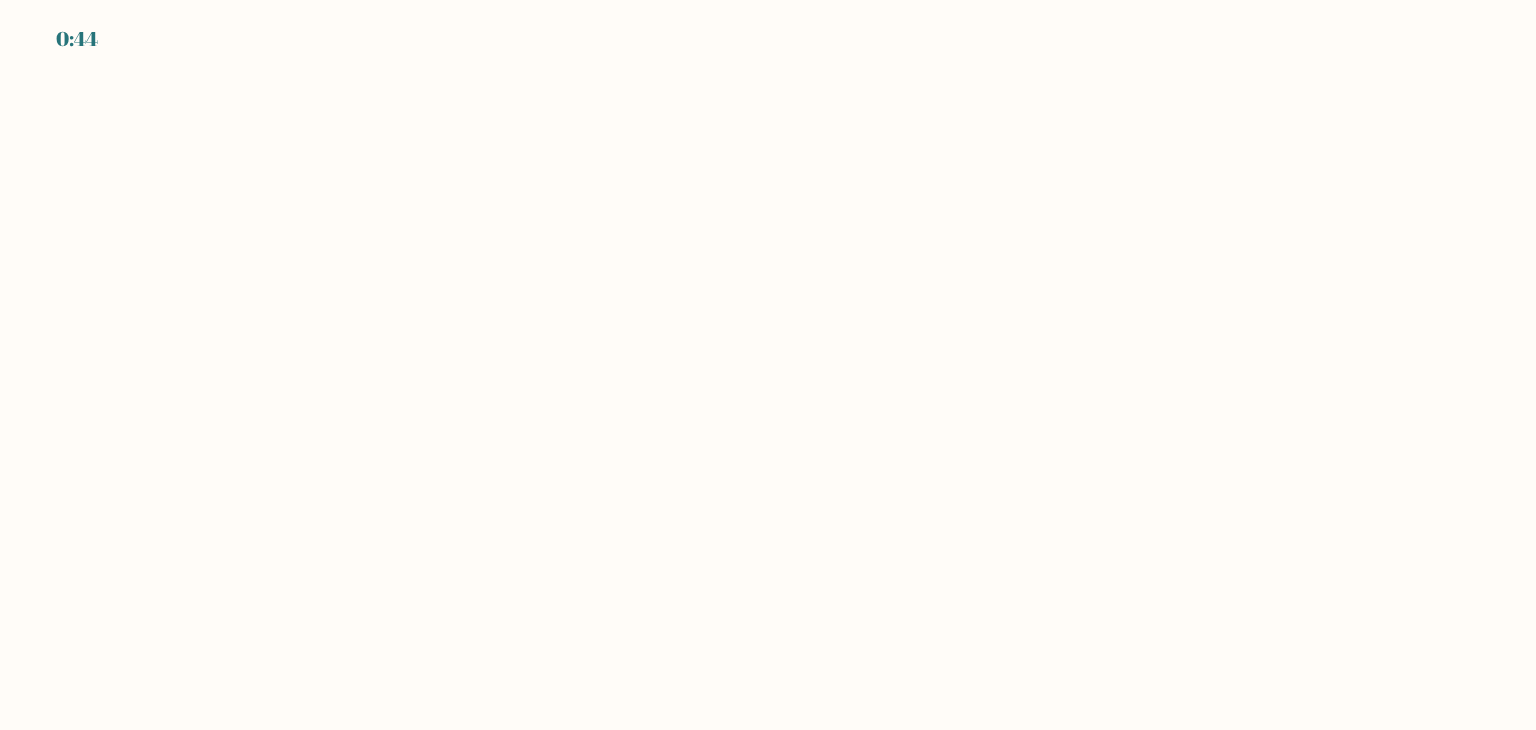 scroll, scrollTop: 0, scrollLeft: 0, axis: both 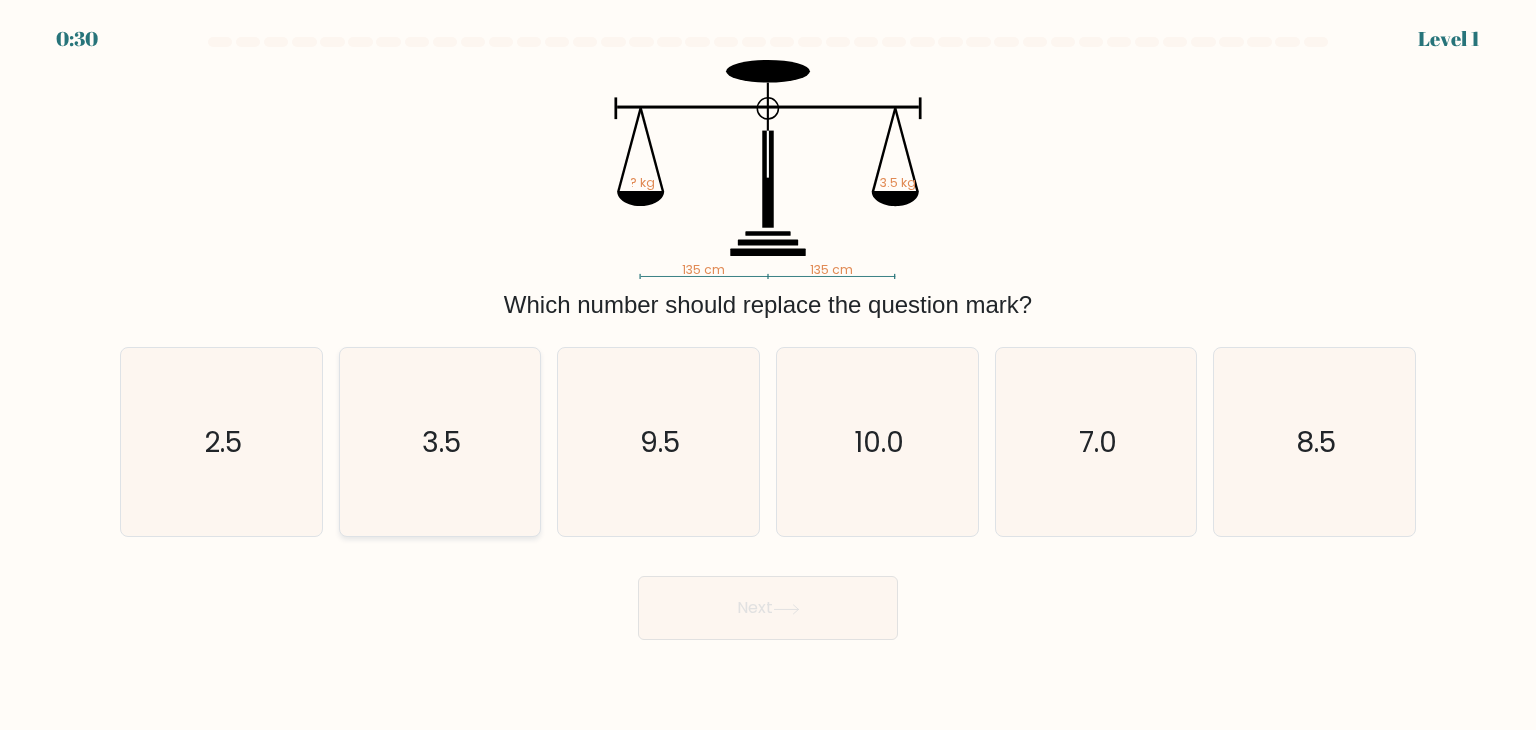 click on "3.5" 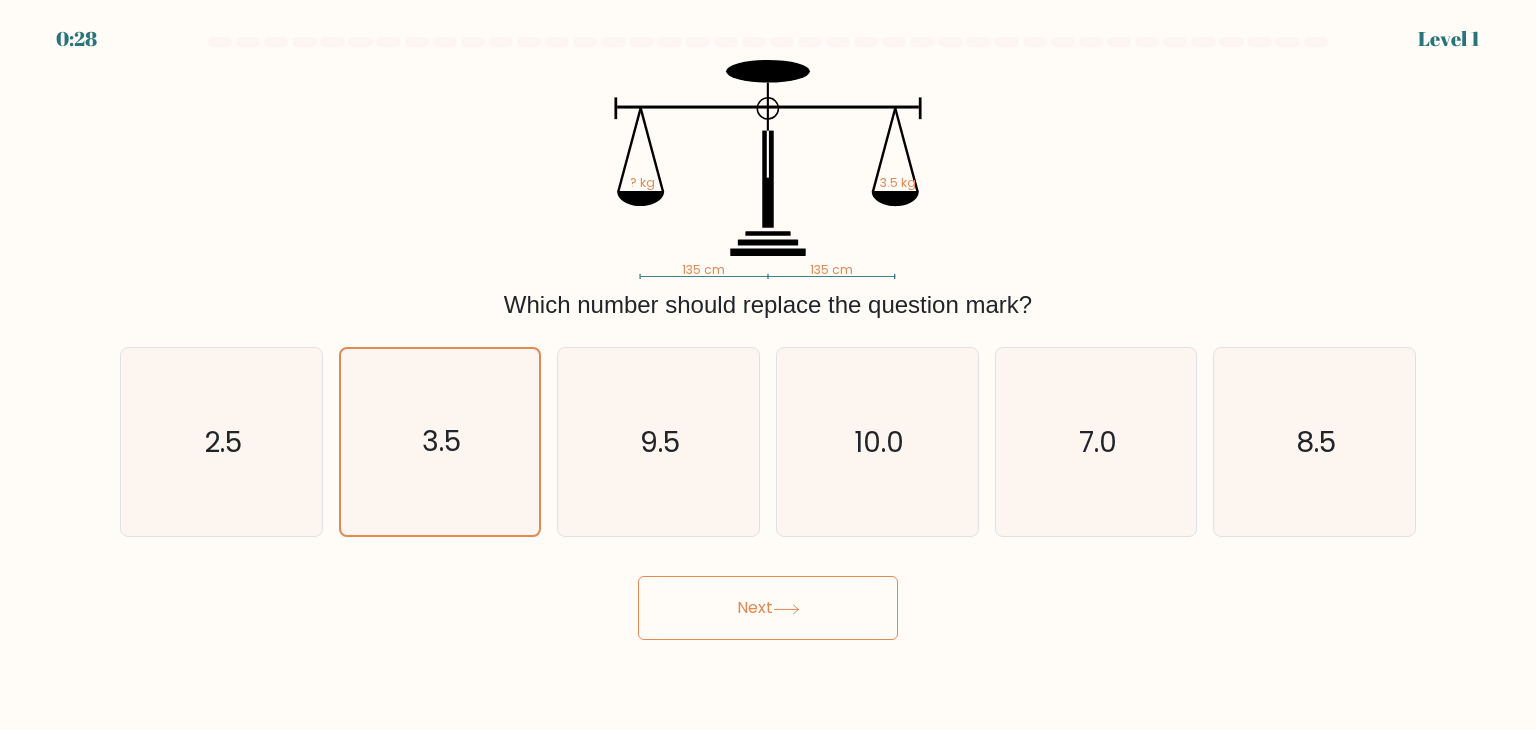 click on "Next" at bounding box center (768, 608) 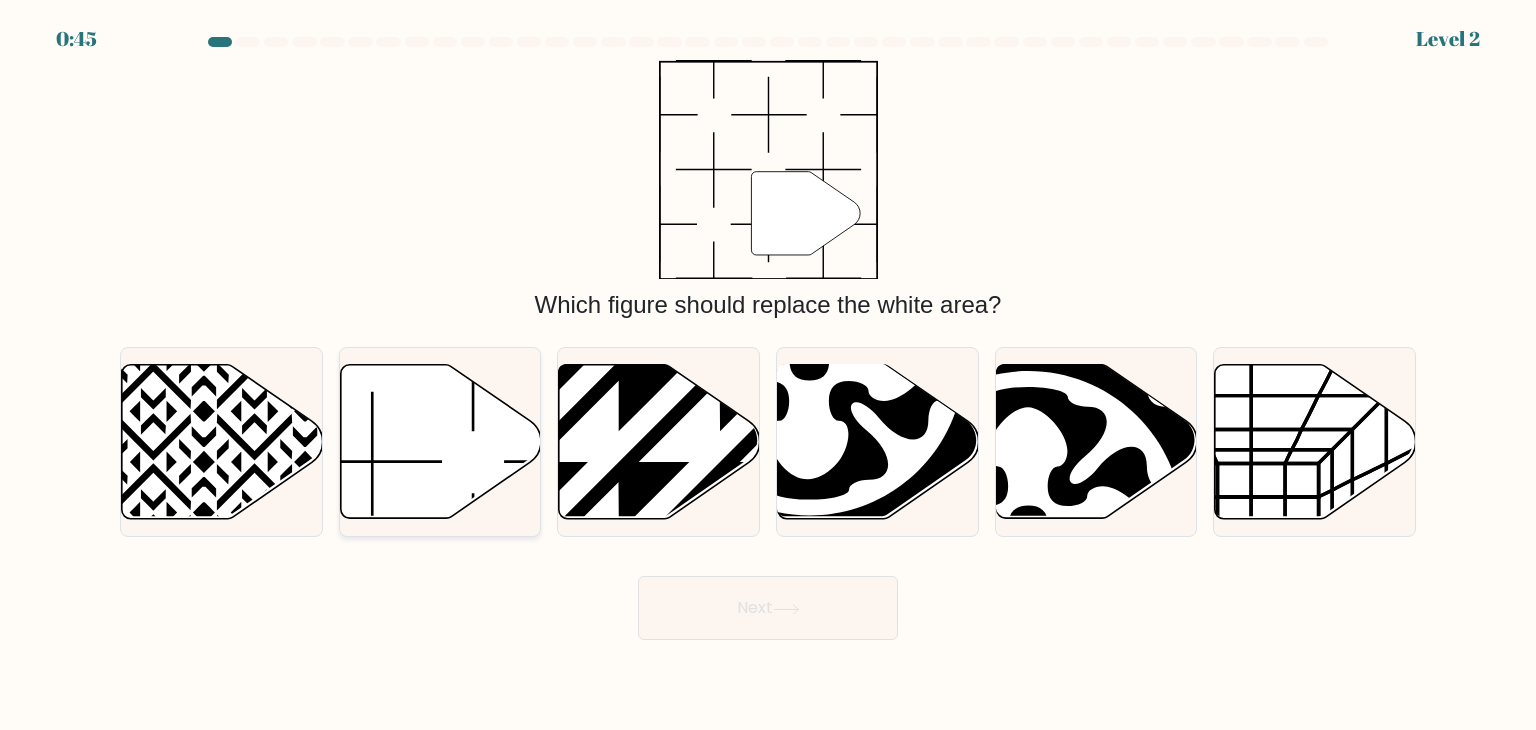 click 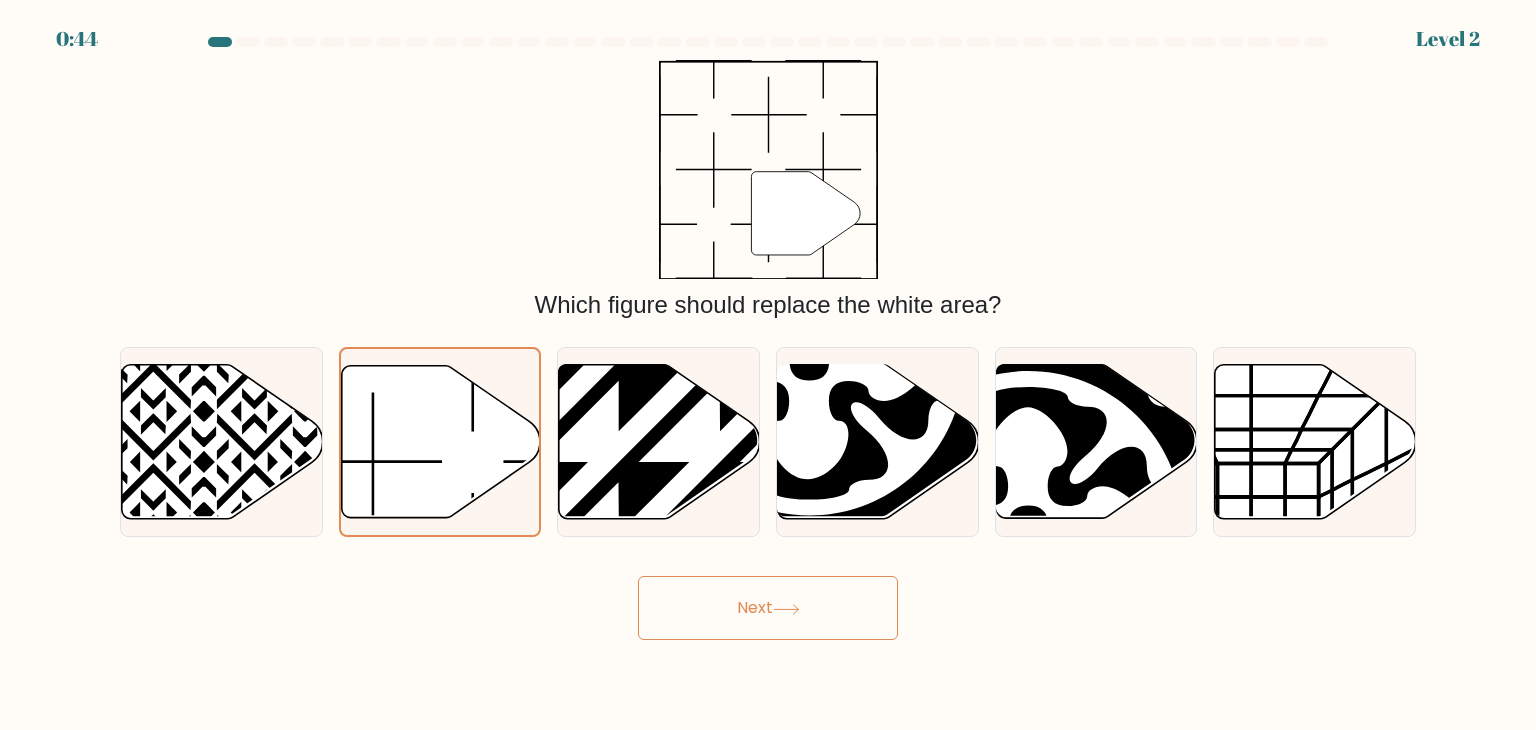 click on "Next" at bounding box center (768, 608) 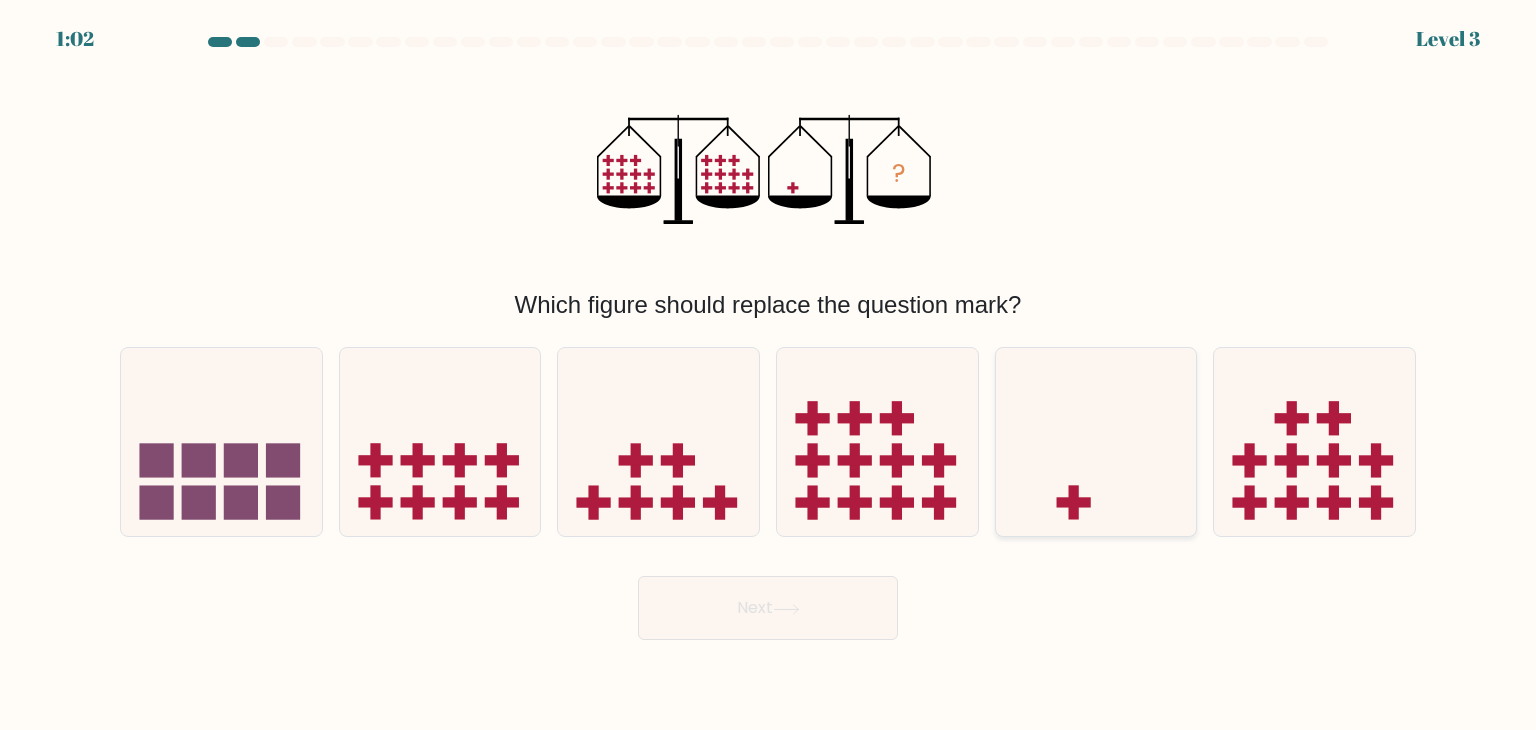 drag, startPoint x: 1131, startPoint y: 501, endPoint x: 1112, endPoint y: 507, distance: 19.924858 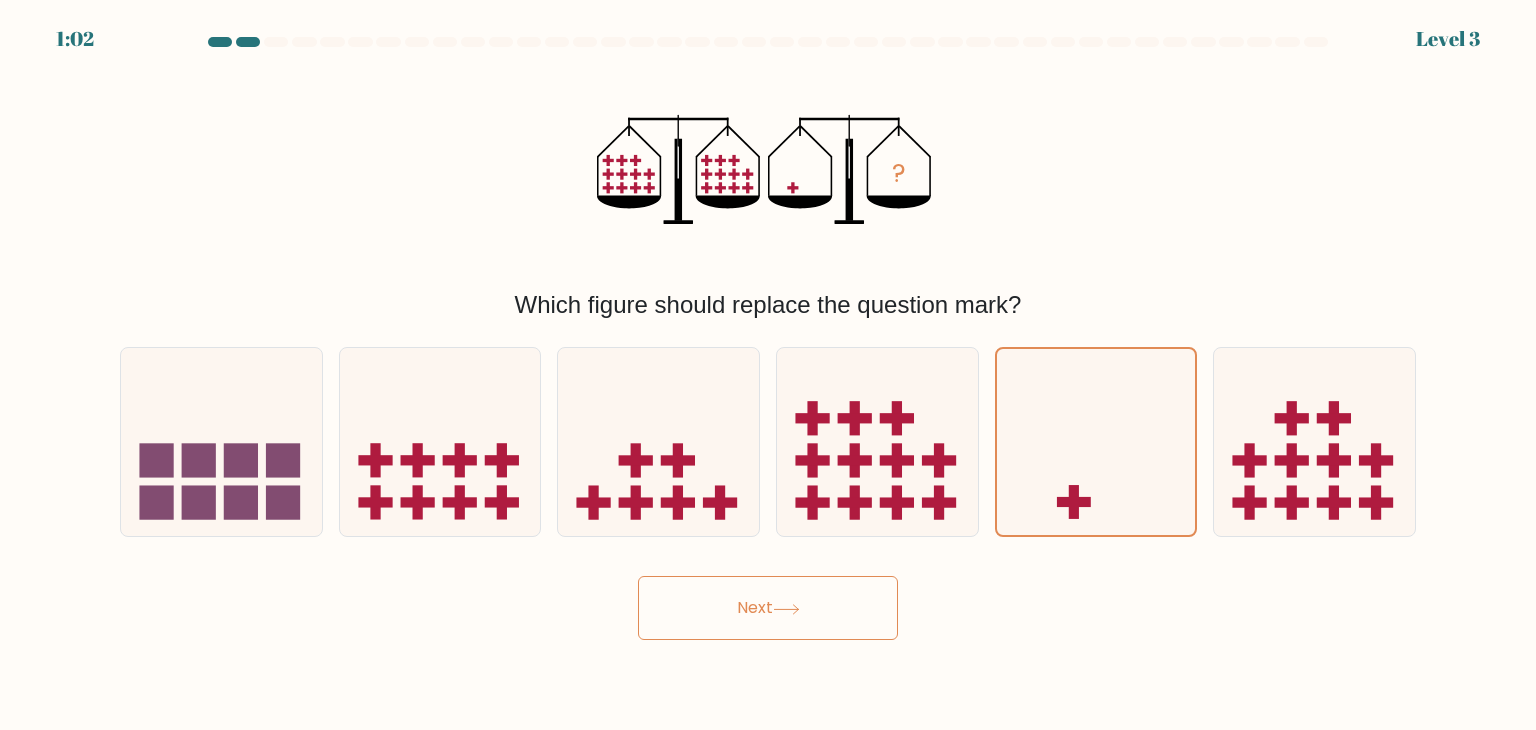 click on "Next" at bounding box center [768, 608] 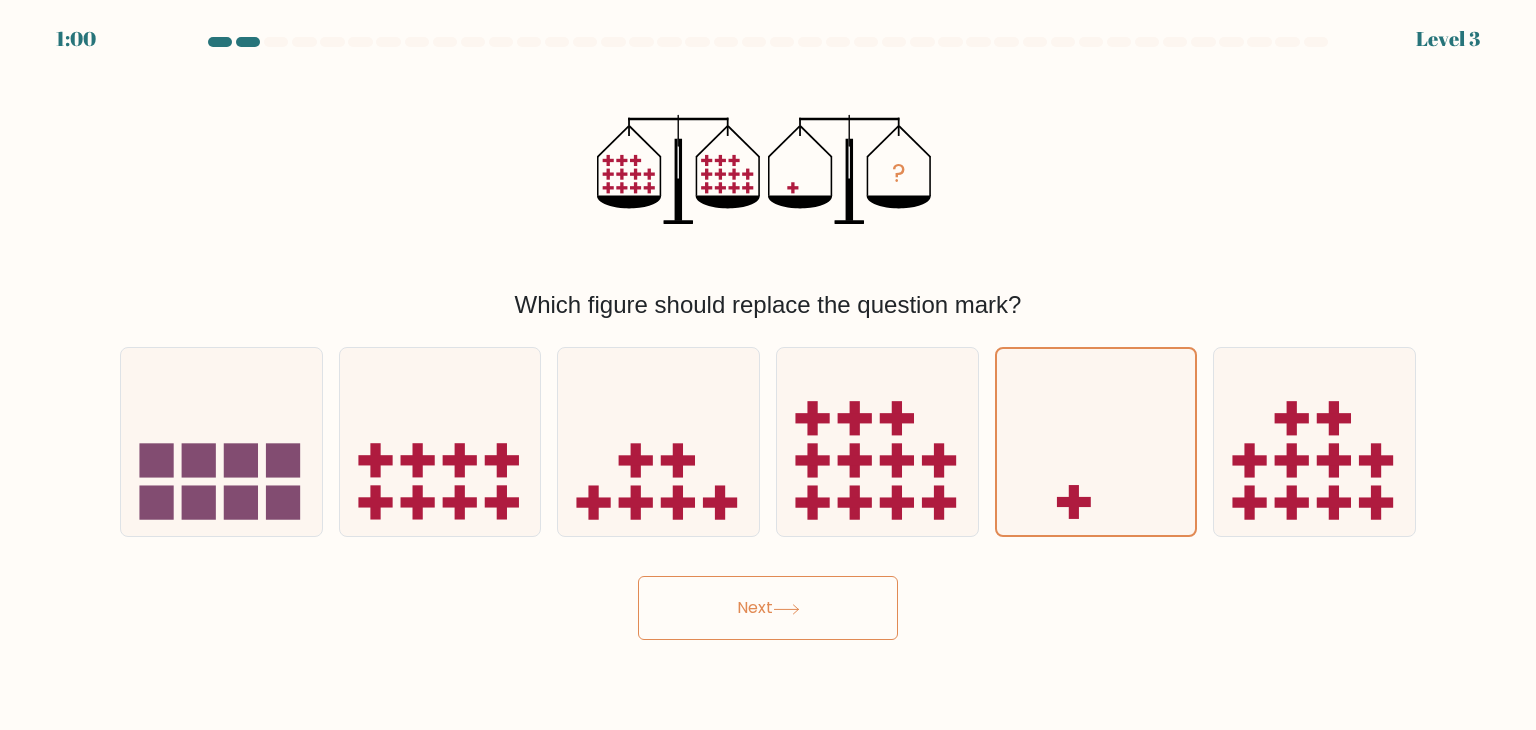 click on "Next" at bounding box center (768, 608) 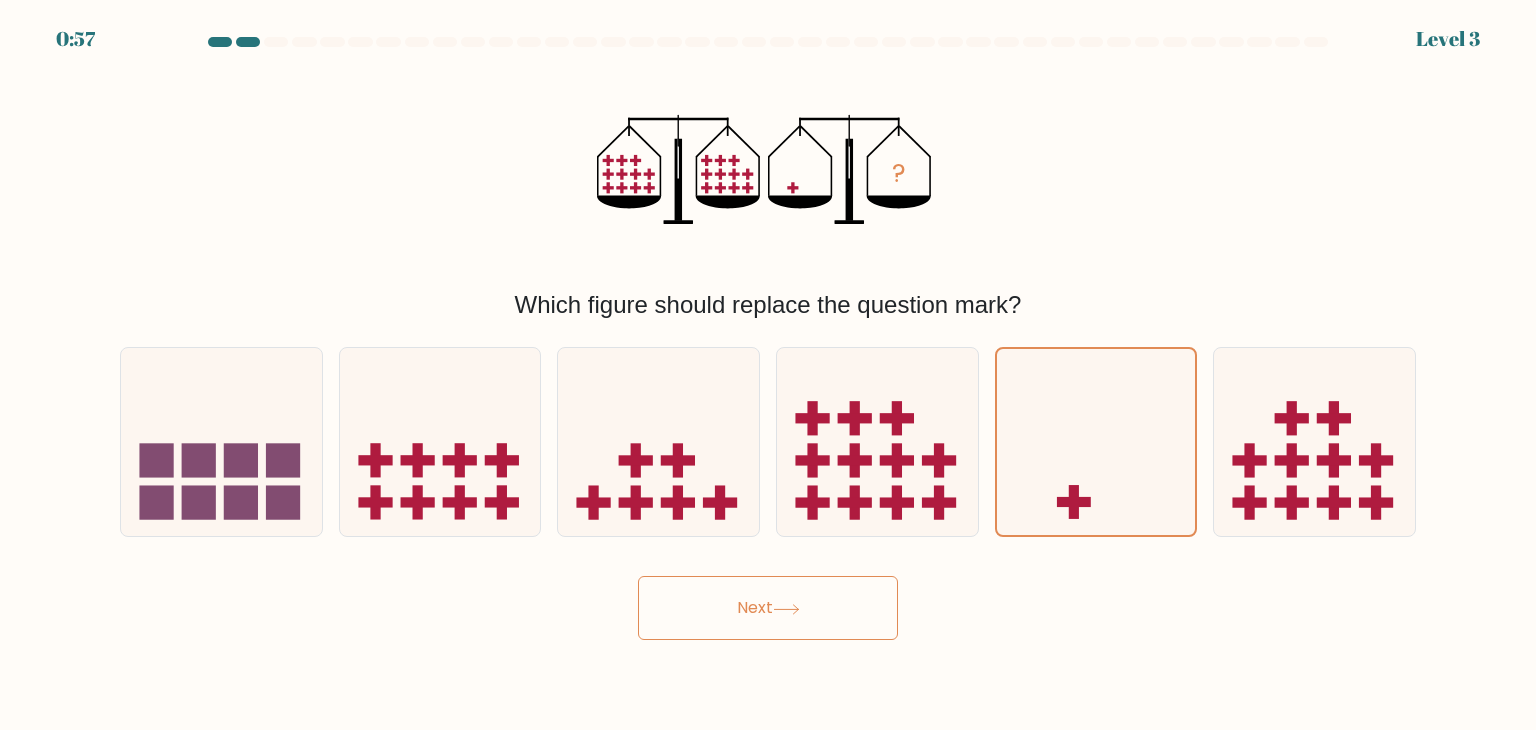 click on "Next" at bounding box center [768, 608] 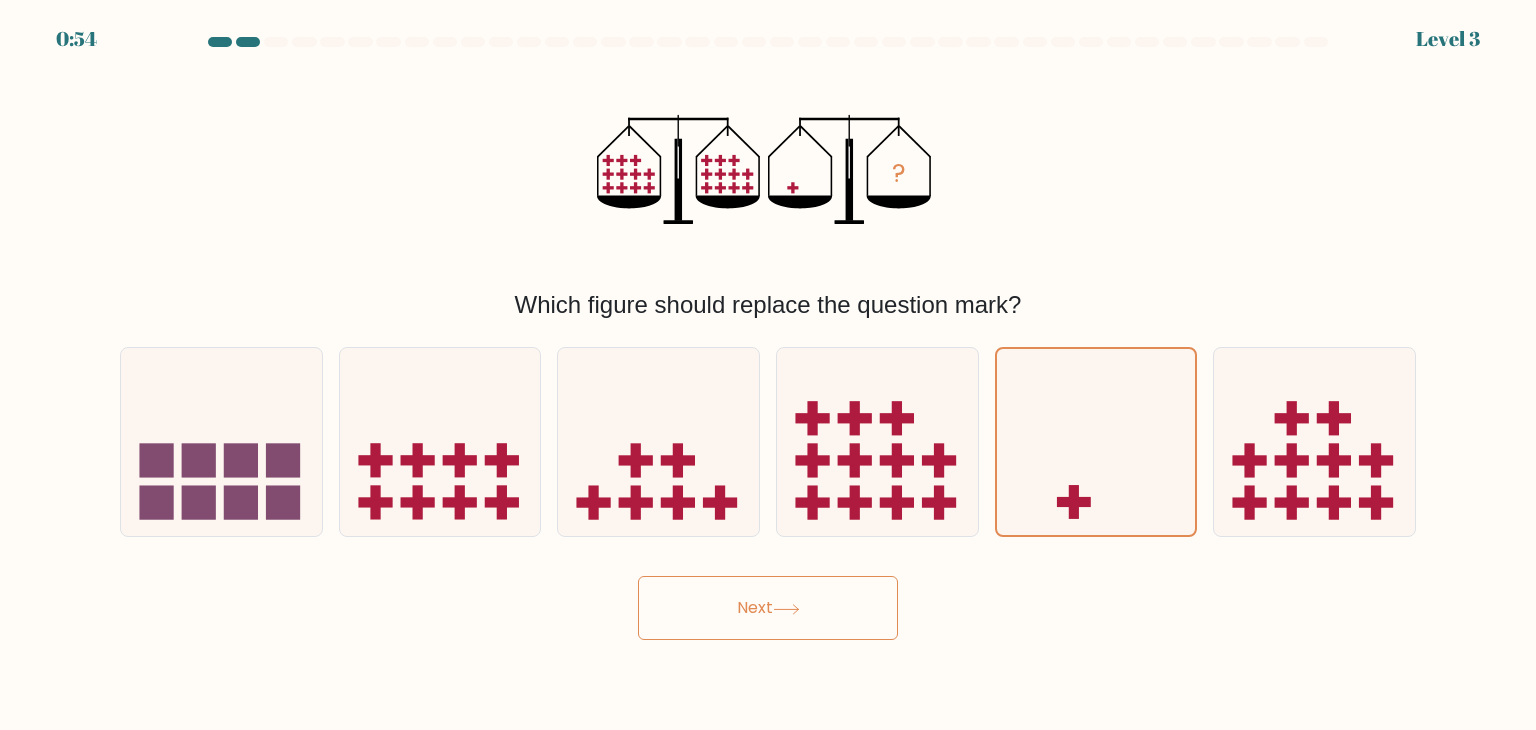 drag, startPoint x: 779, startPoint y: 577, endPoint x: 778, endPoint y: 600, distance: 23.021729 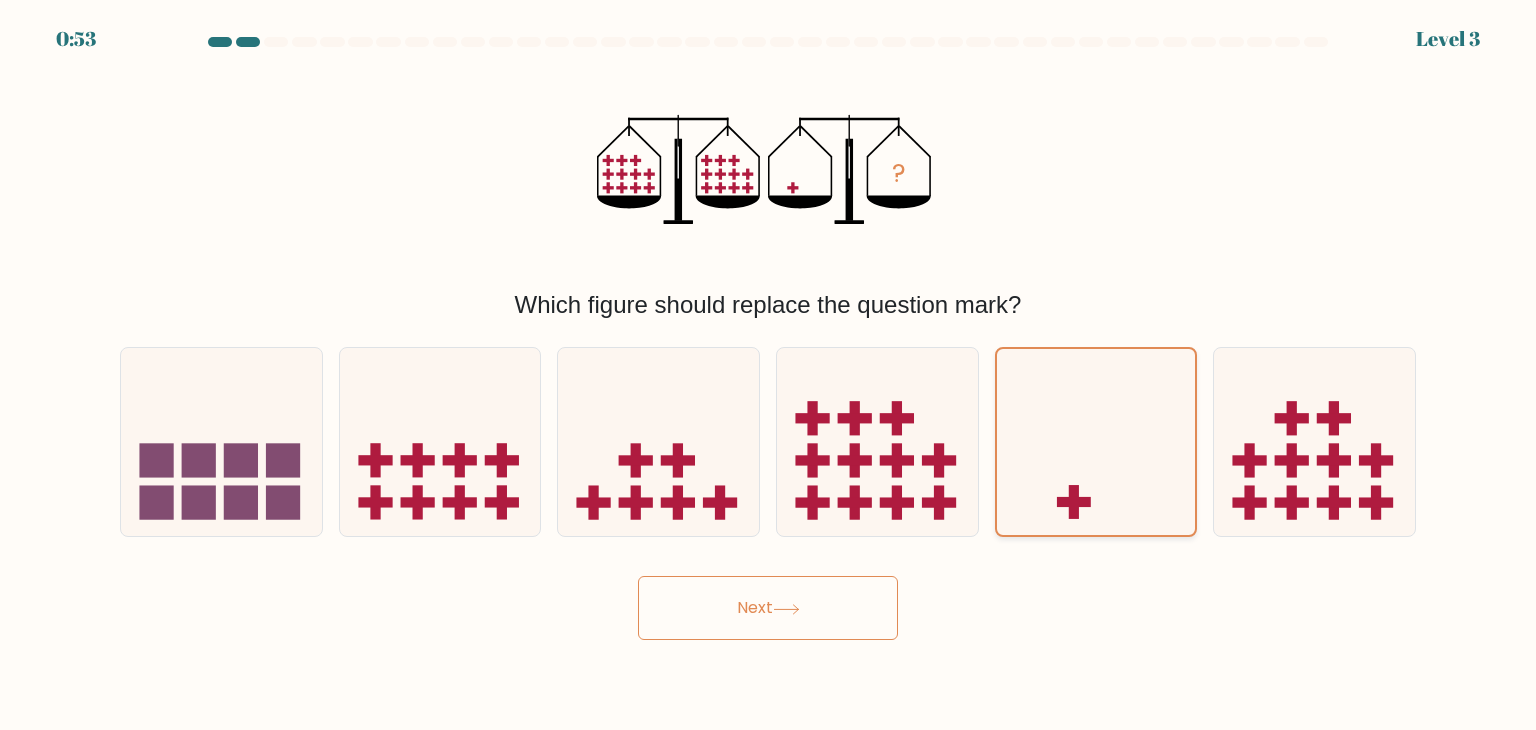 click 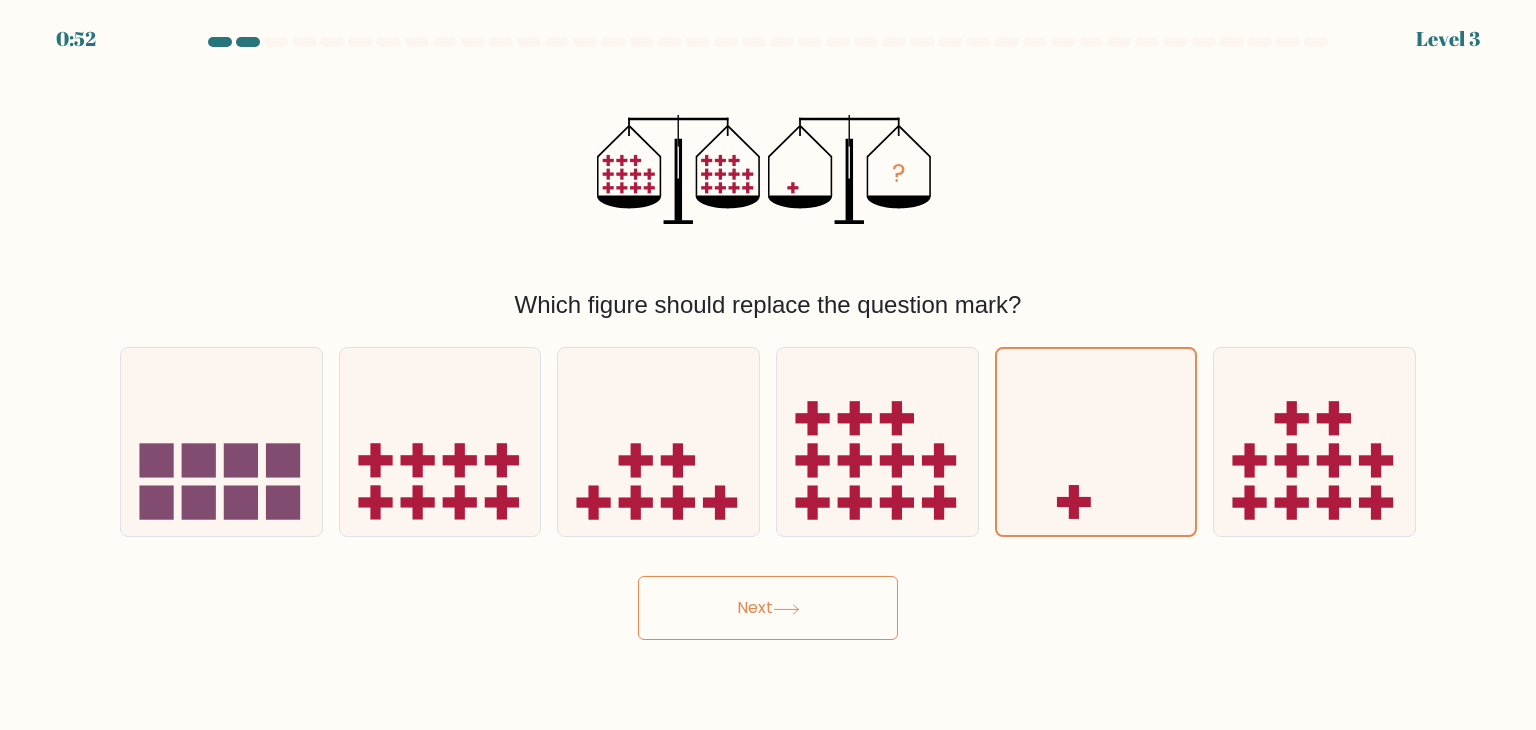 click on "Next" at bounding box center [768, 608] 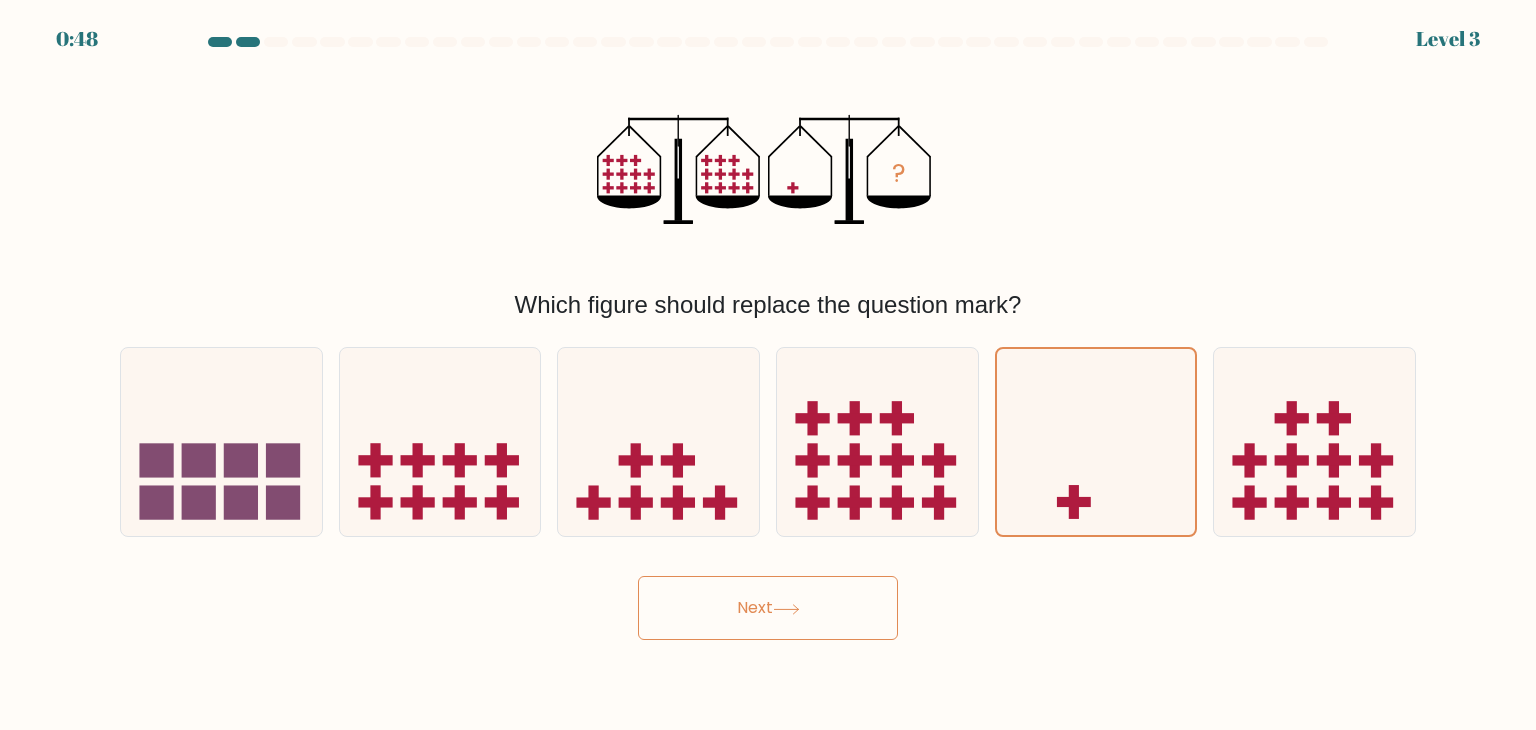 click on "0:48
Level 3" at bounding box center (768, 365) 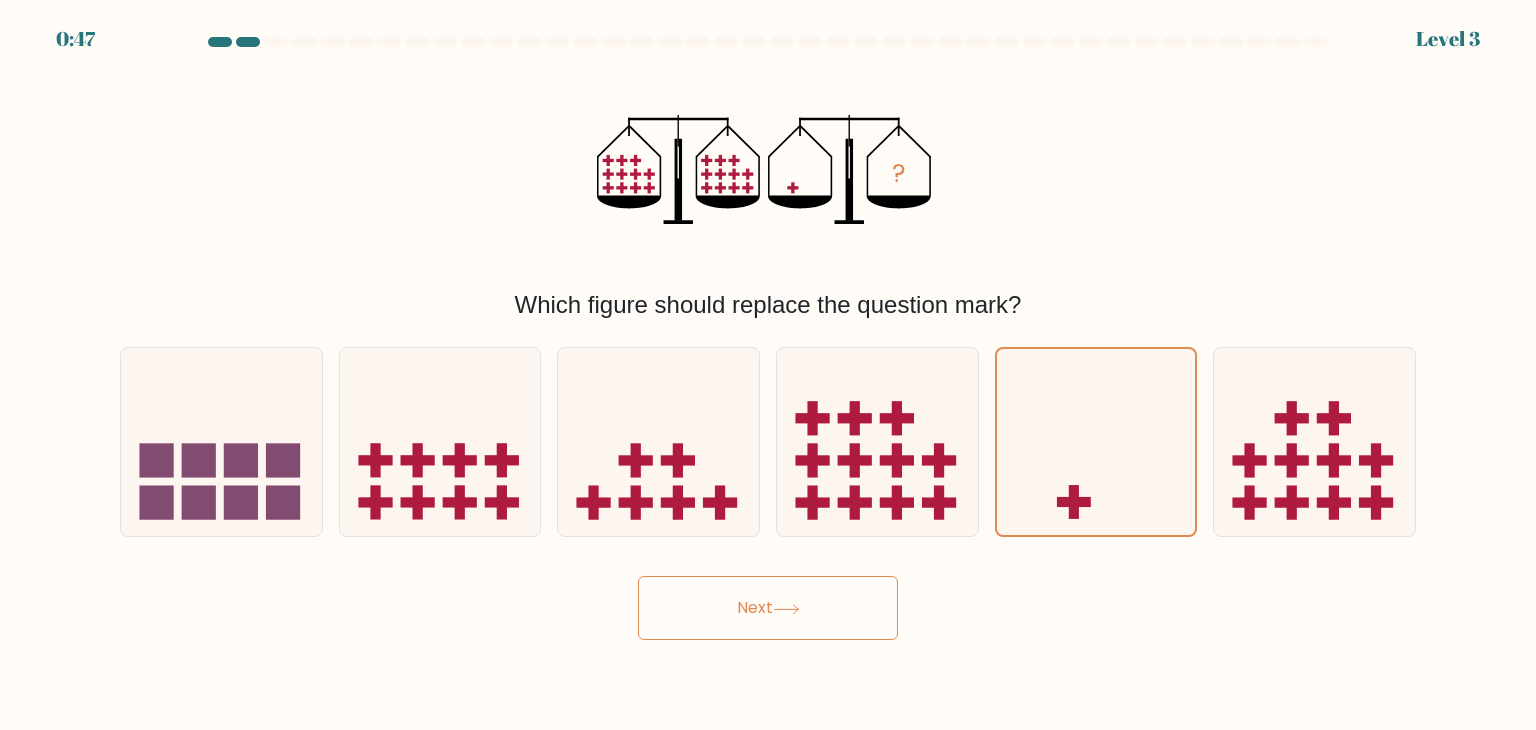 drag, startPoint x: 760, startPoint y: 610, endPoint x: 819, endPoint y: 609, distance: 59.008472 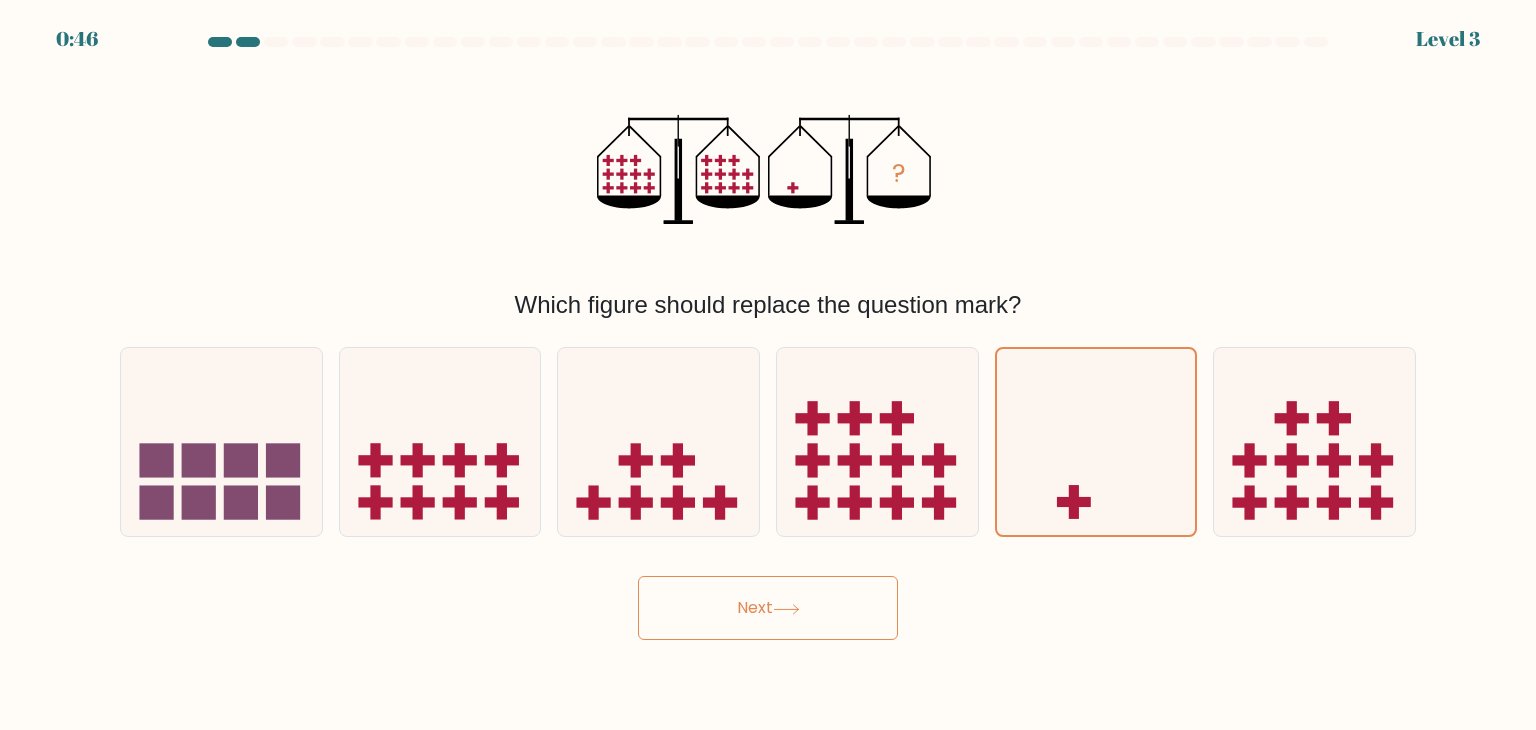 type 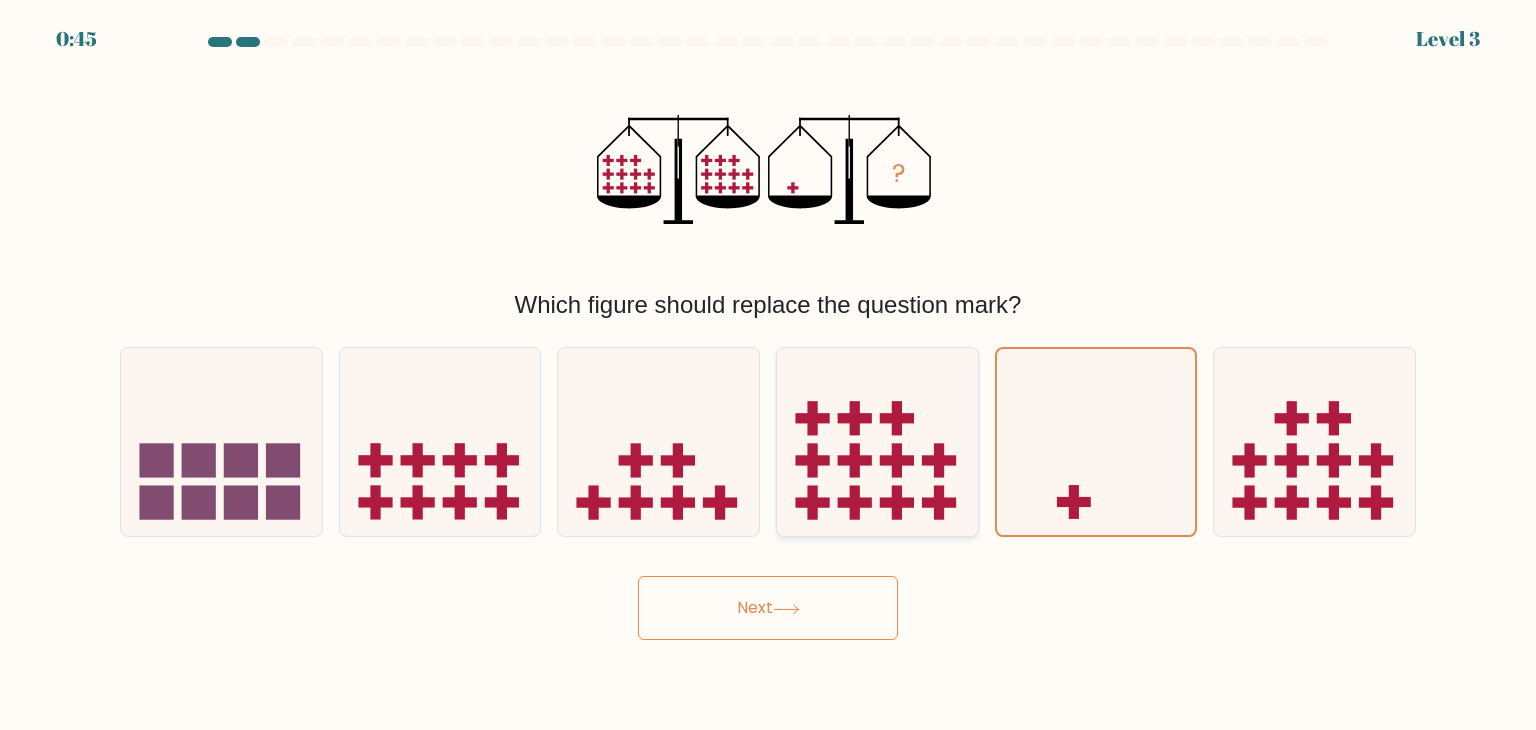 click 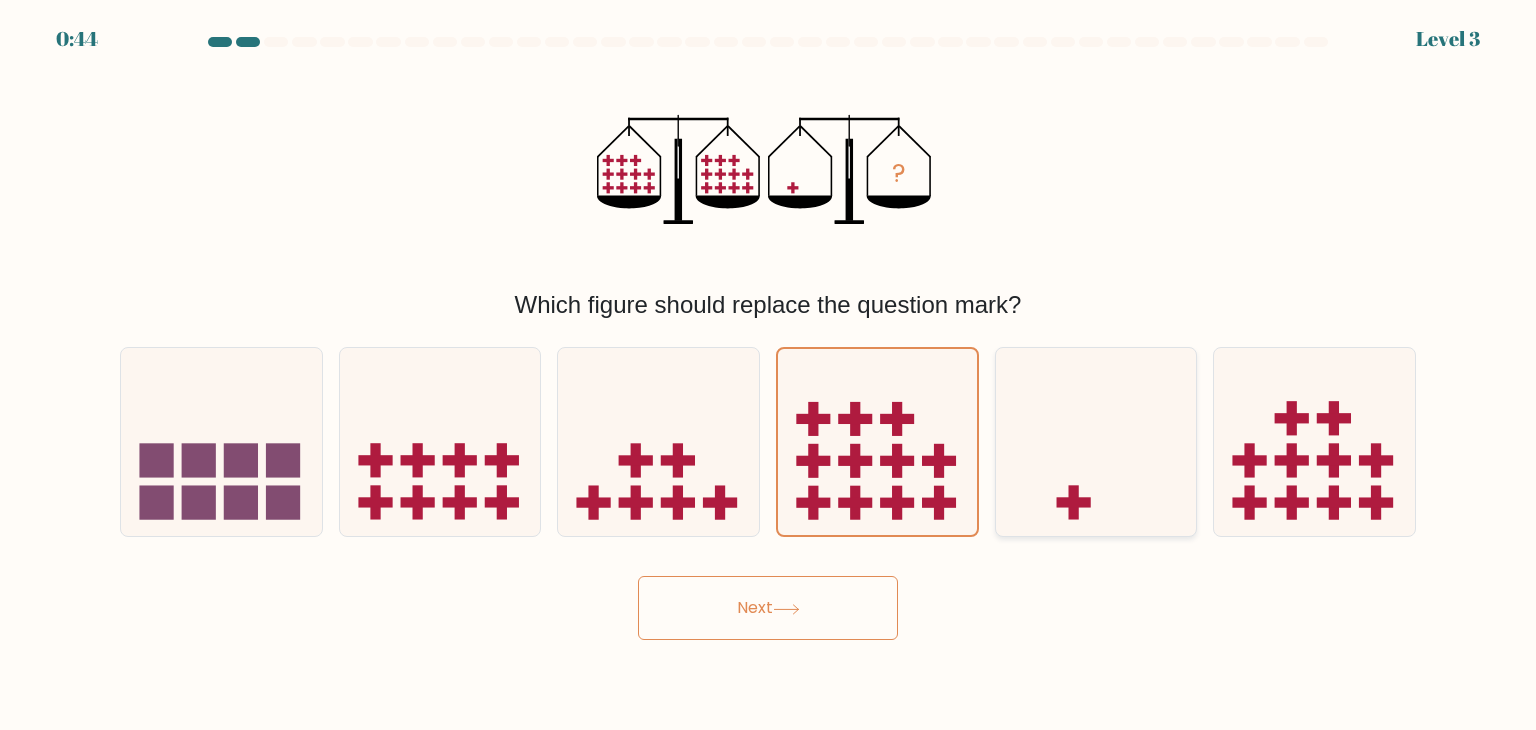 click 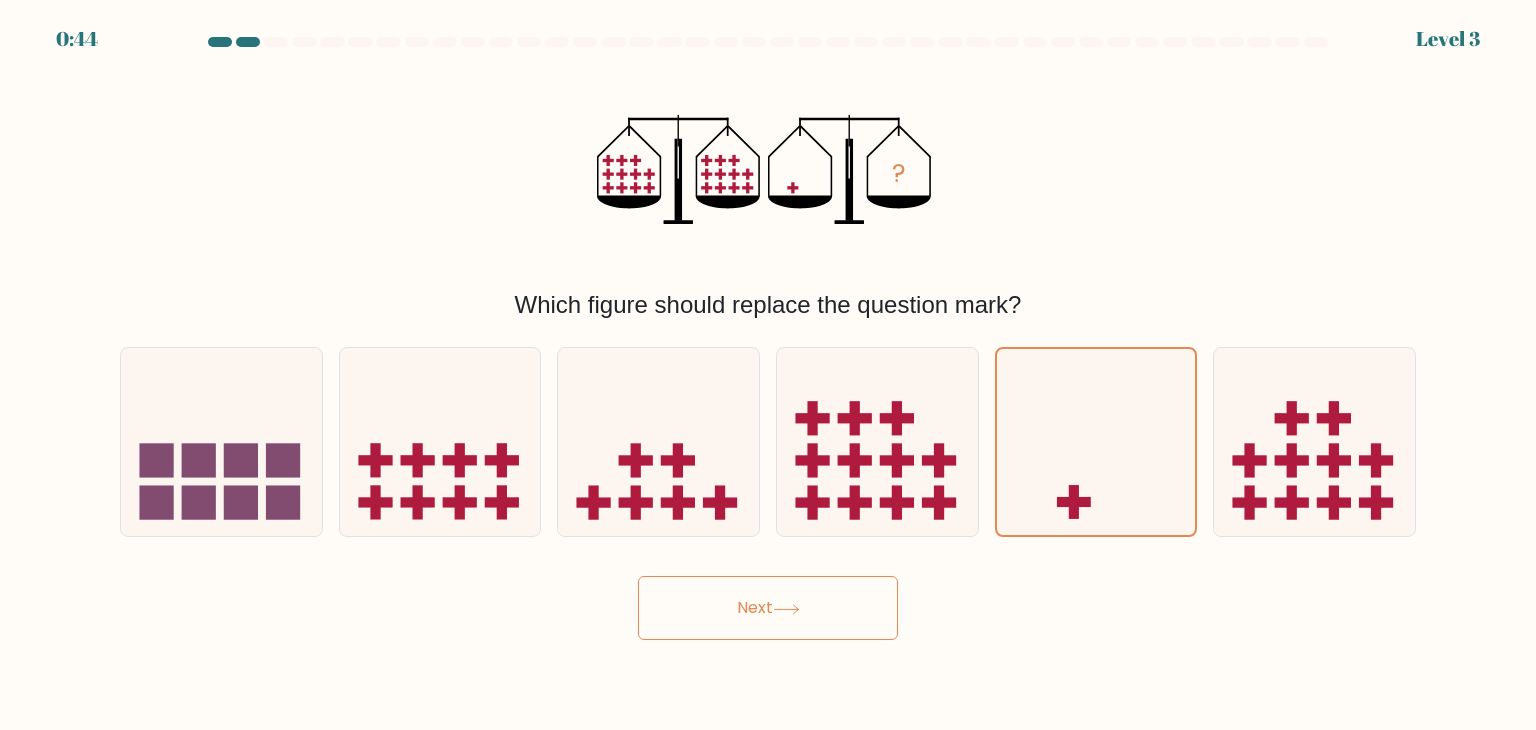 drag, startPoint x: 775, startPoint y: 629, endPoint x: 782, endPoint y: 616, distance: 14.764823 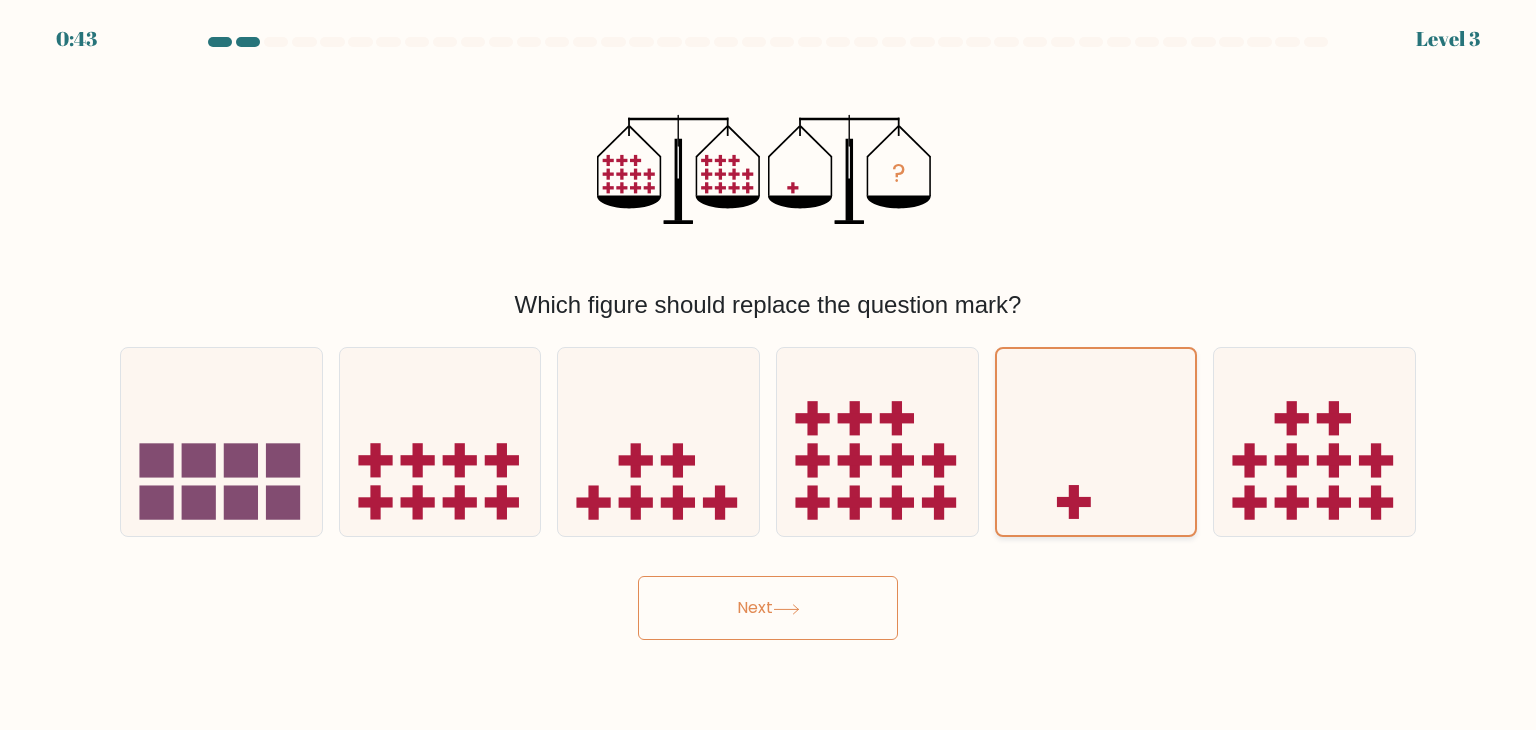 click 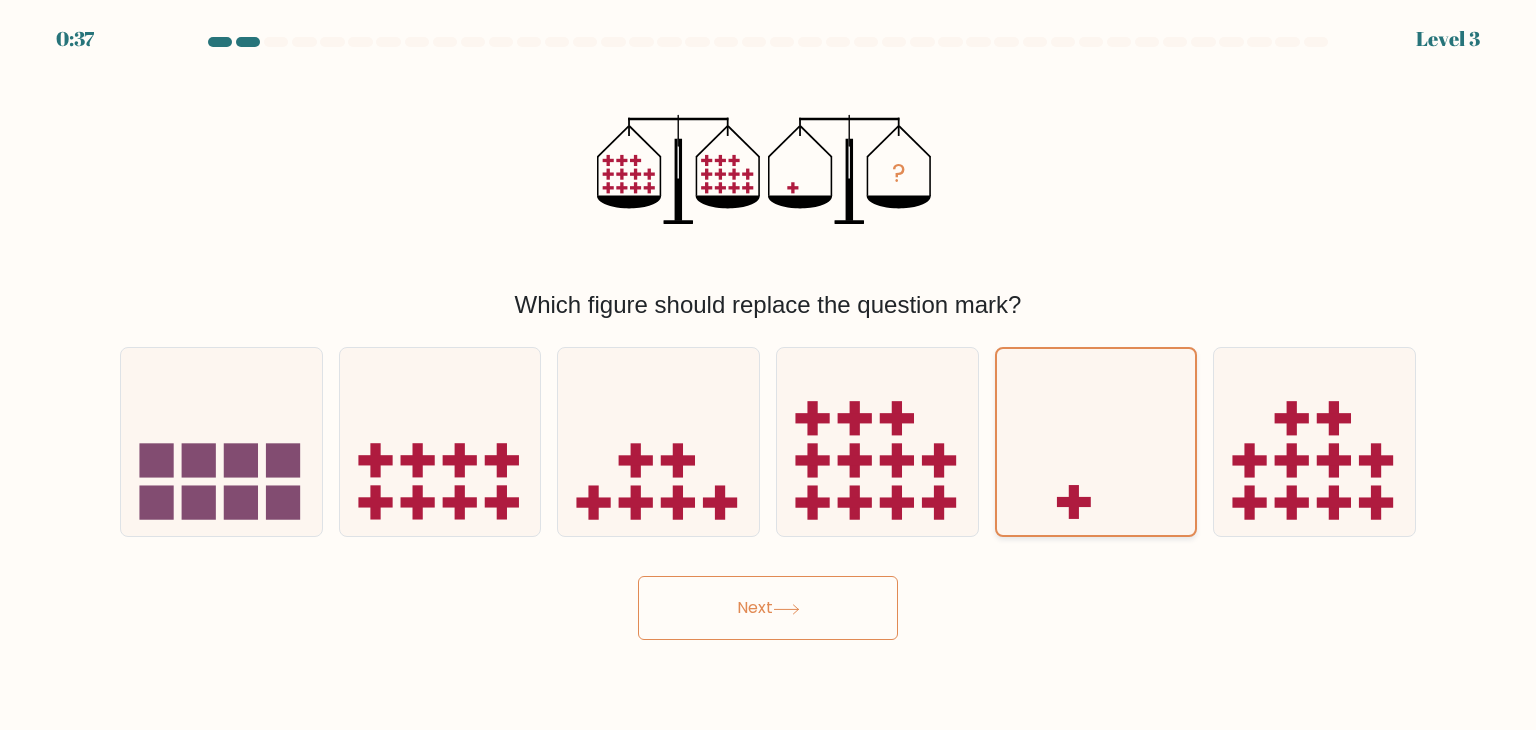 click 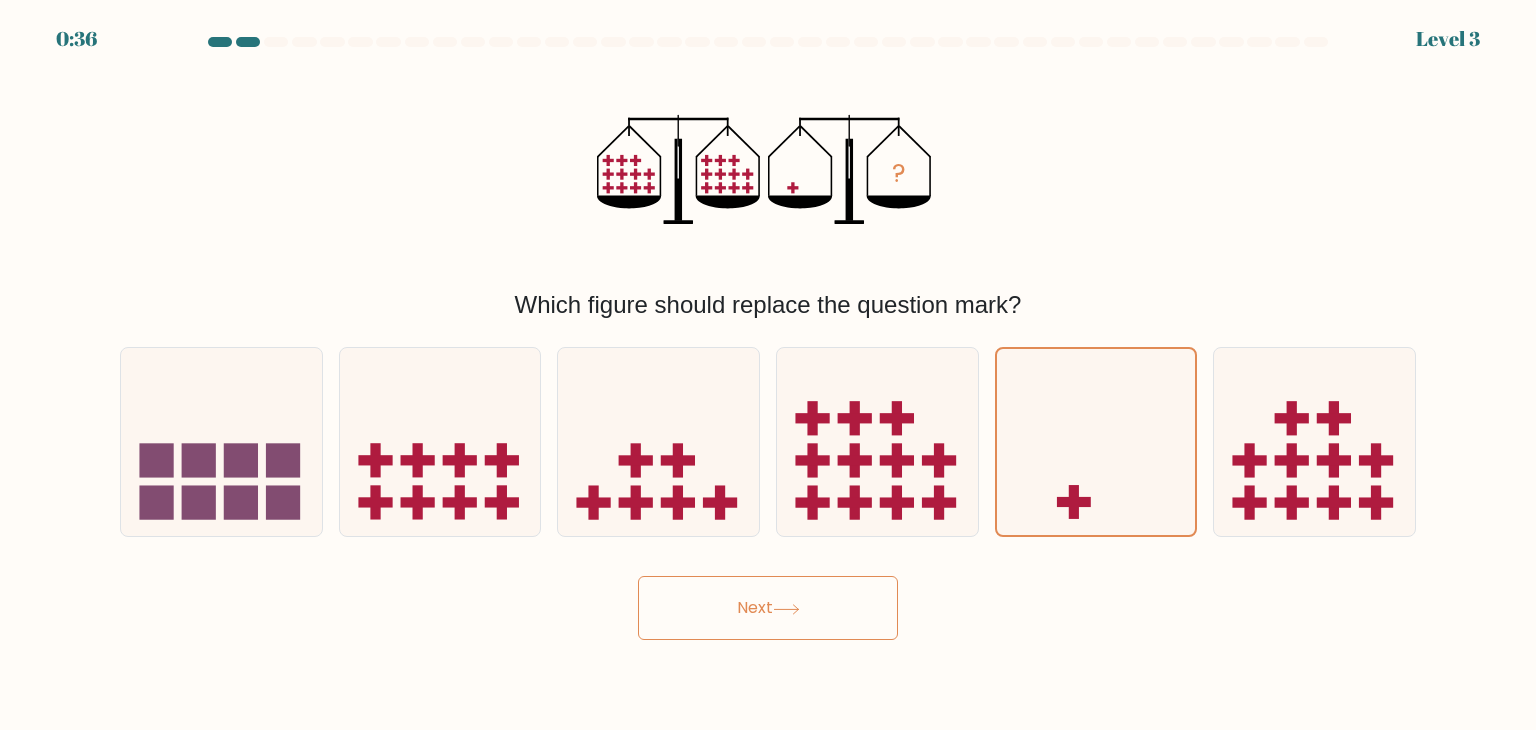 click on "Next" at bounding box center (768, 608) 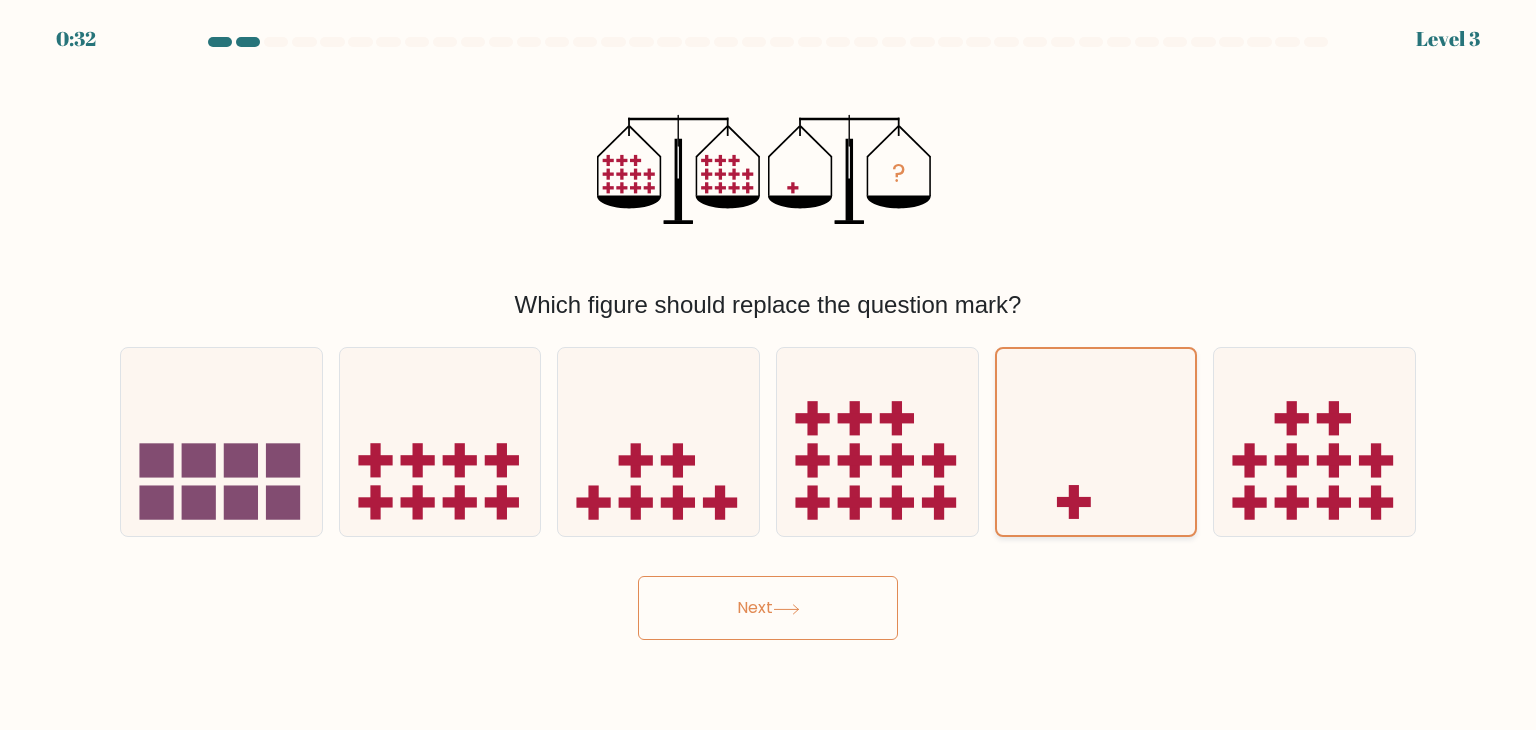 click 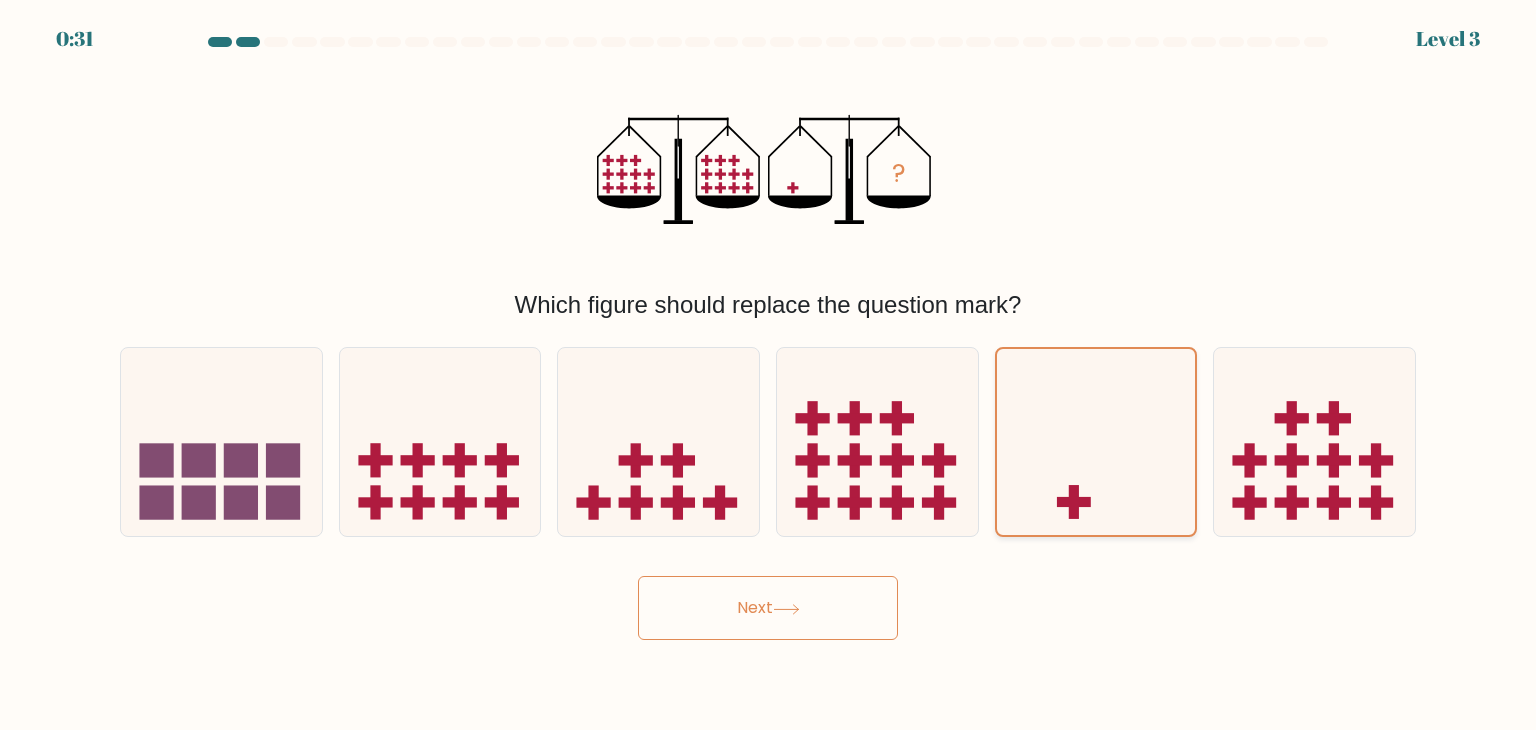 click 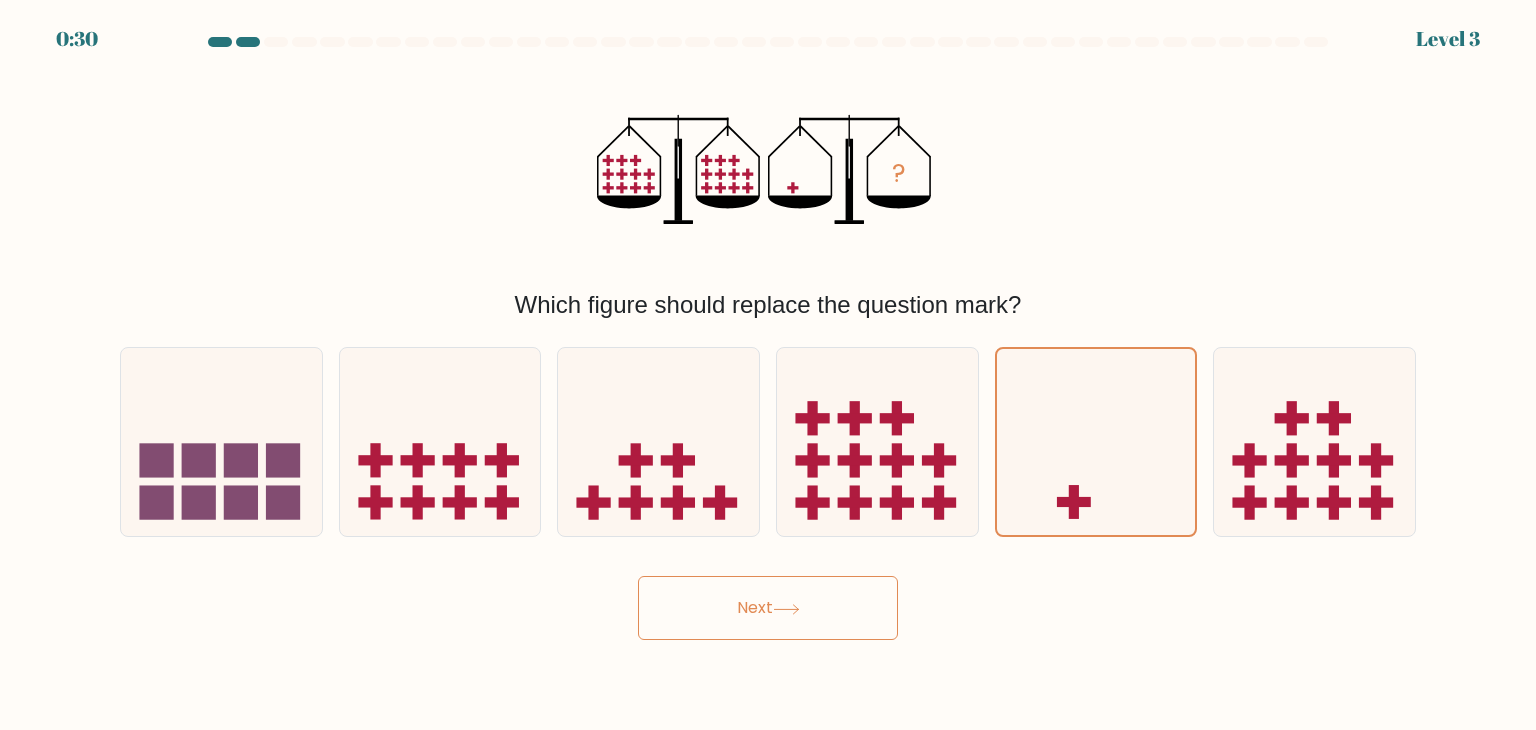 click on "Next" at bounding box center [768, 608] 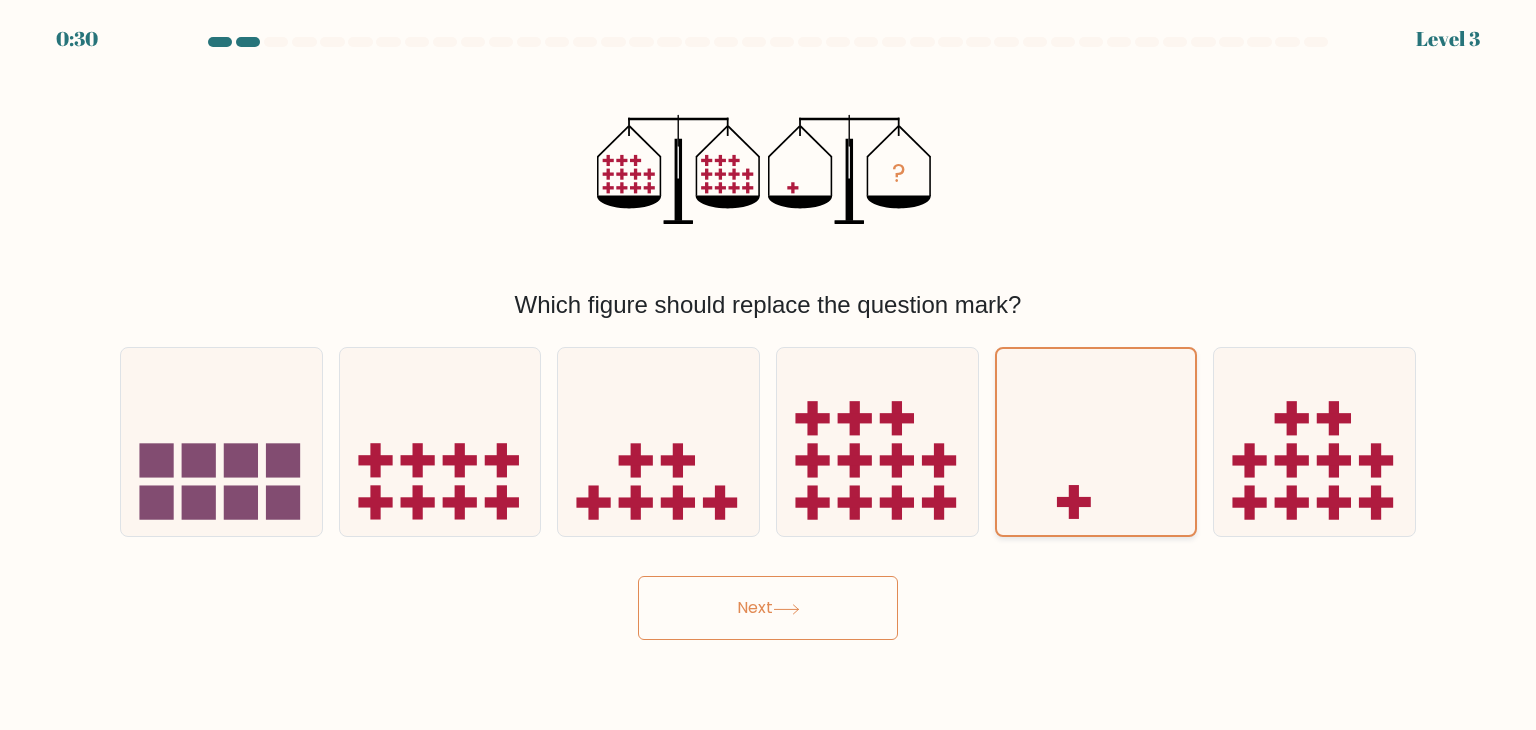 click 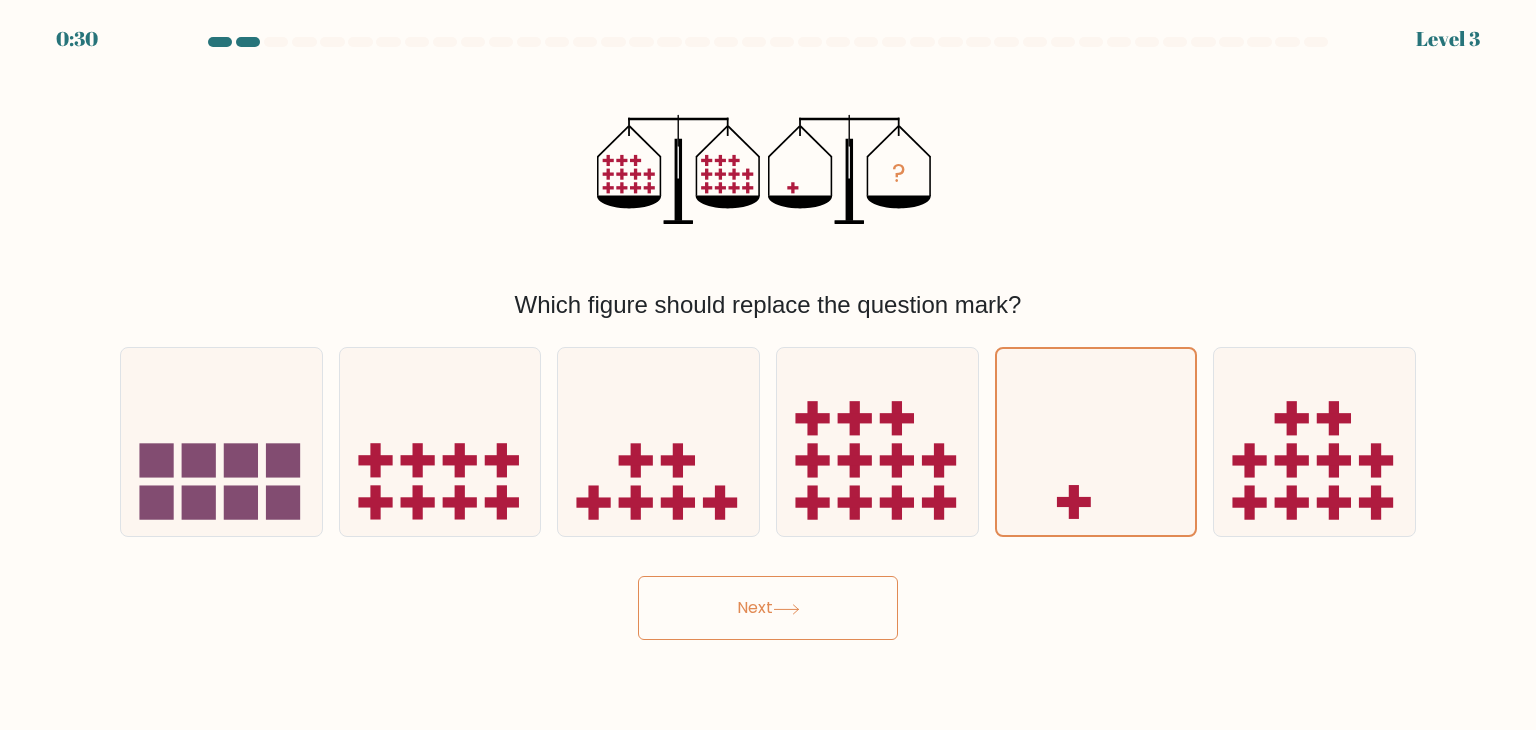 click on "Next" at bounding box center (768, 608) 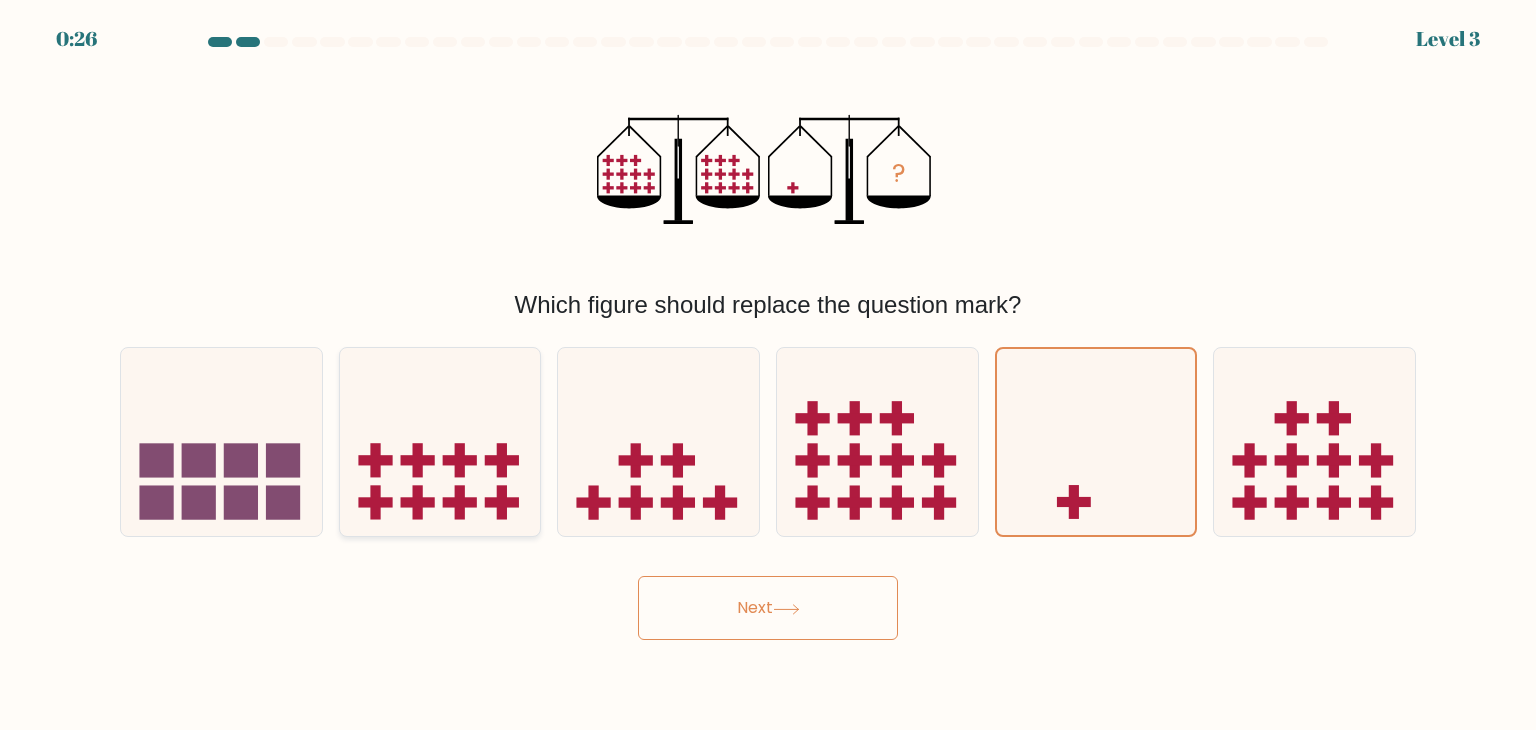 click 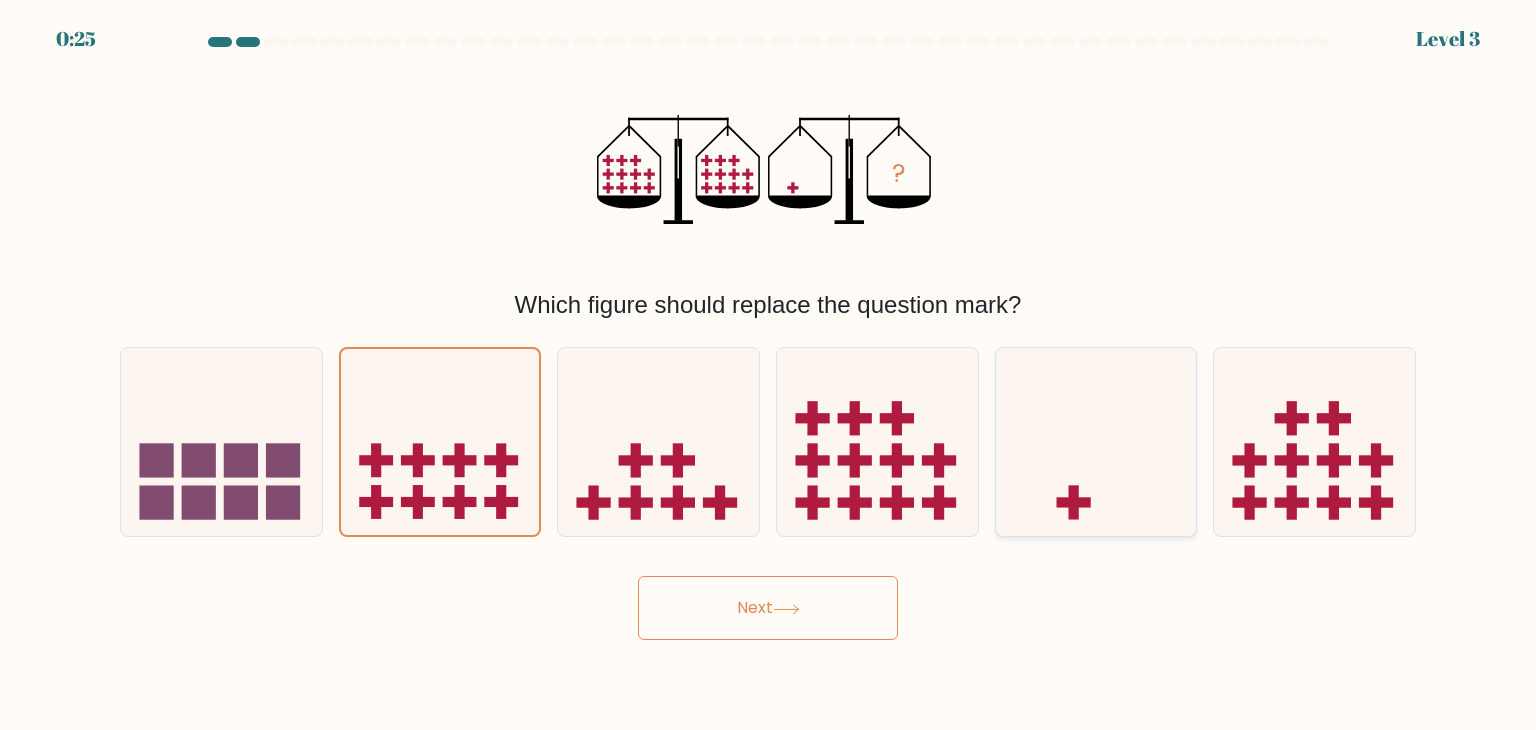 click 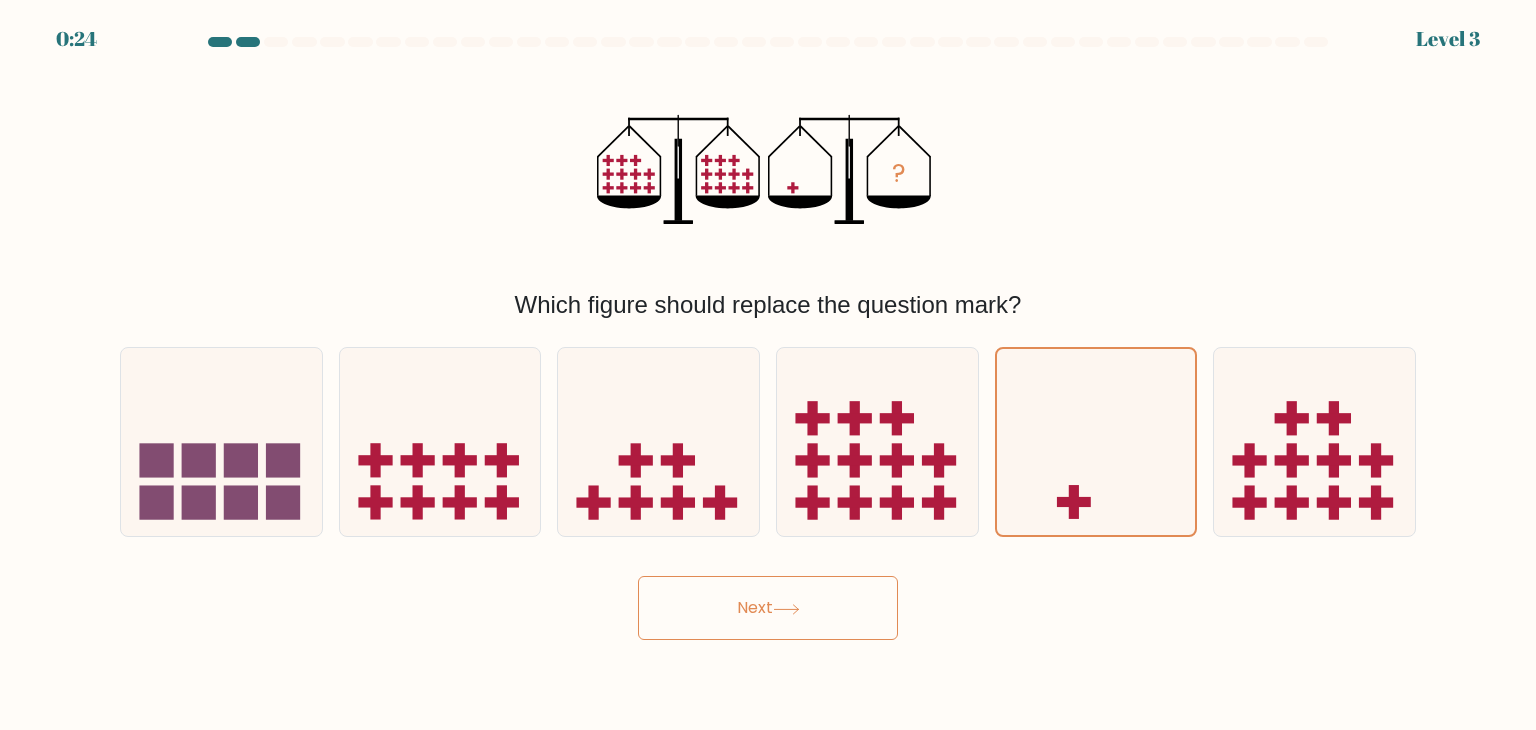 click on "Next" at bounding box center (768, 608) 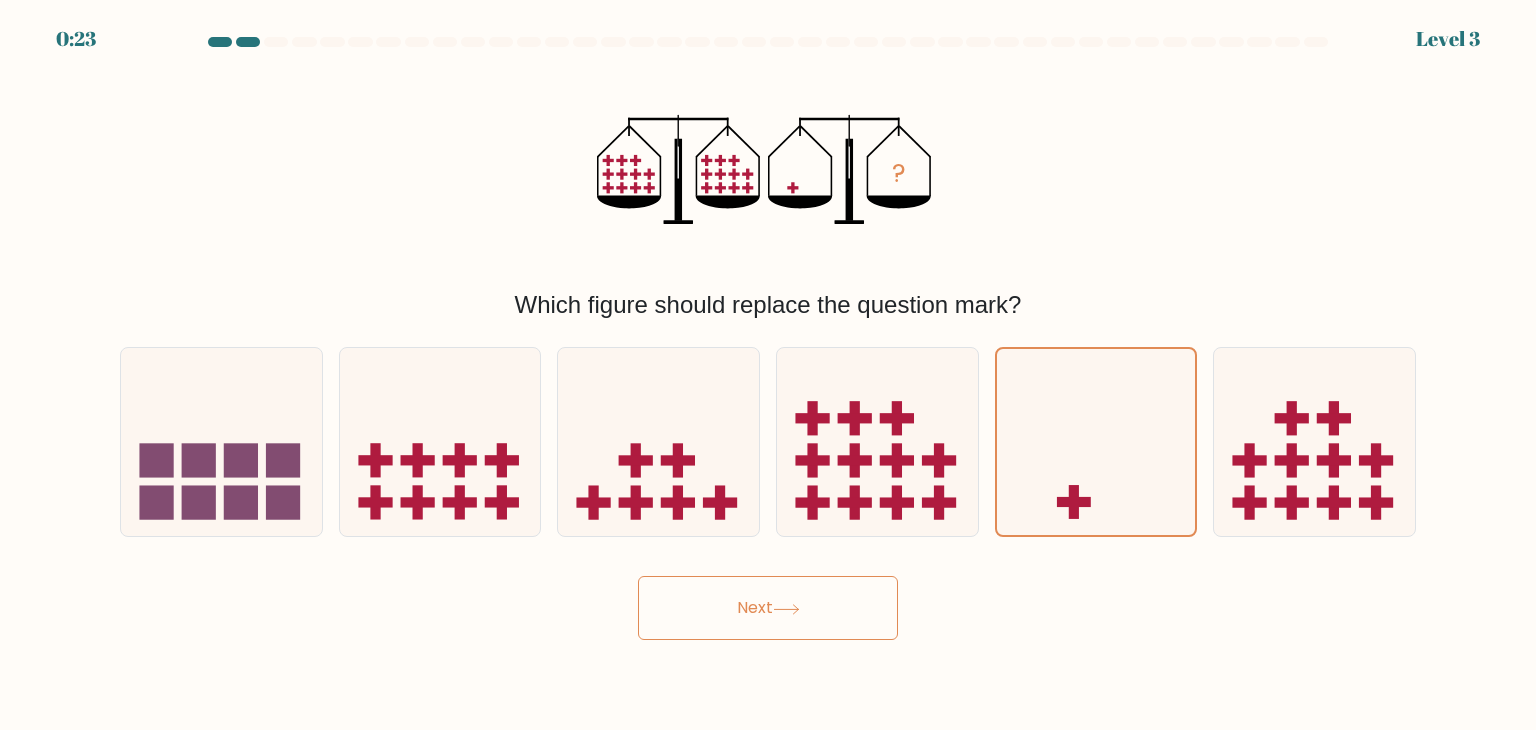 click on "Next" at bounding box center [768, 608] 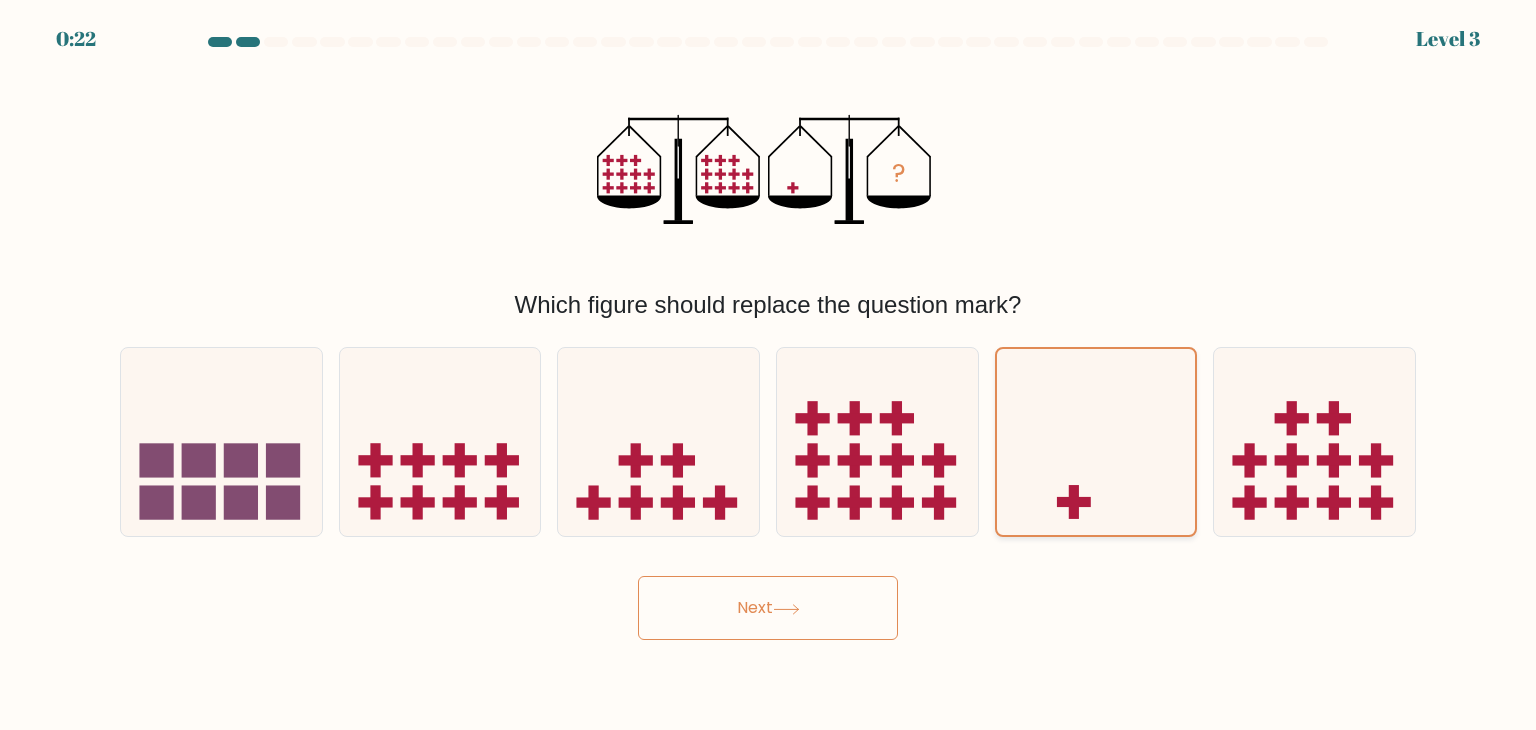 click on "Next" at bounding box center (768, 608) 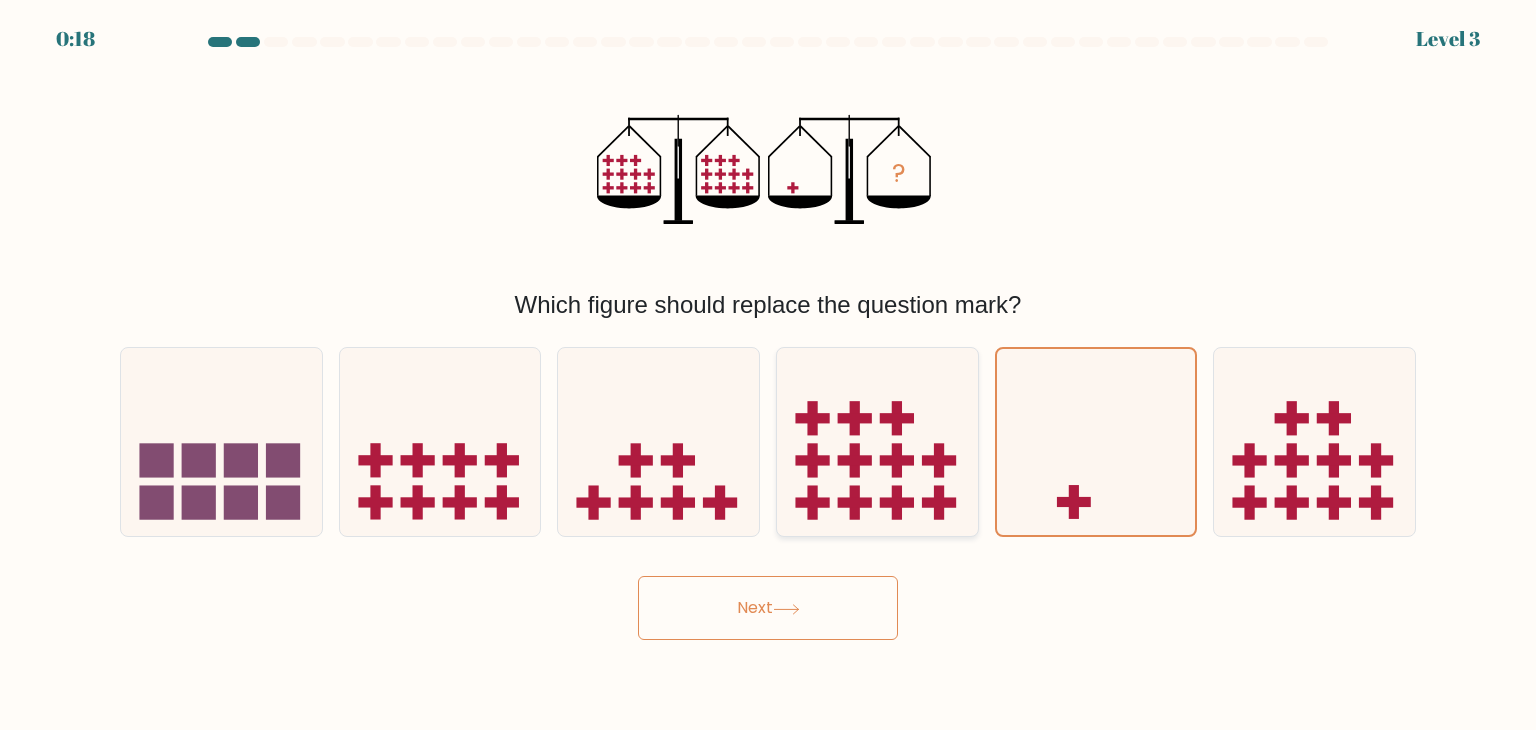 click 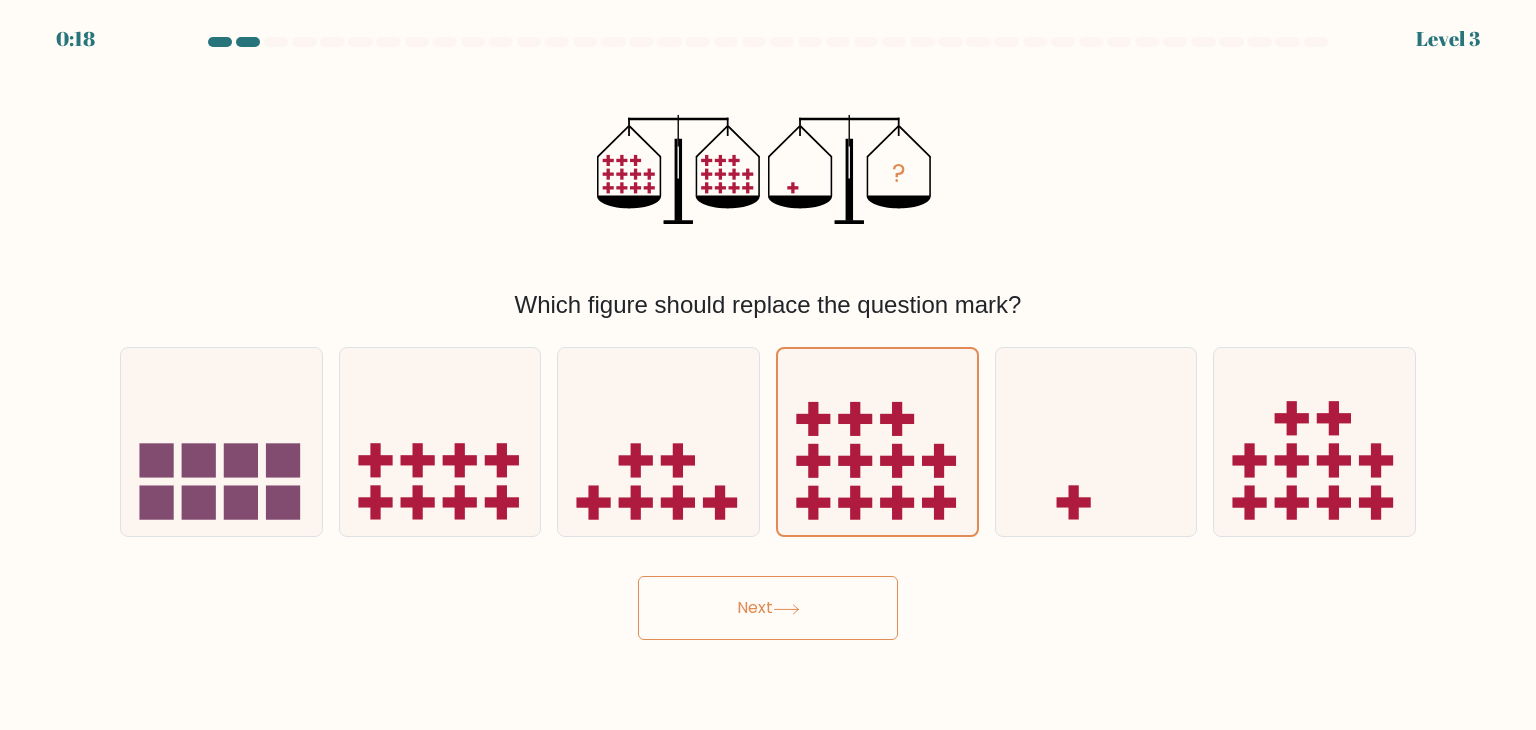 click on "Next" at bounding box center [768, 608] 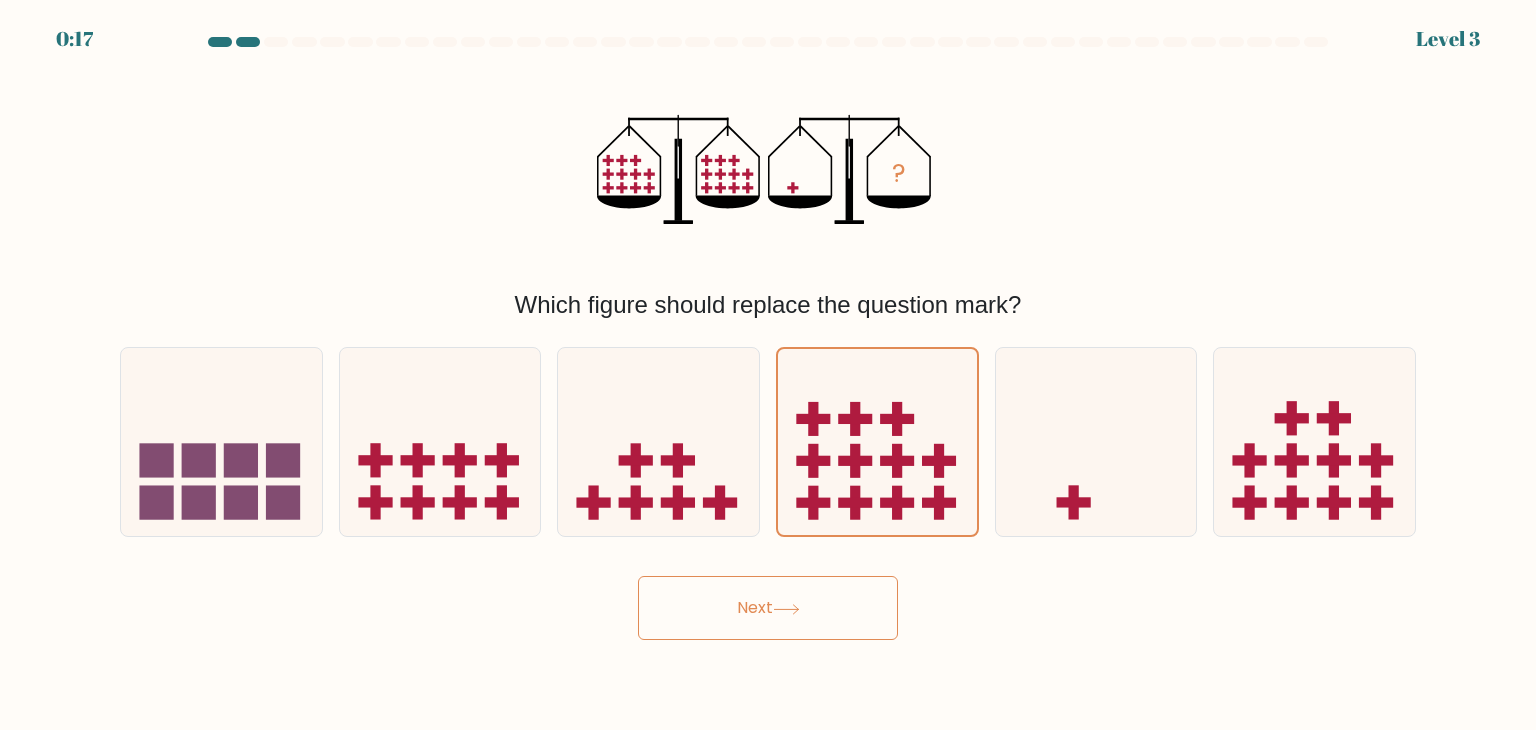 click on "Next" at bounding box center (768, 608) 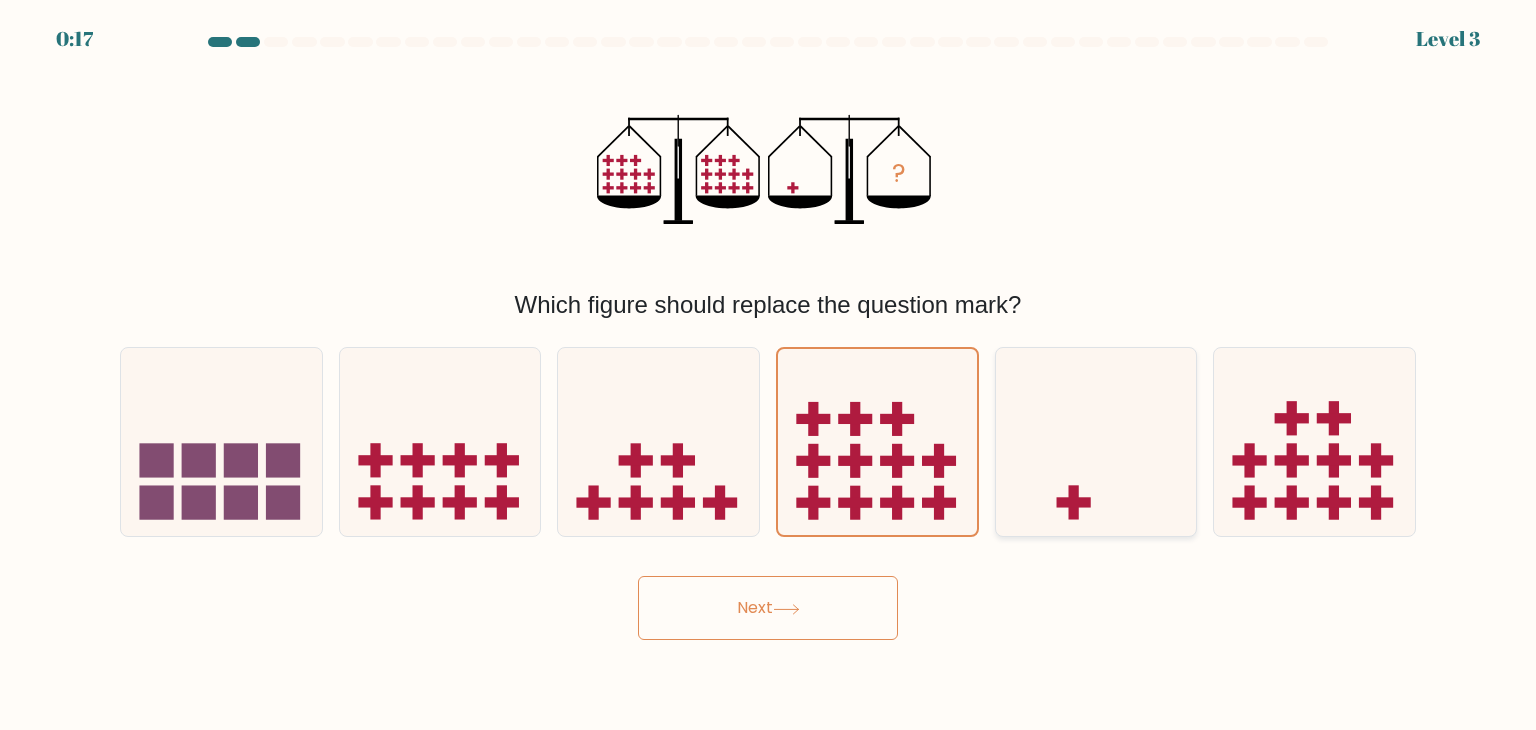 click 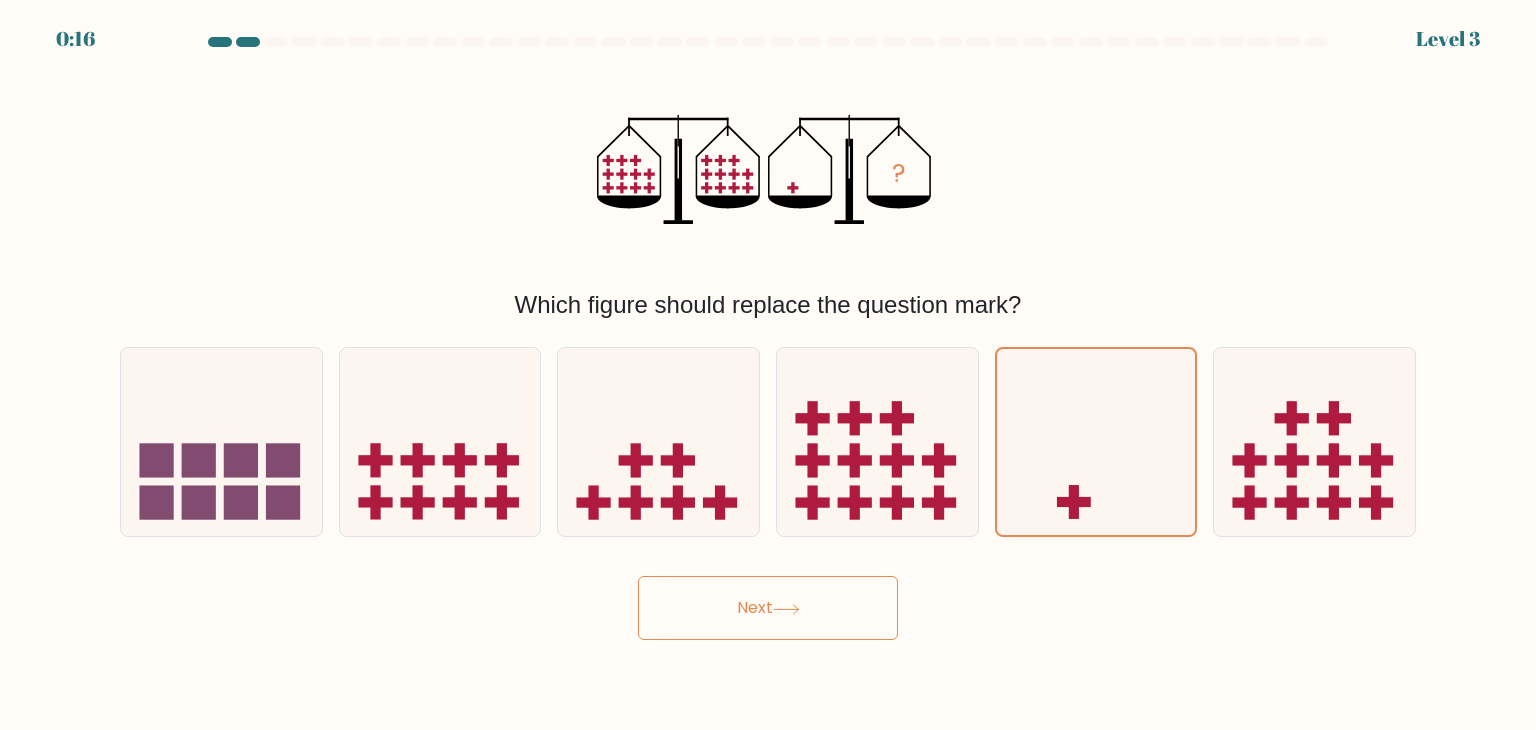 click on "Next" at bounding box center [768, 608] 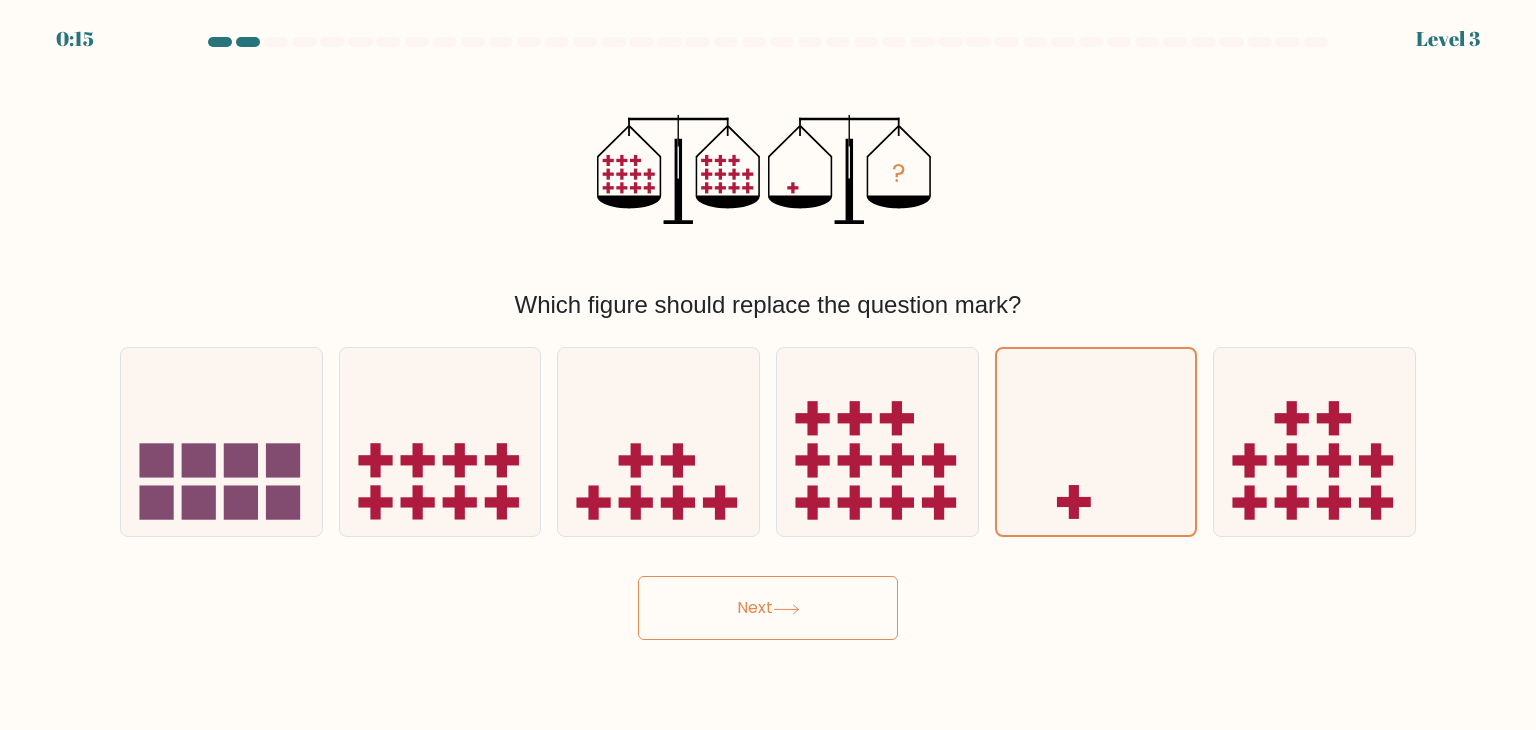 click on "Next" at bounding box center [768, 608] 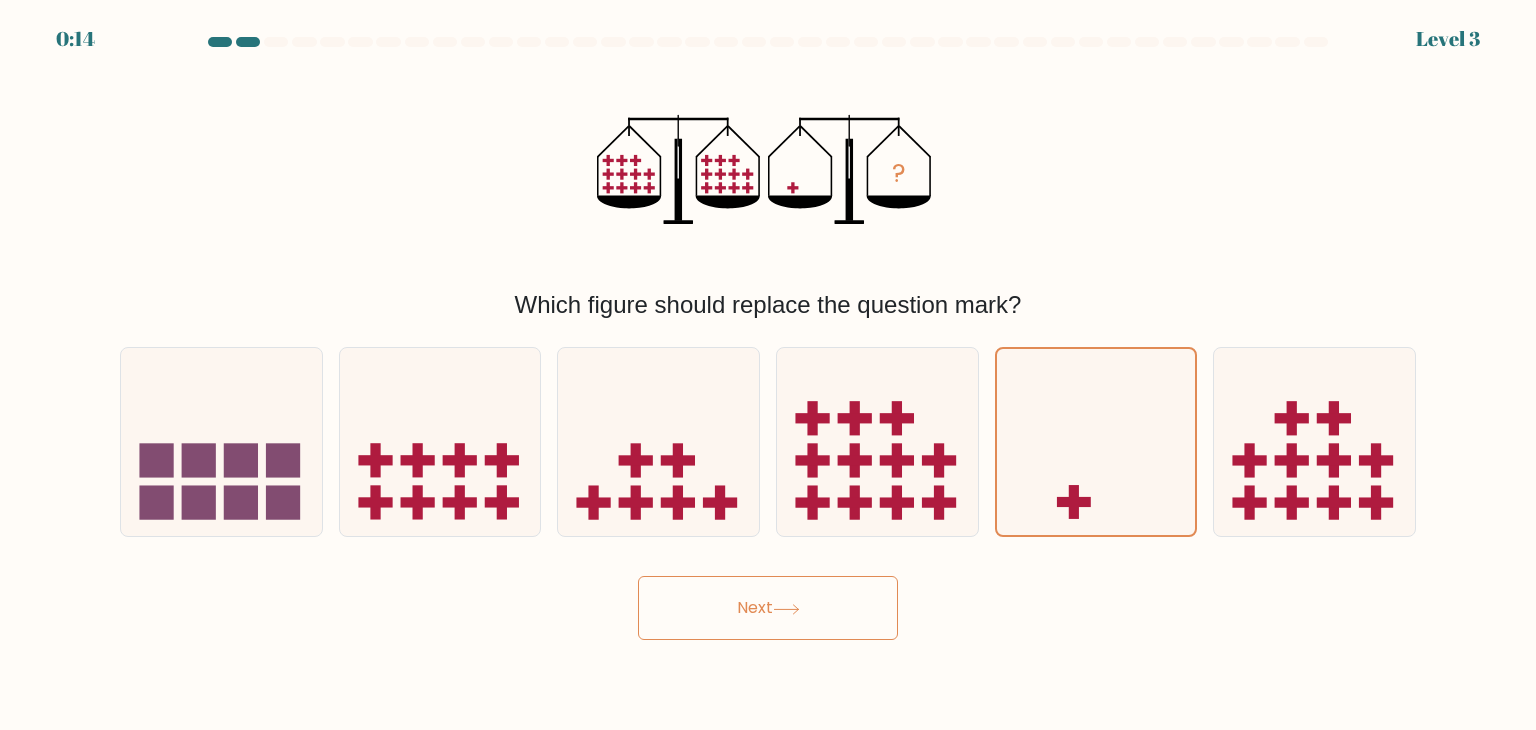 click on "Next" at bounding box center (768, 608) 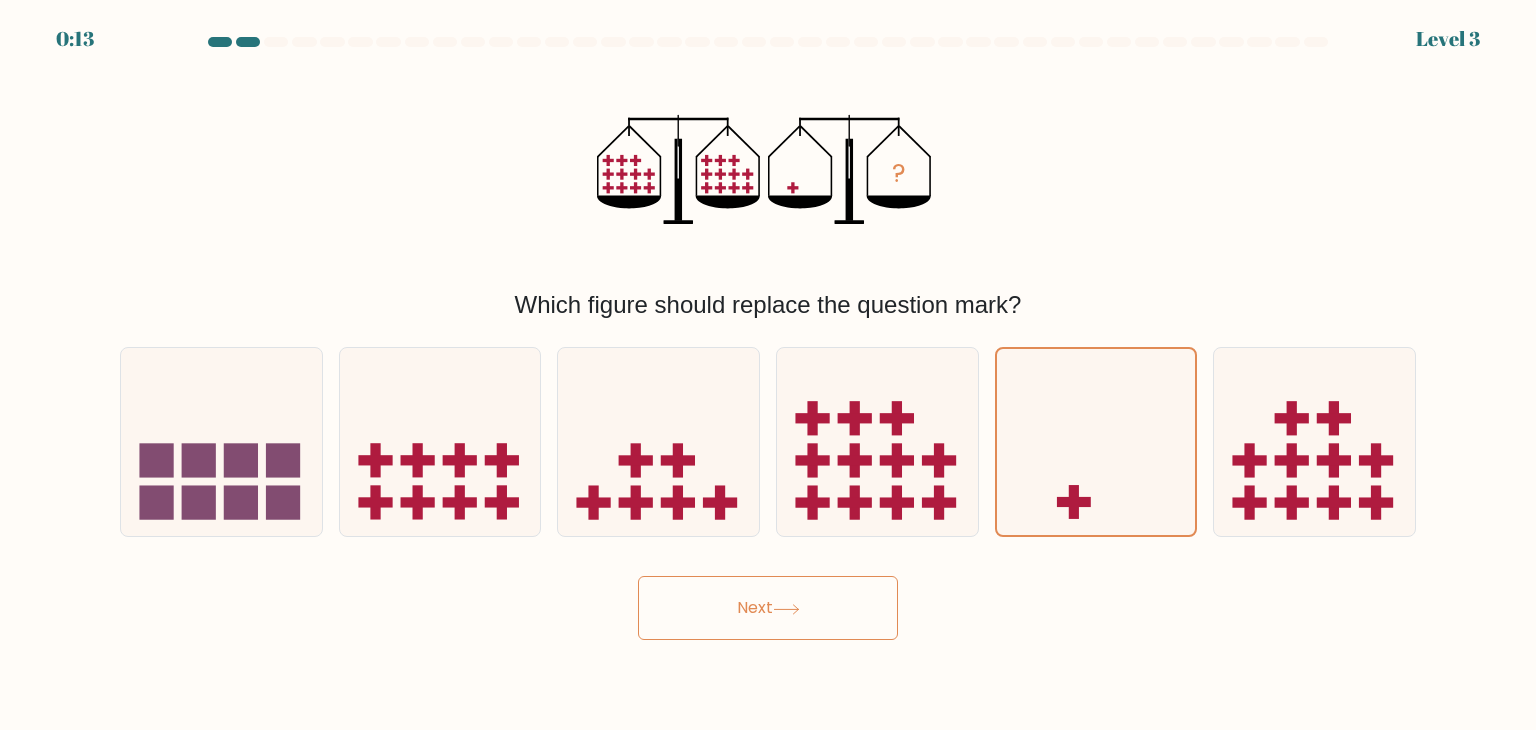 click 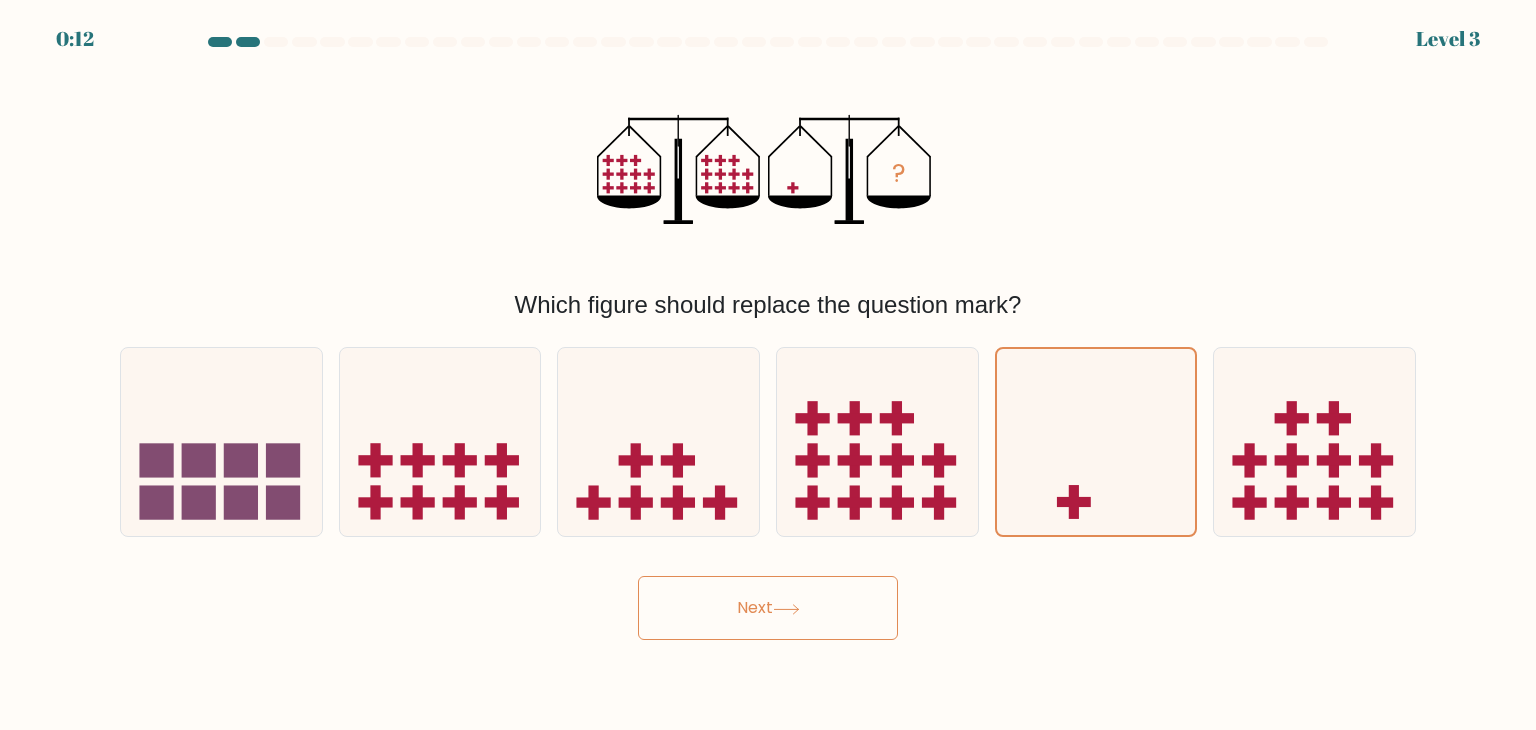 click 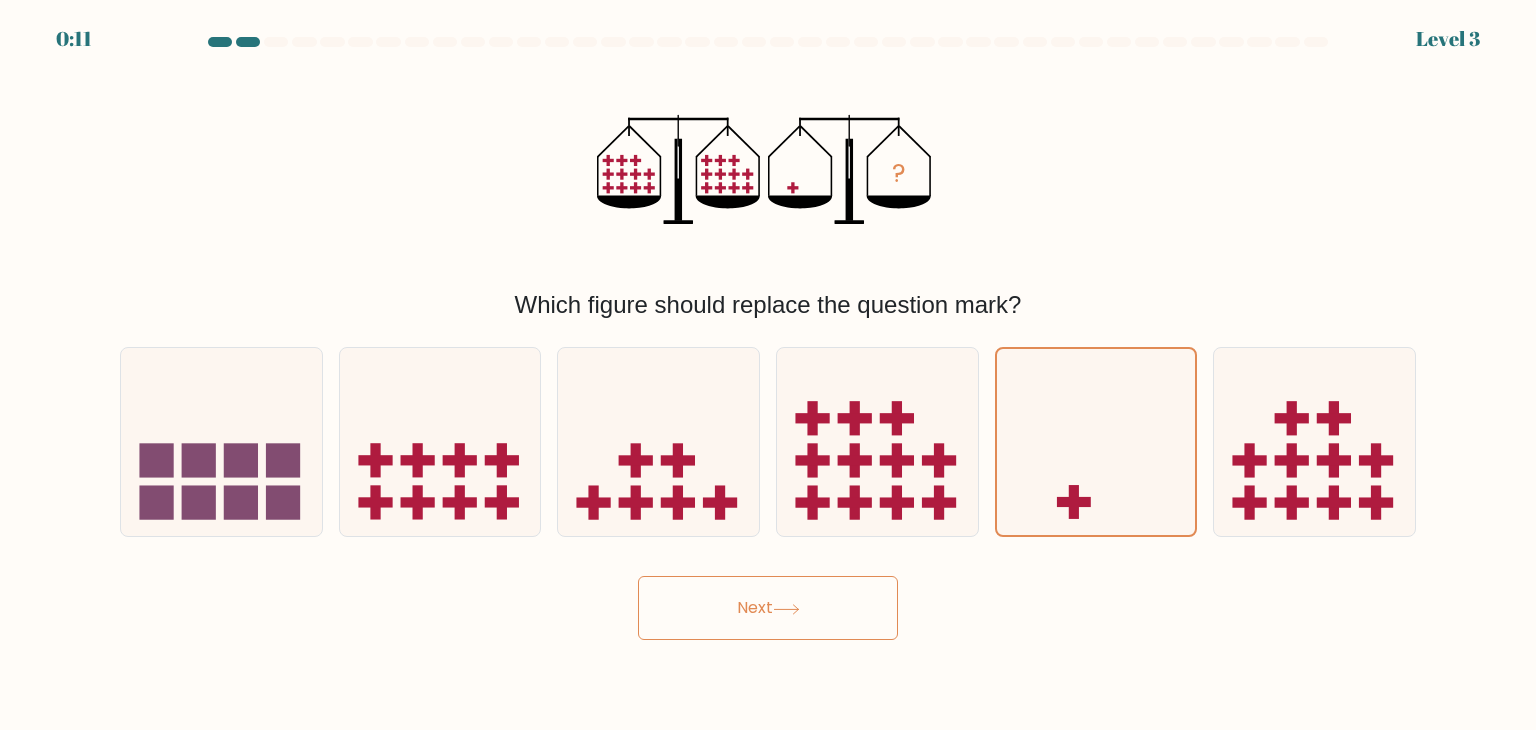 drag, startPoint x: 779, startPoint y: 604, endPoint x: 800, endPoint y: 723, distance: 120.83874 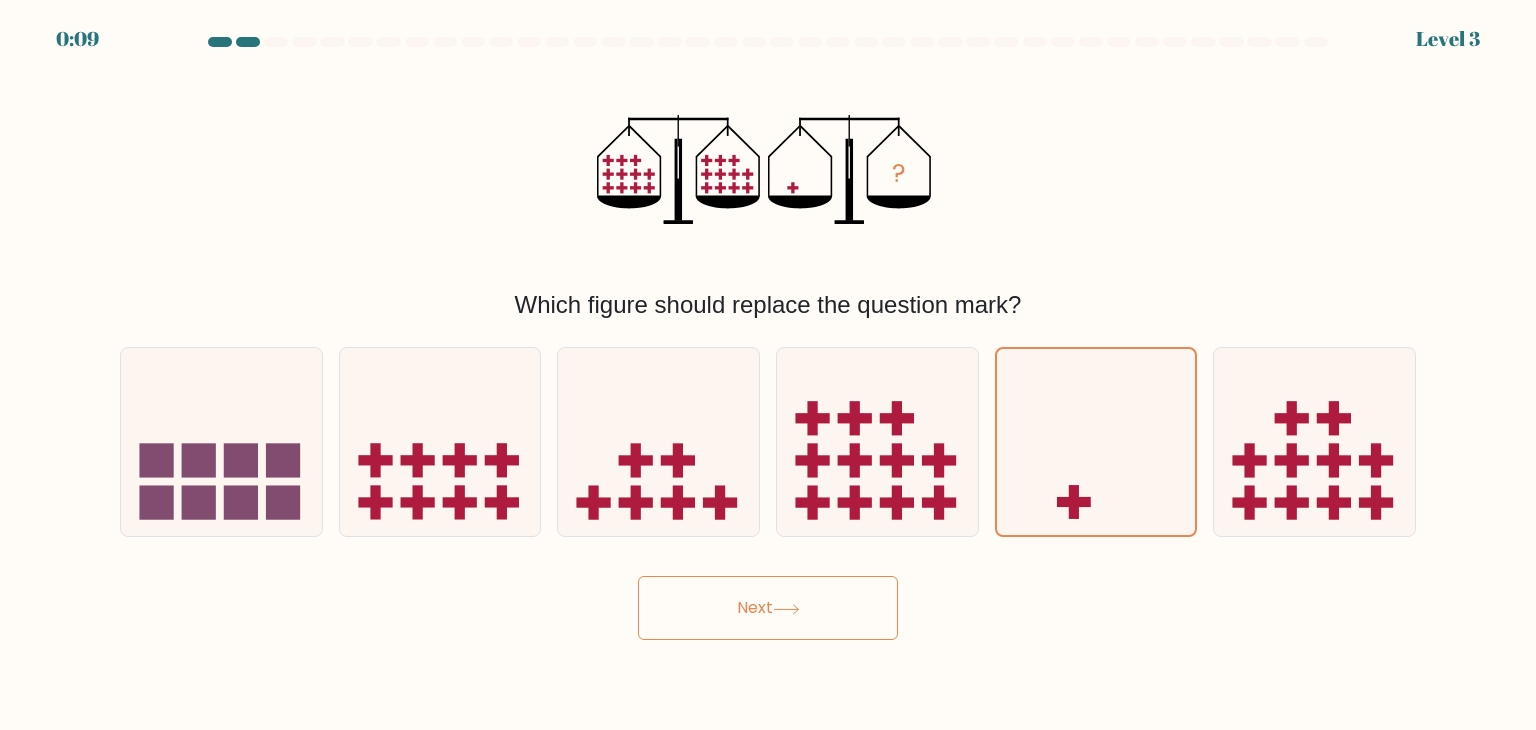 click on "Next" at bounding box center (768, 608) 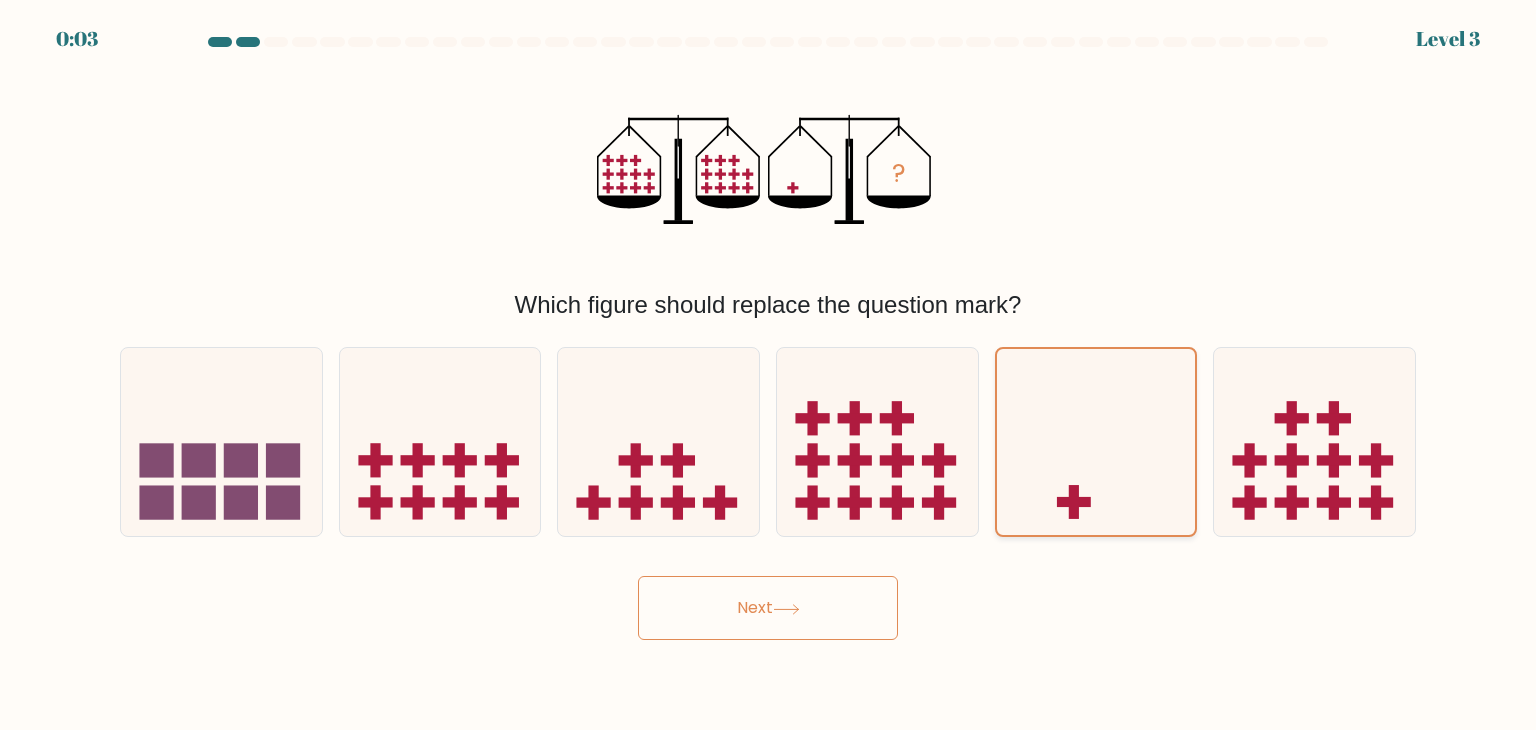 click 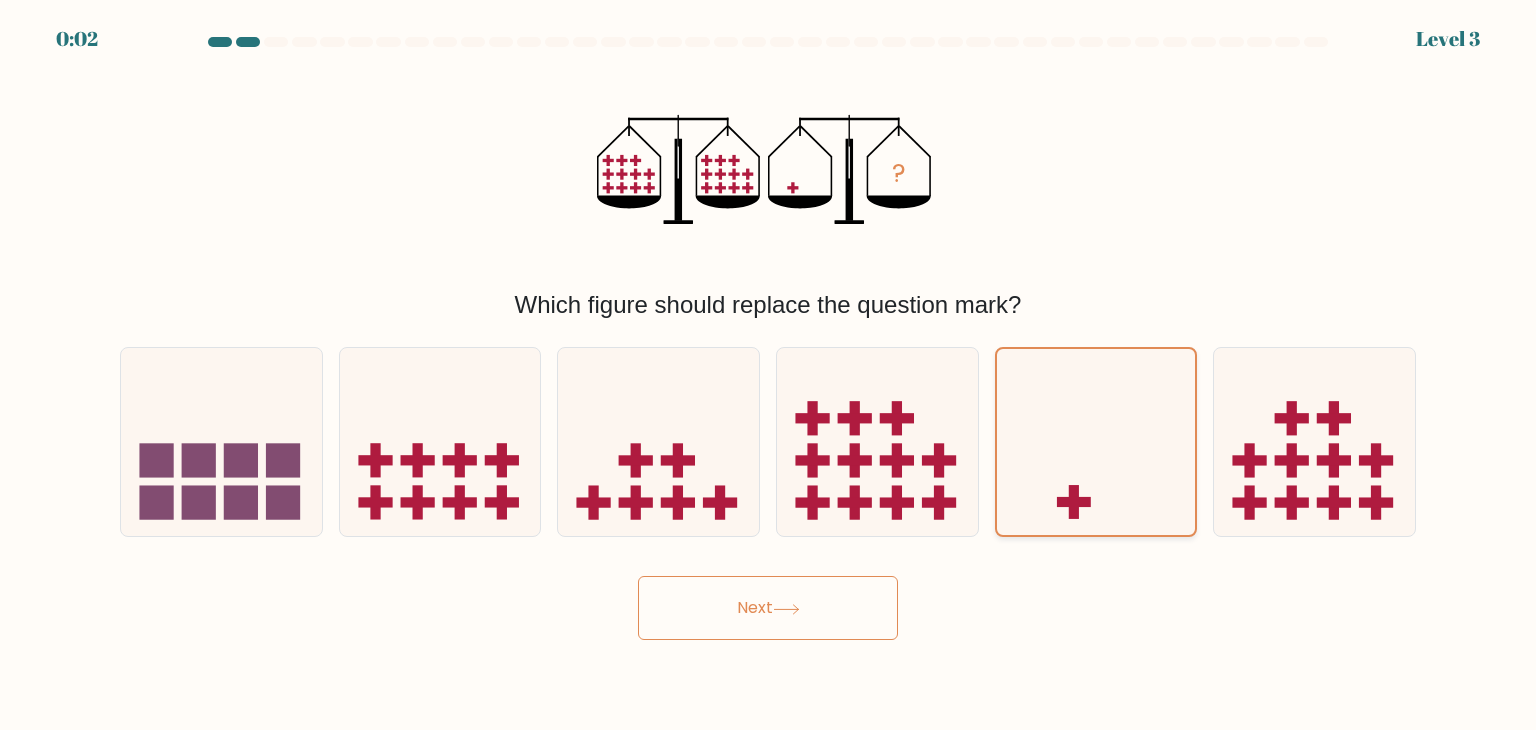 click 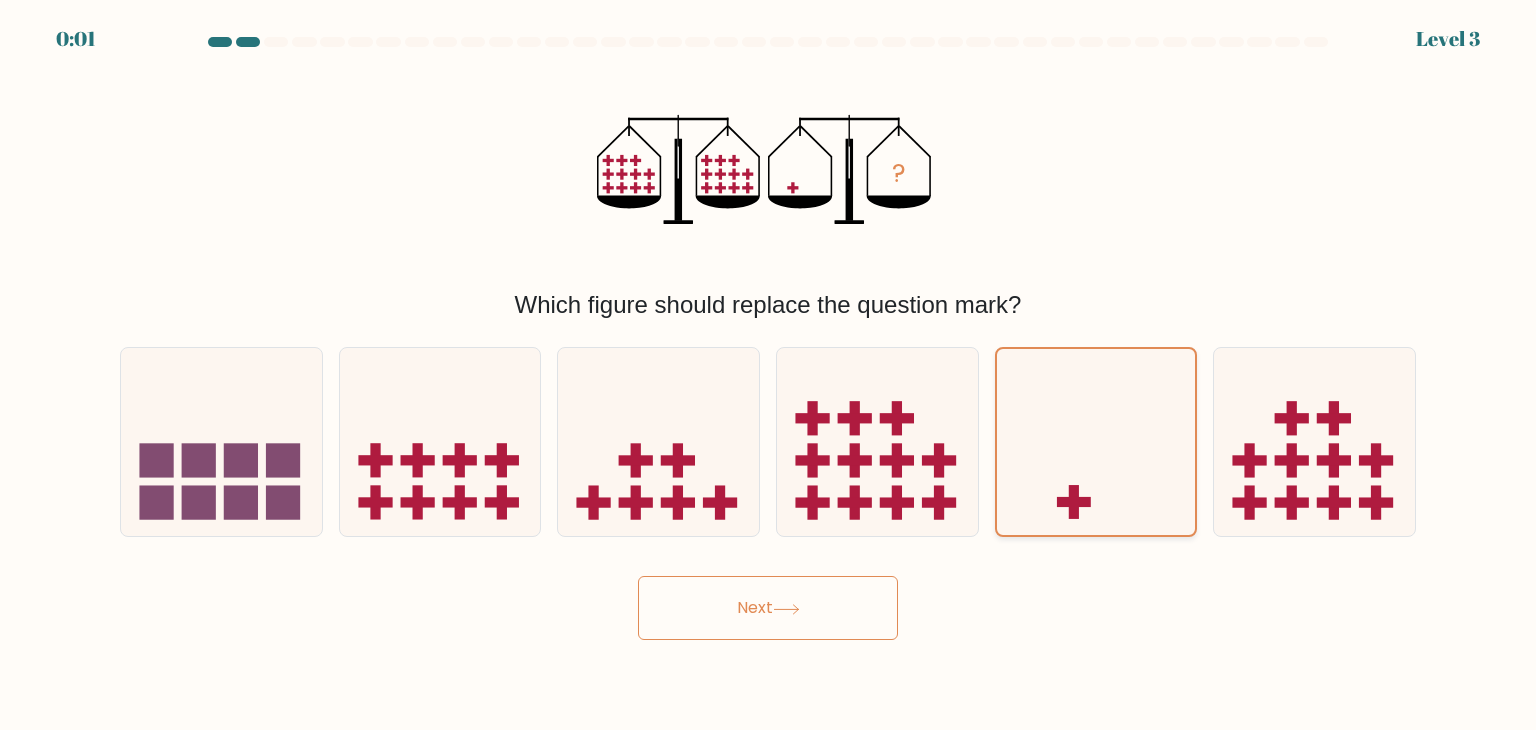 click 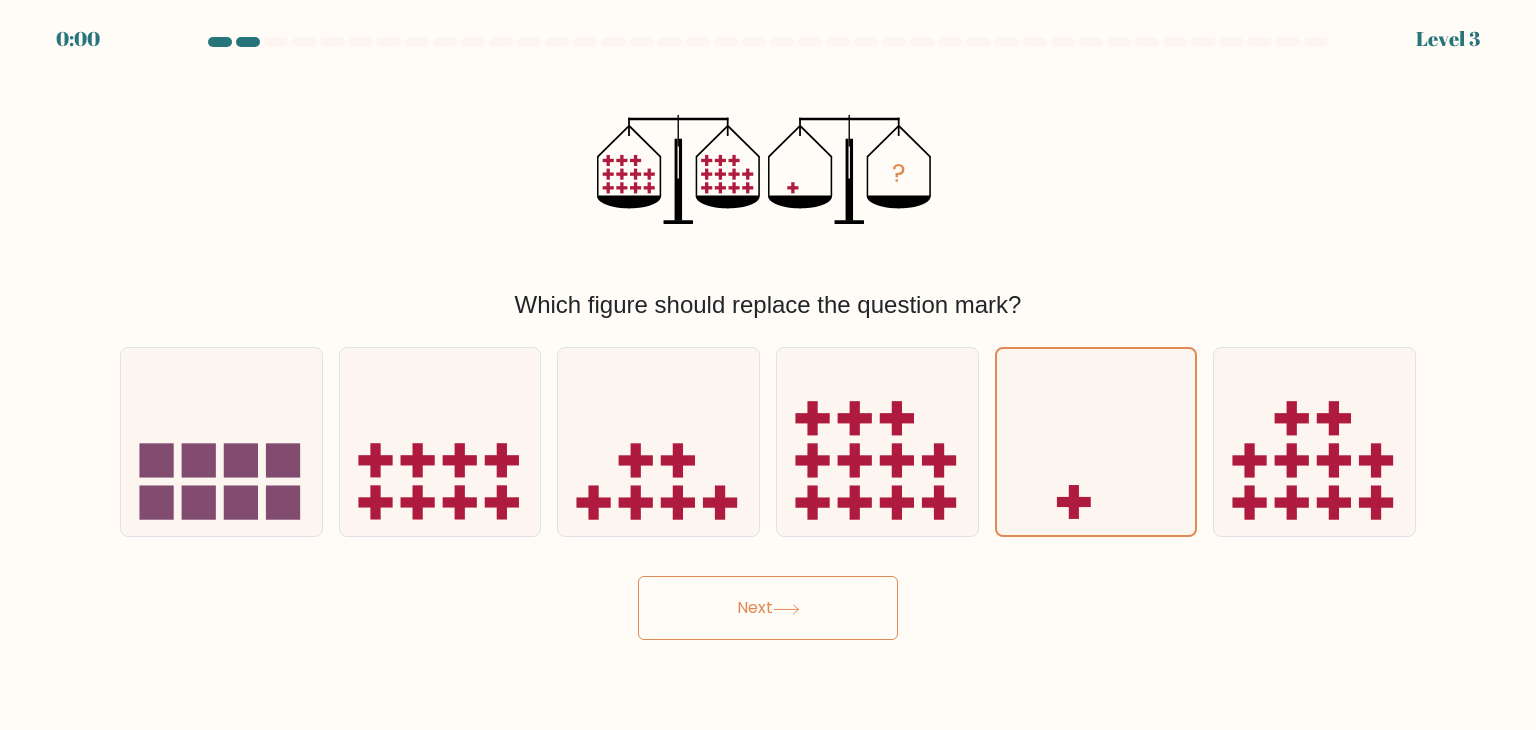 click on "Next" at bounding box center (768, 608) 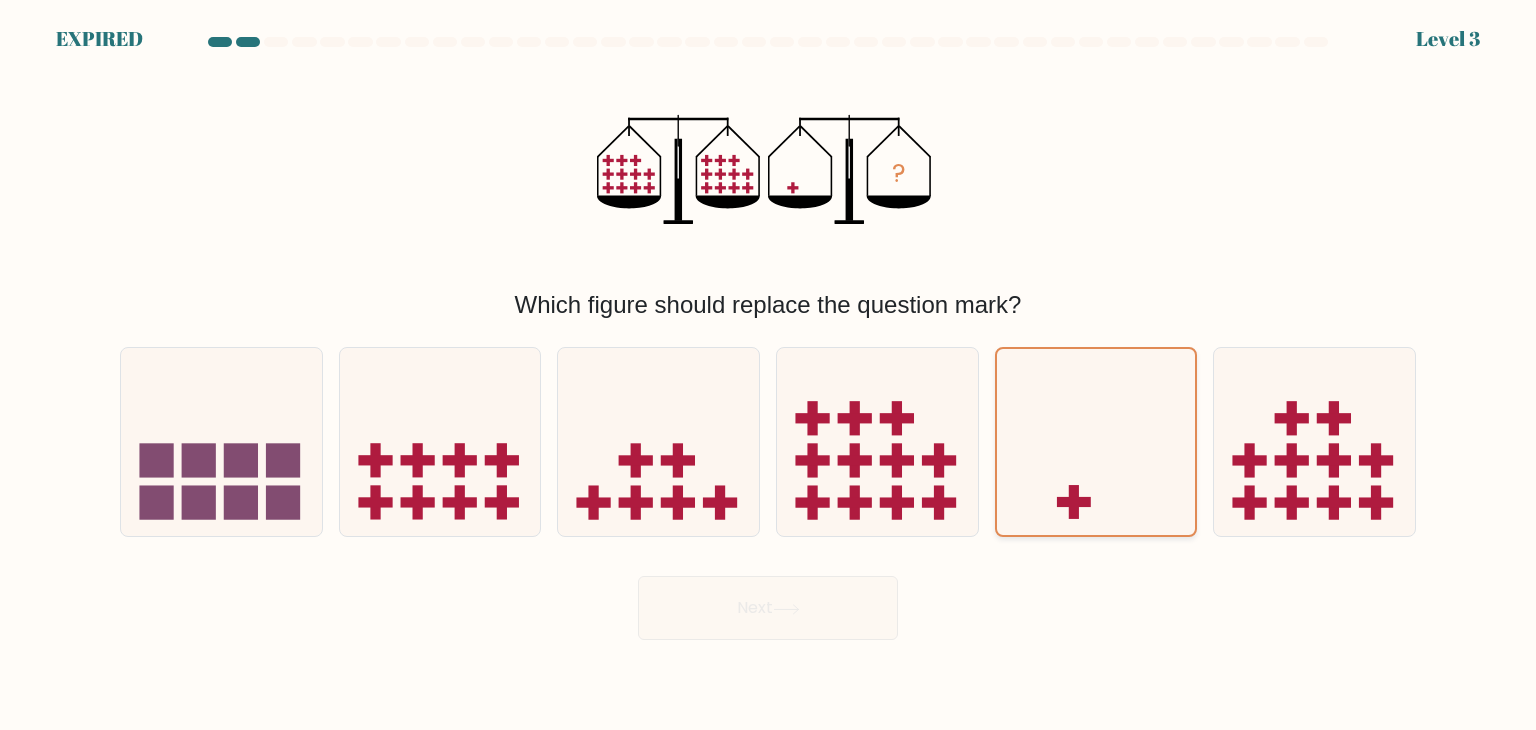 click 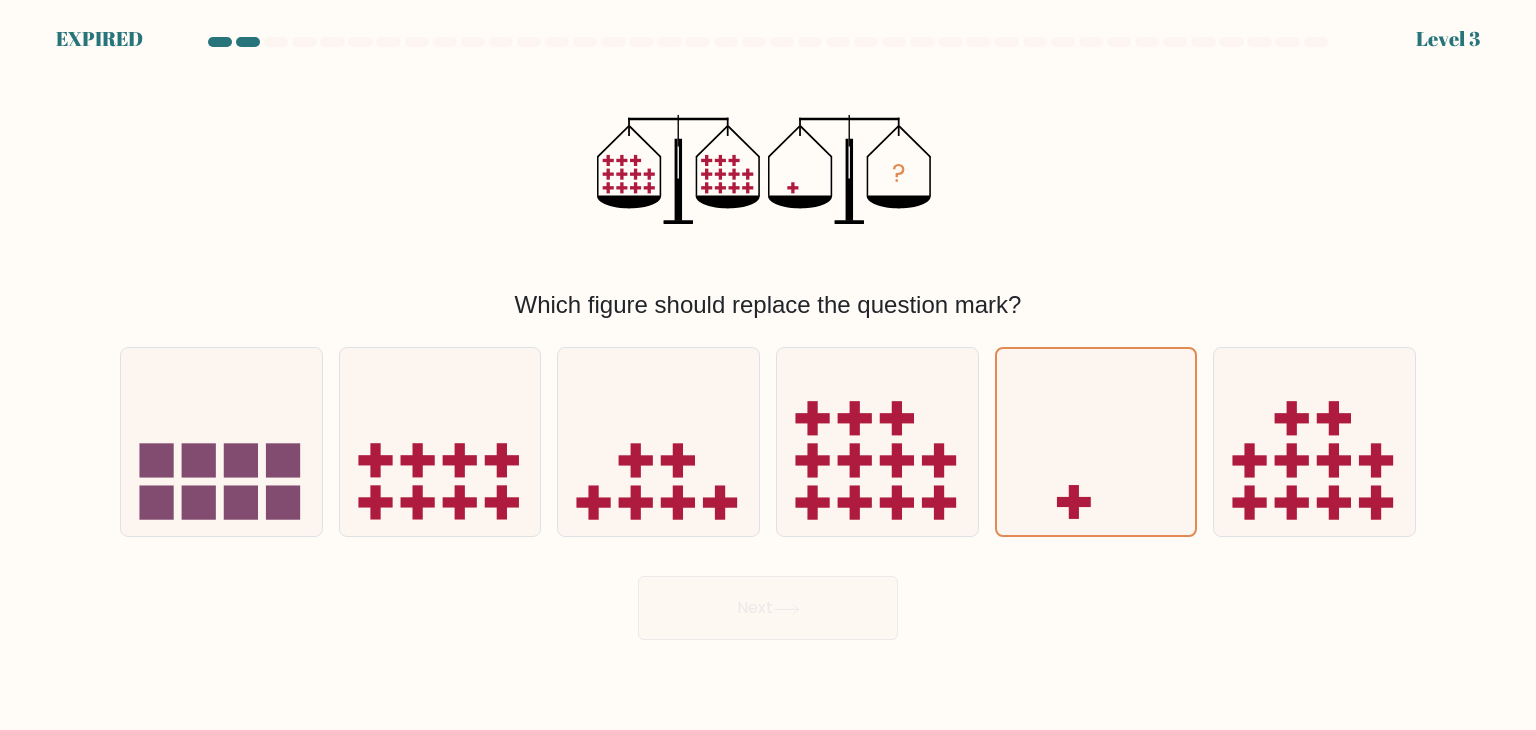 click on "Next" at bounding box center [768, 600] 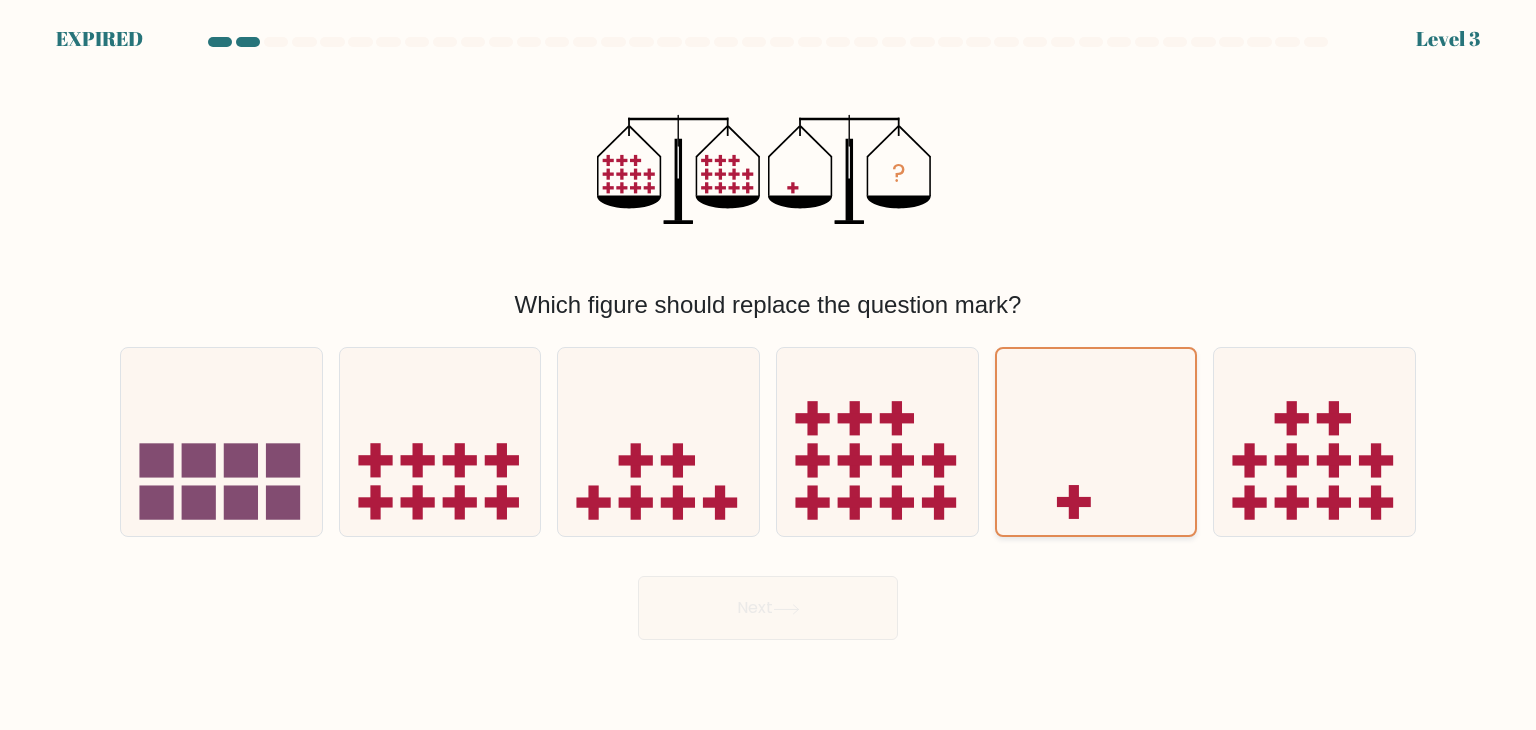 click 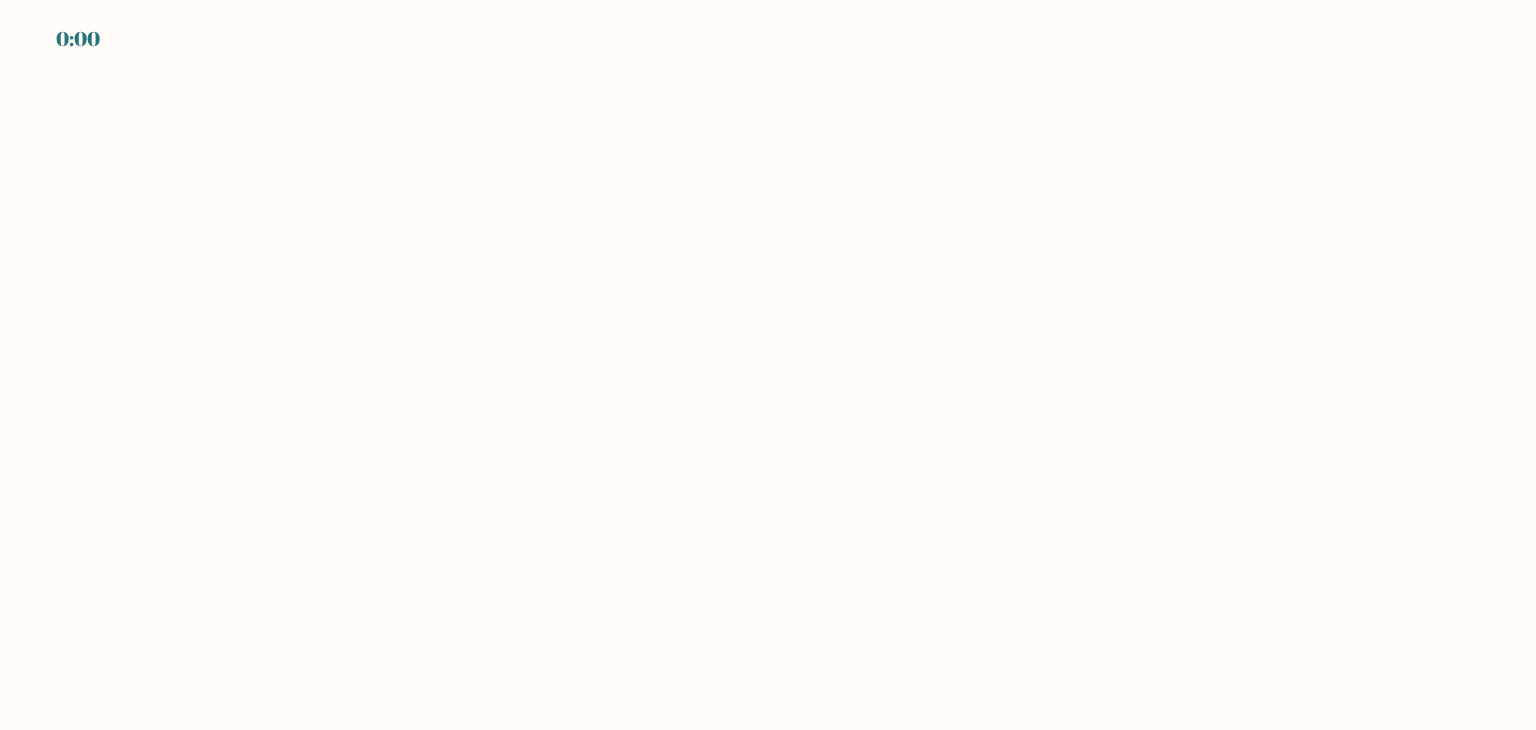 scroll, scrollTop: 0, scrollLeft: 0, axis: both 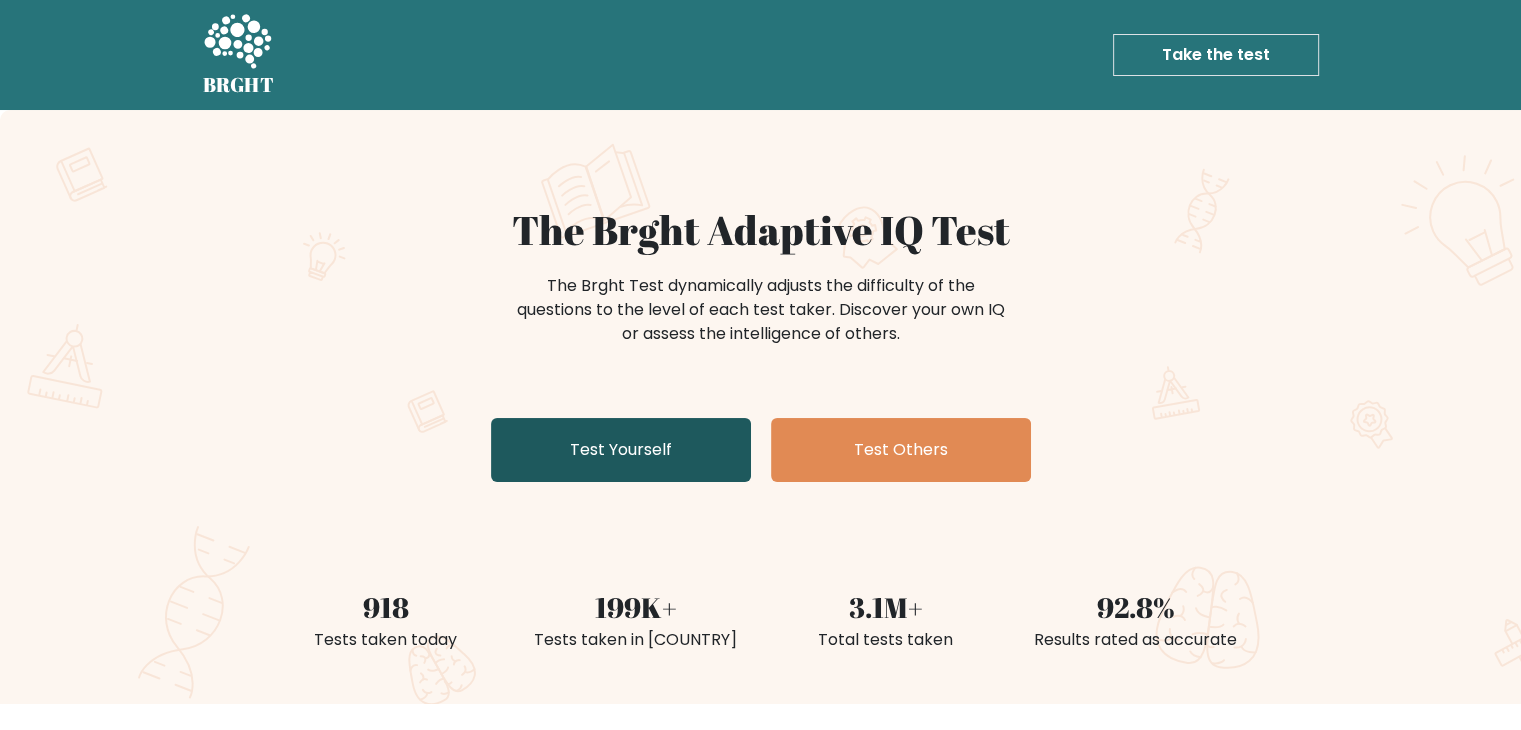 click on "Test Yourself" at bounding box center (621, 450) 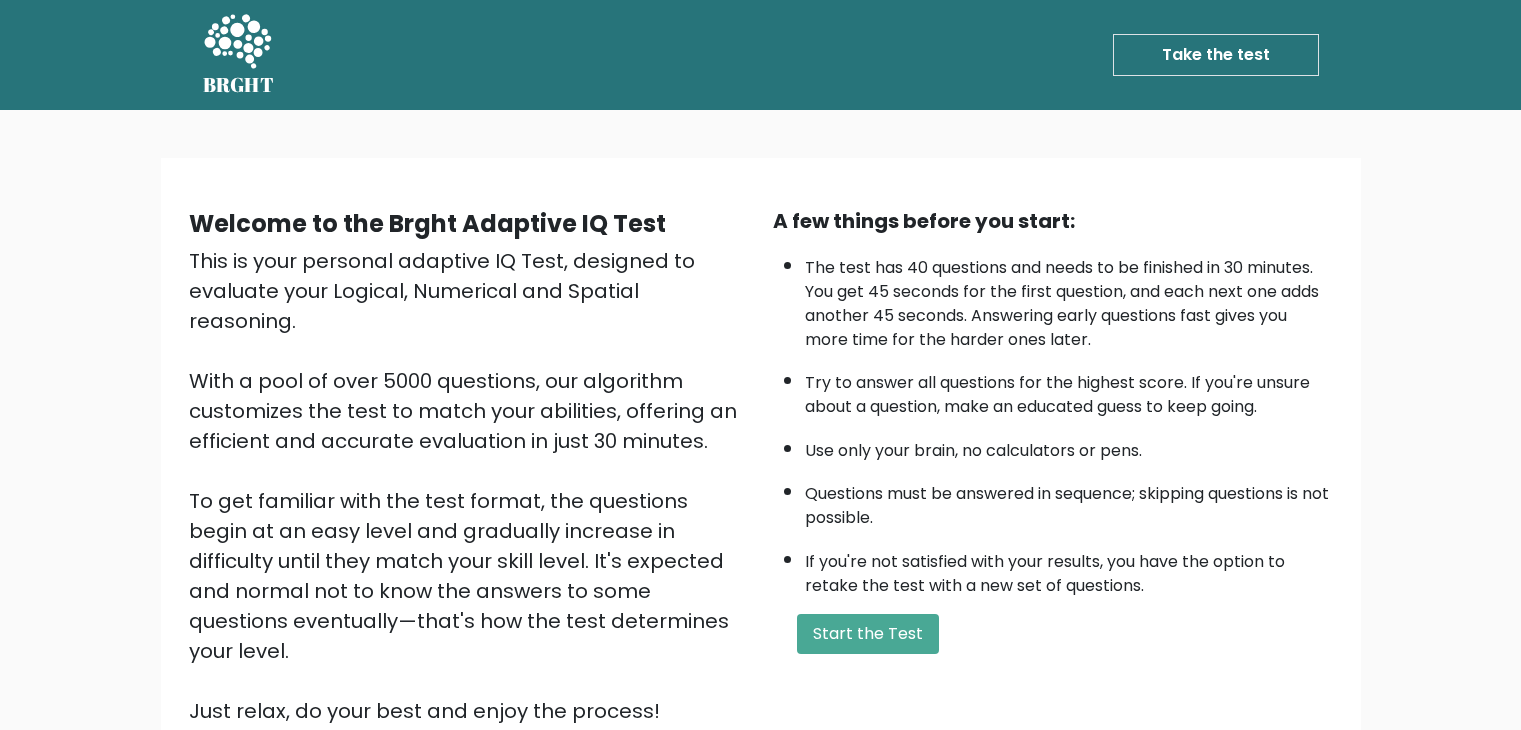 scroll, scrollTop: 0, scrollLeft: 0, axis: both 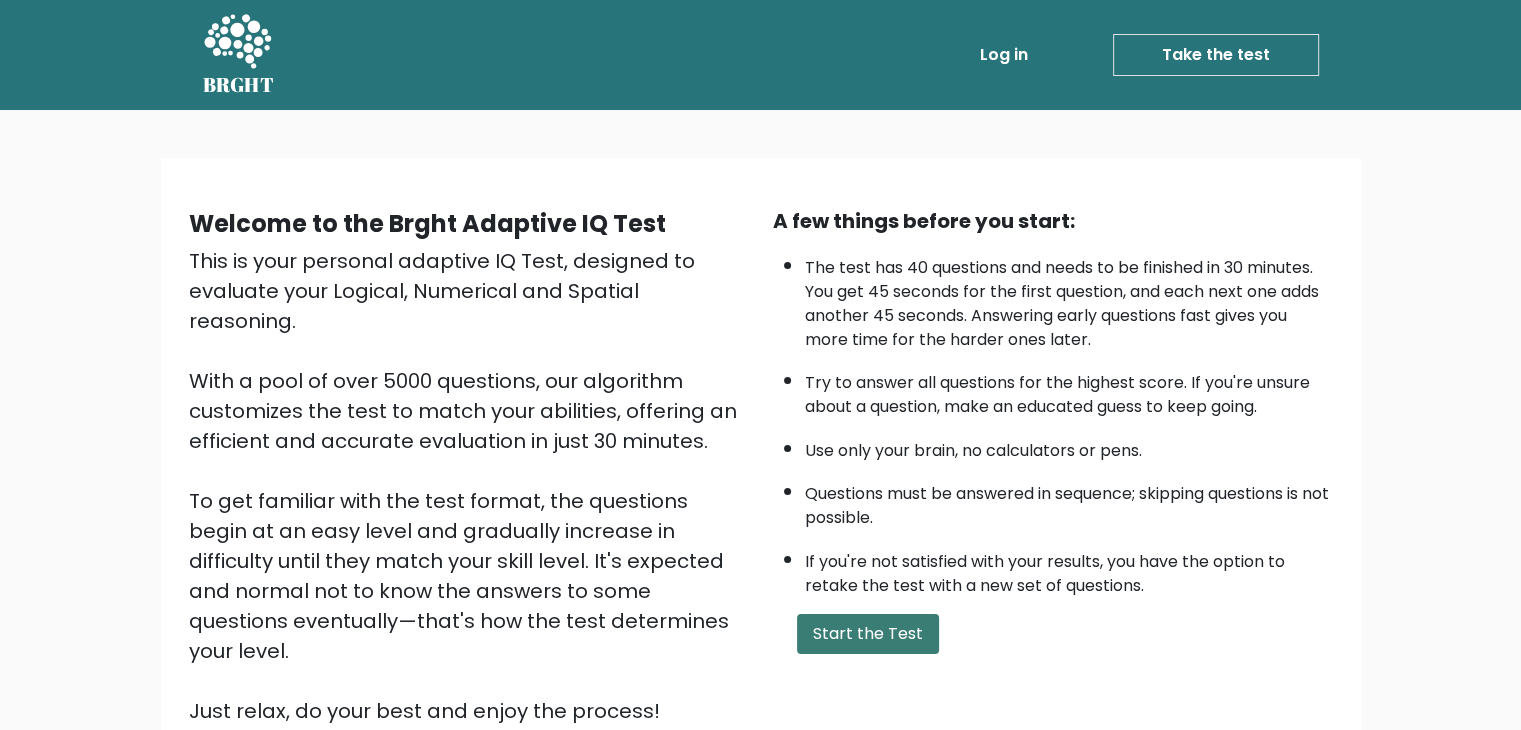 click on "Start the Test" at bounding box center [868, 634] 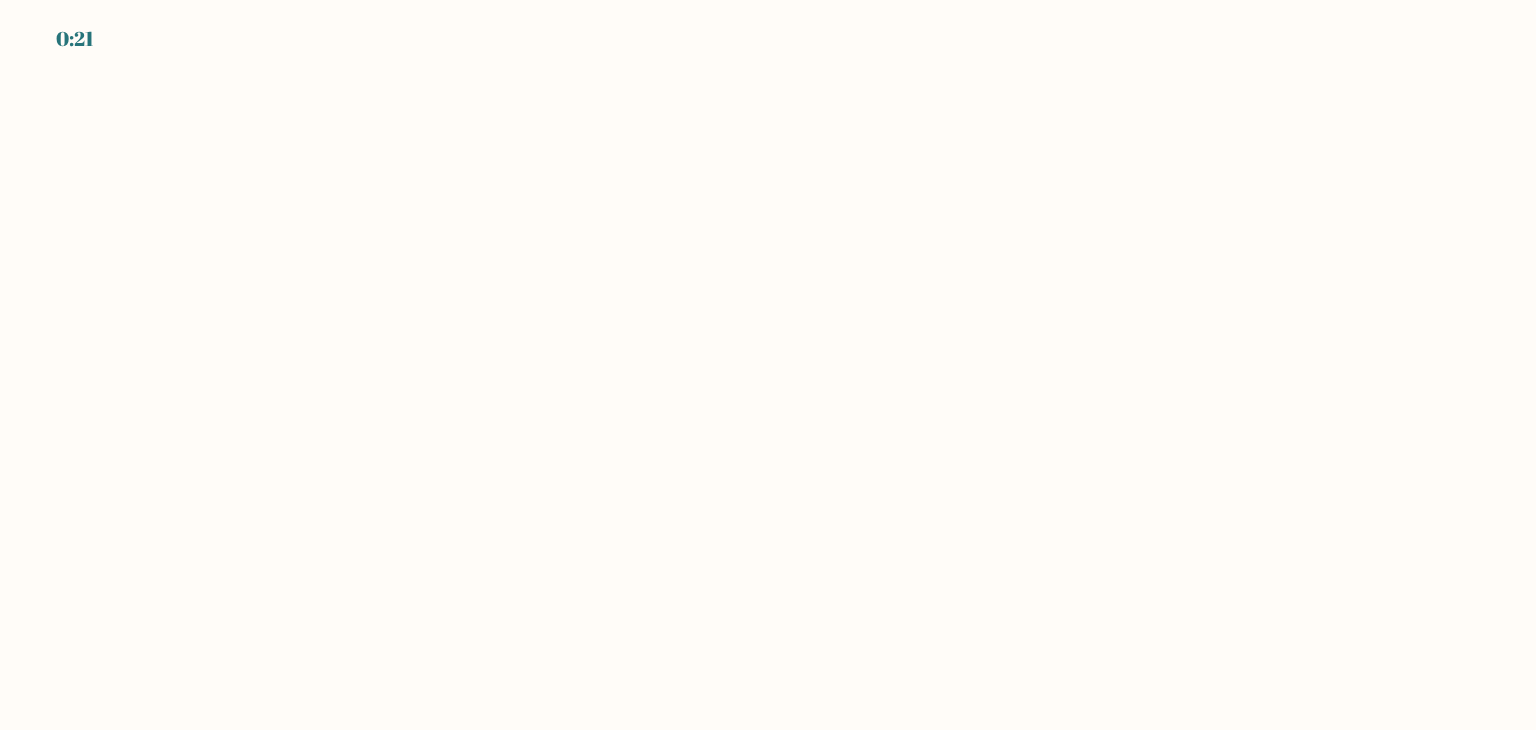 scroll, scrollTop: 0, scrollLeft: 0, axis: both 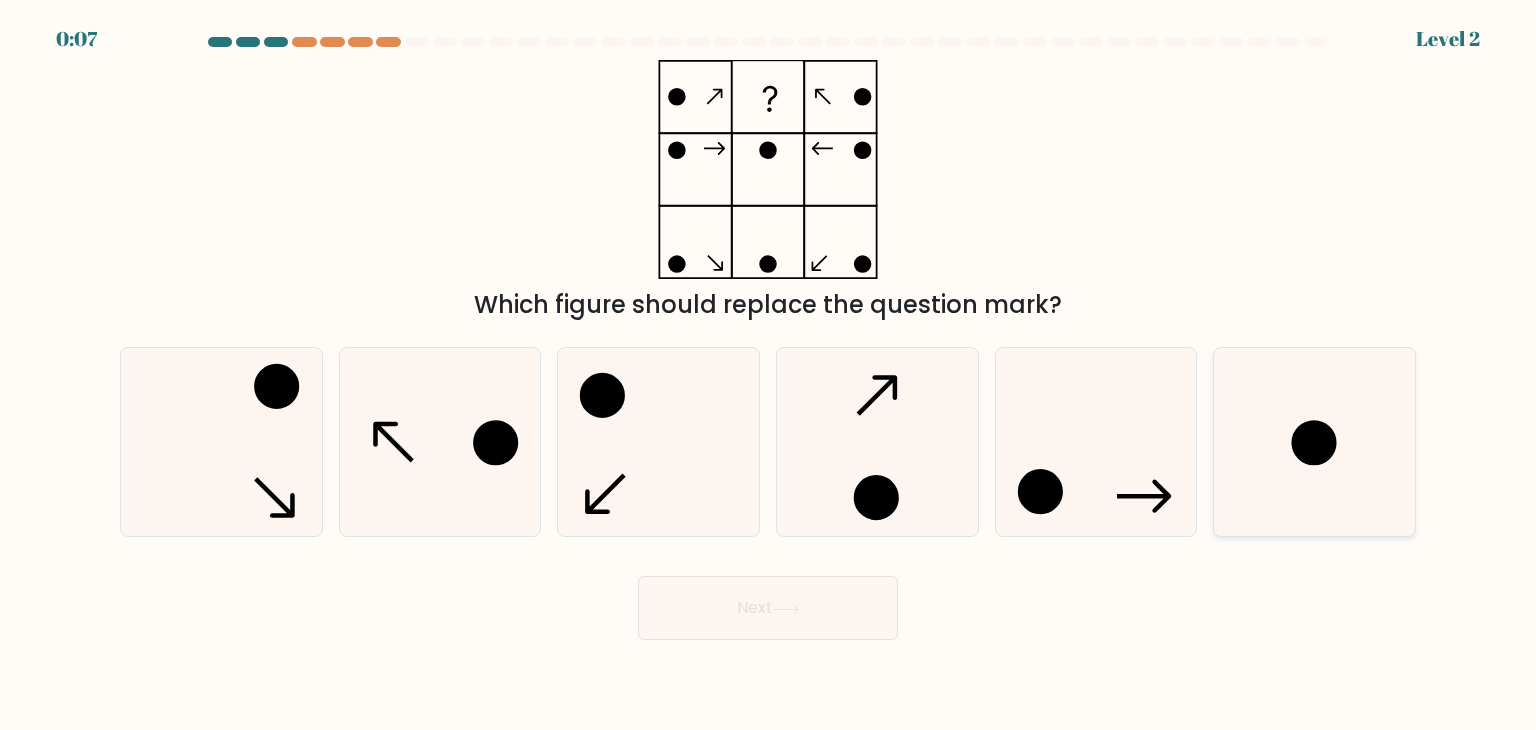 click 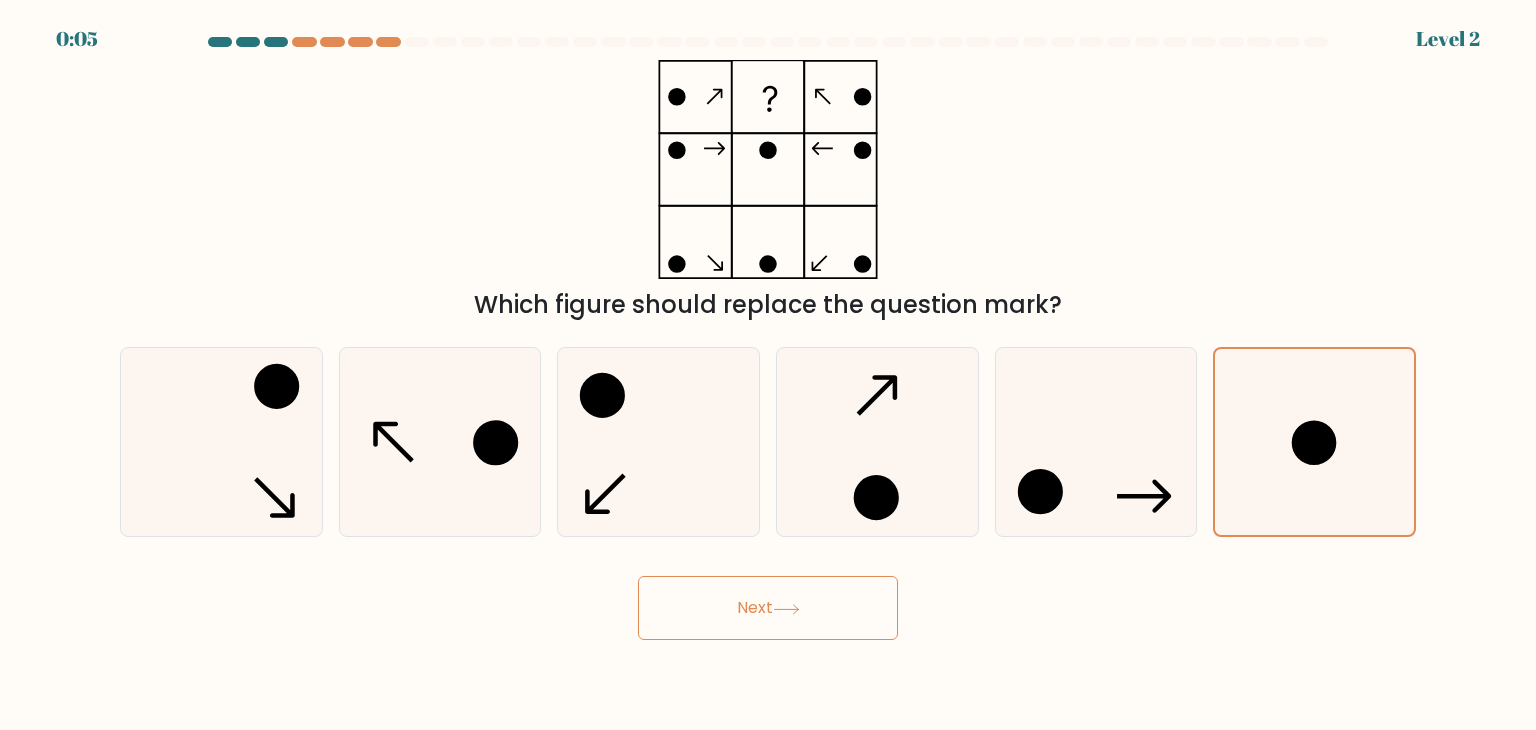 click on "Next" at bounding box center (768, 608) 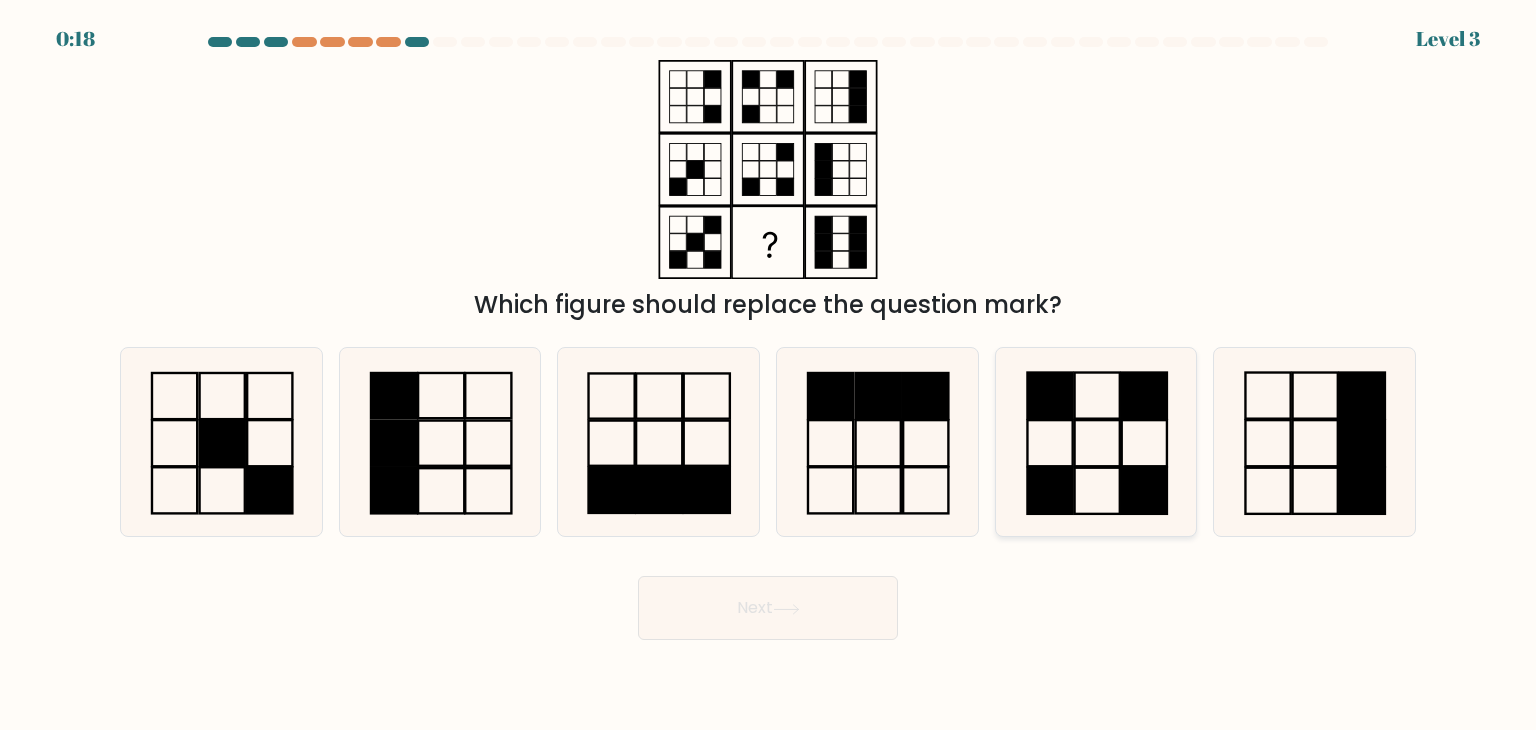 click 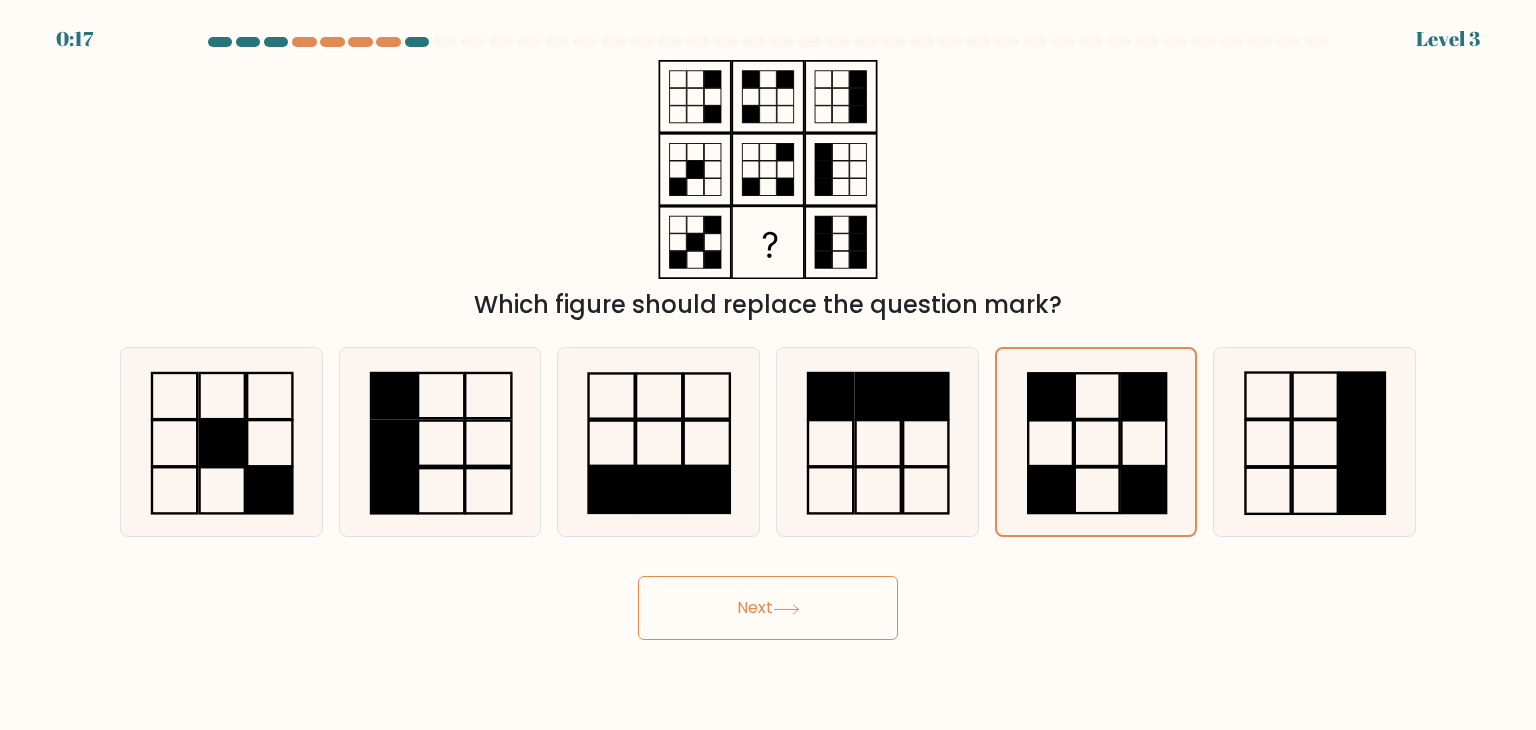 click on "Next" at bounding box center [768, 608] 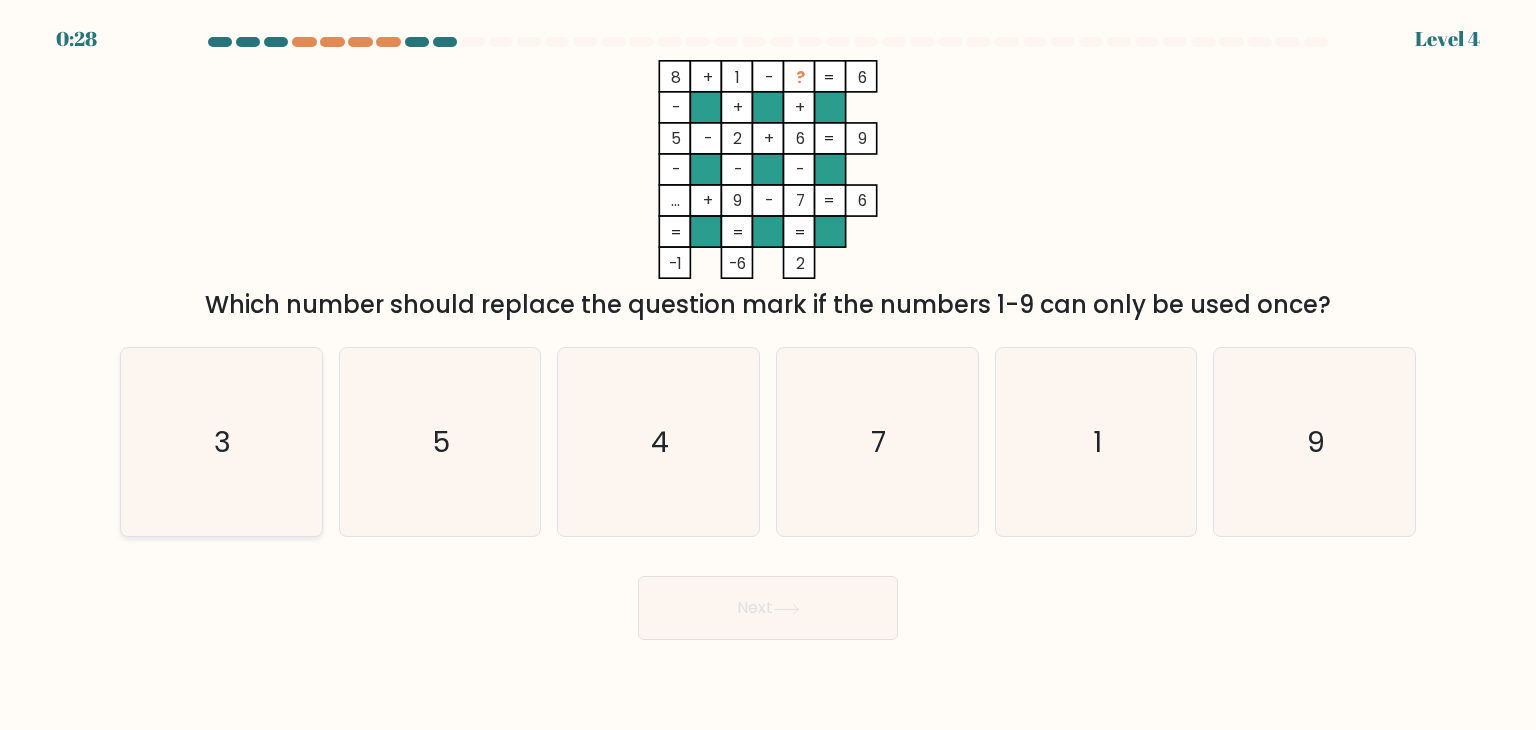 click on "3" 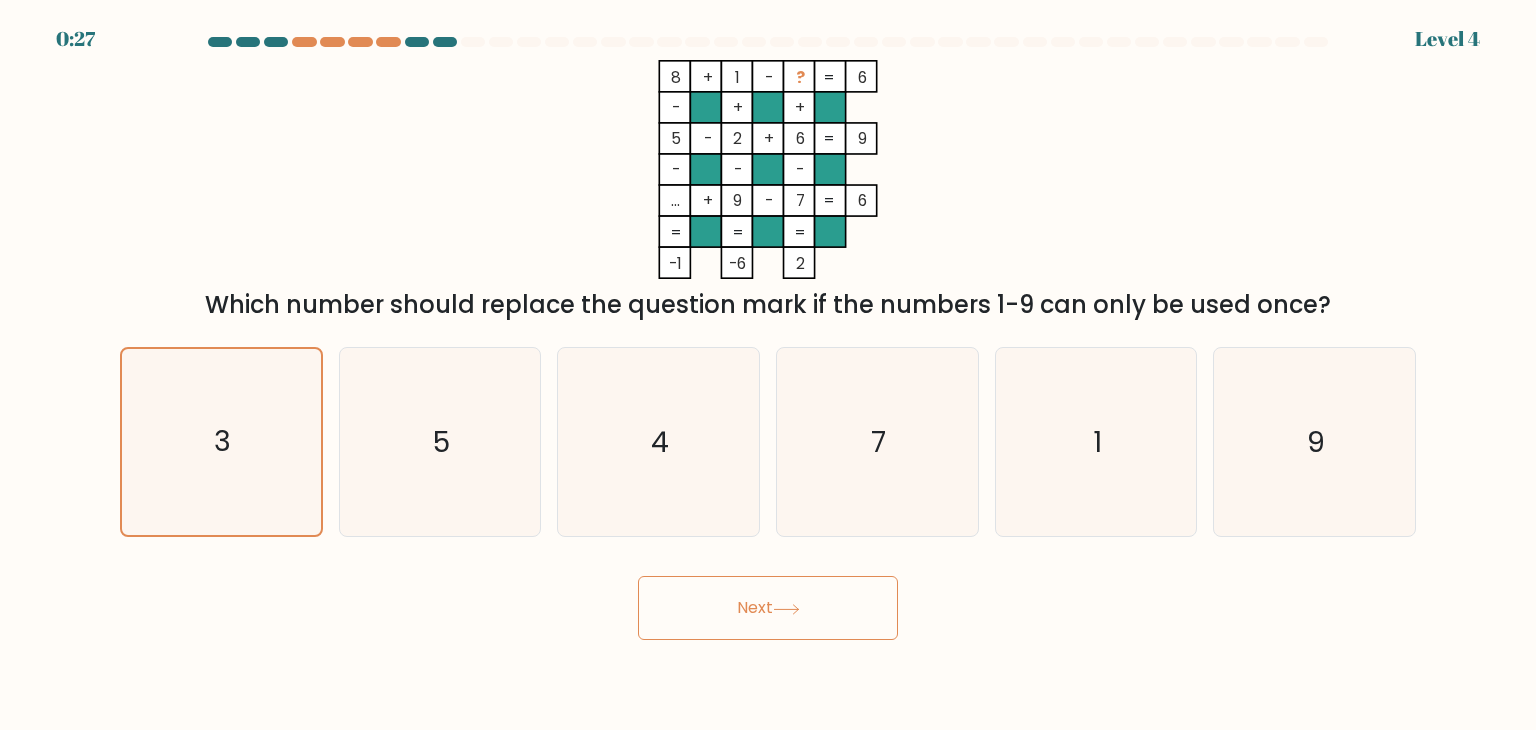 click on "Next" at bounding box center (768, 608) 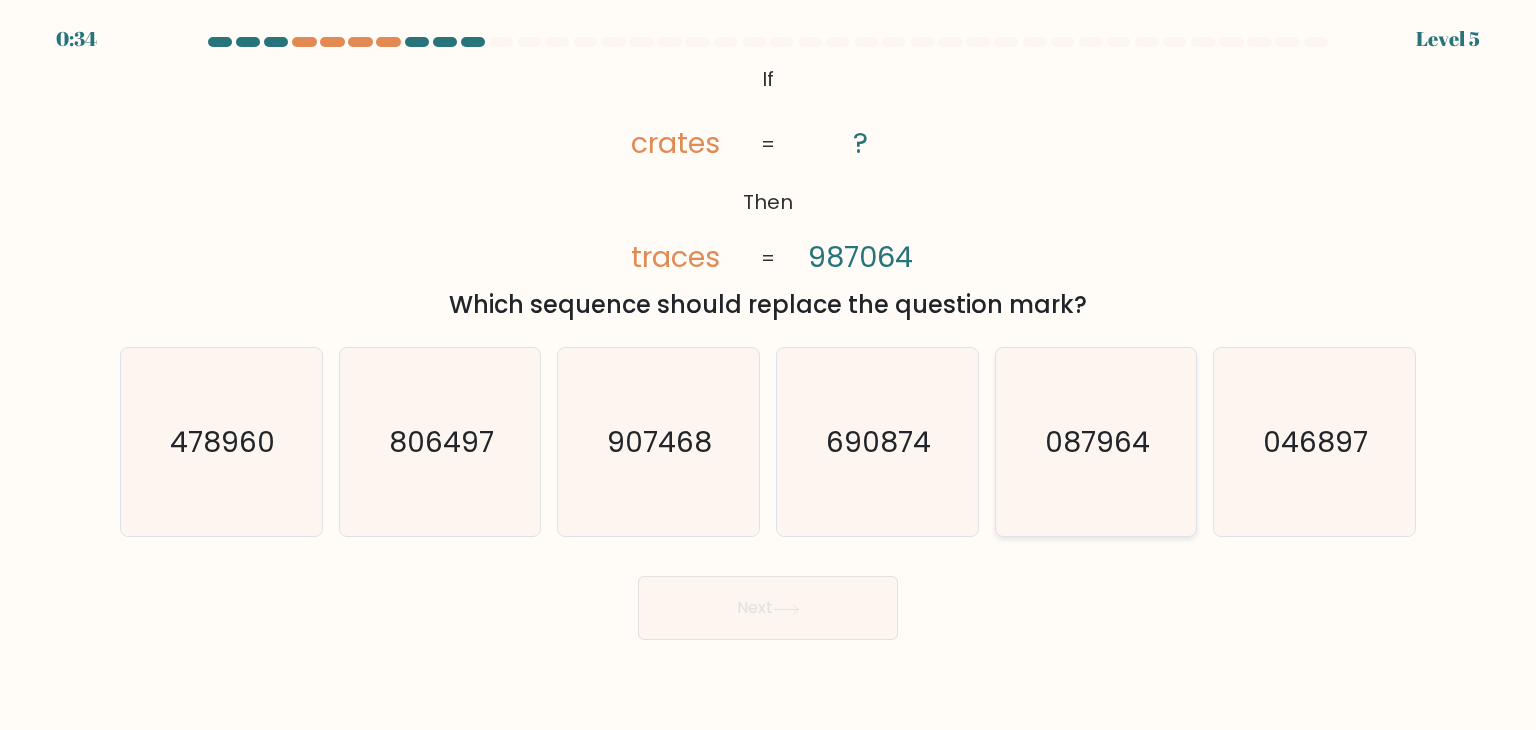 drag, startPoint x: 1152, startPoint y: 425, endPoint x: 816, endPoint y: 562, distance: 362.85672 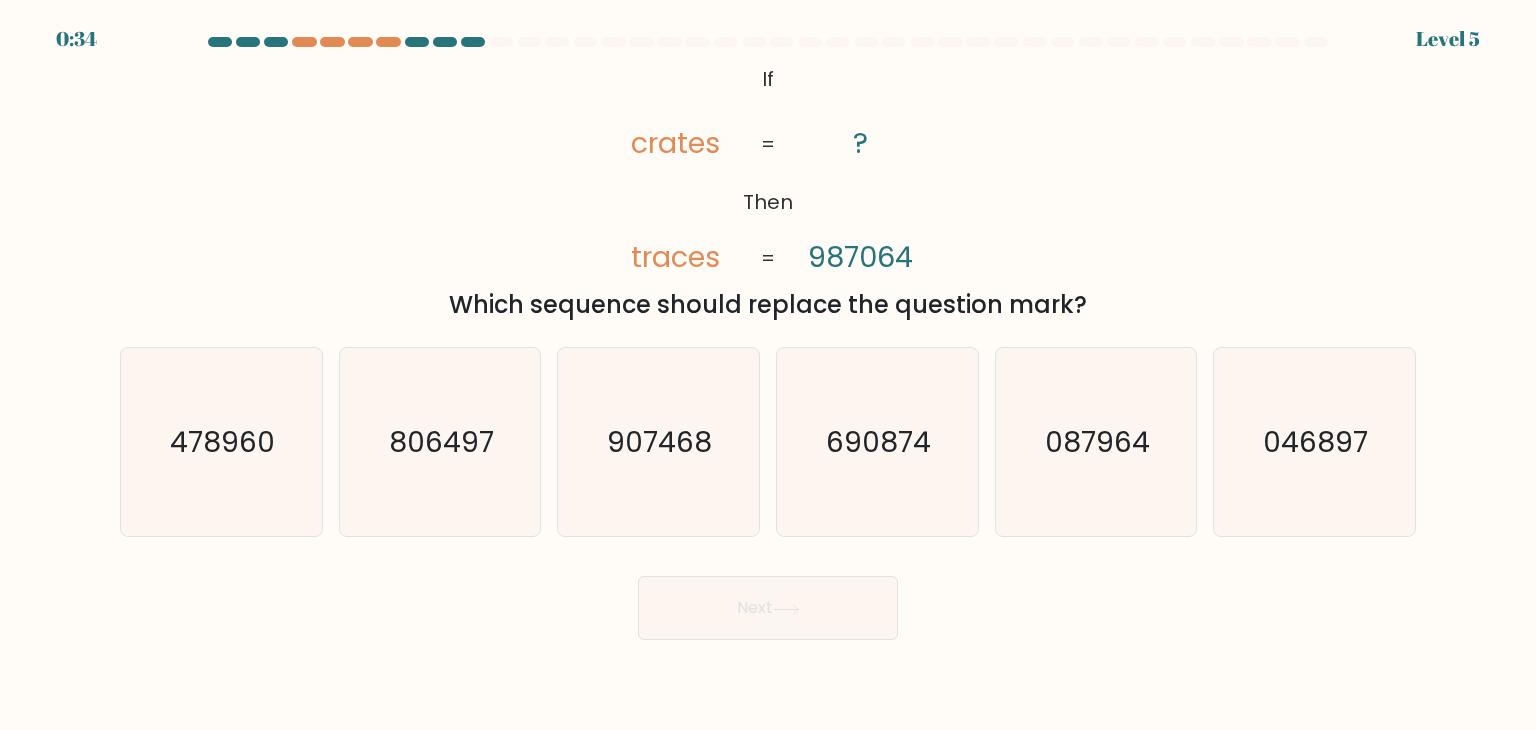 click on "087964" 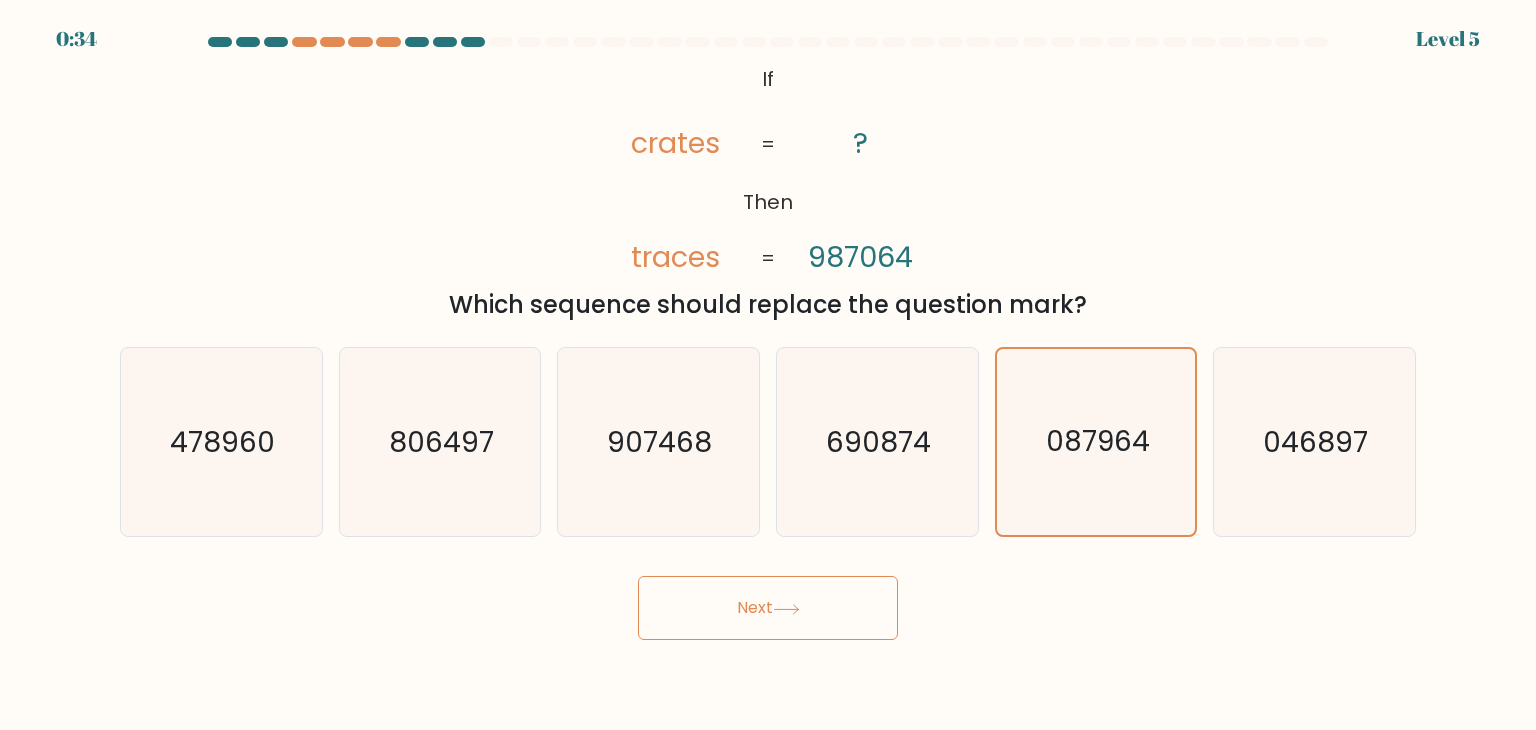 click on "Next" at bounding box center (768, 608) 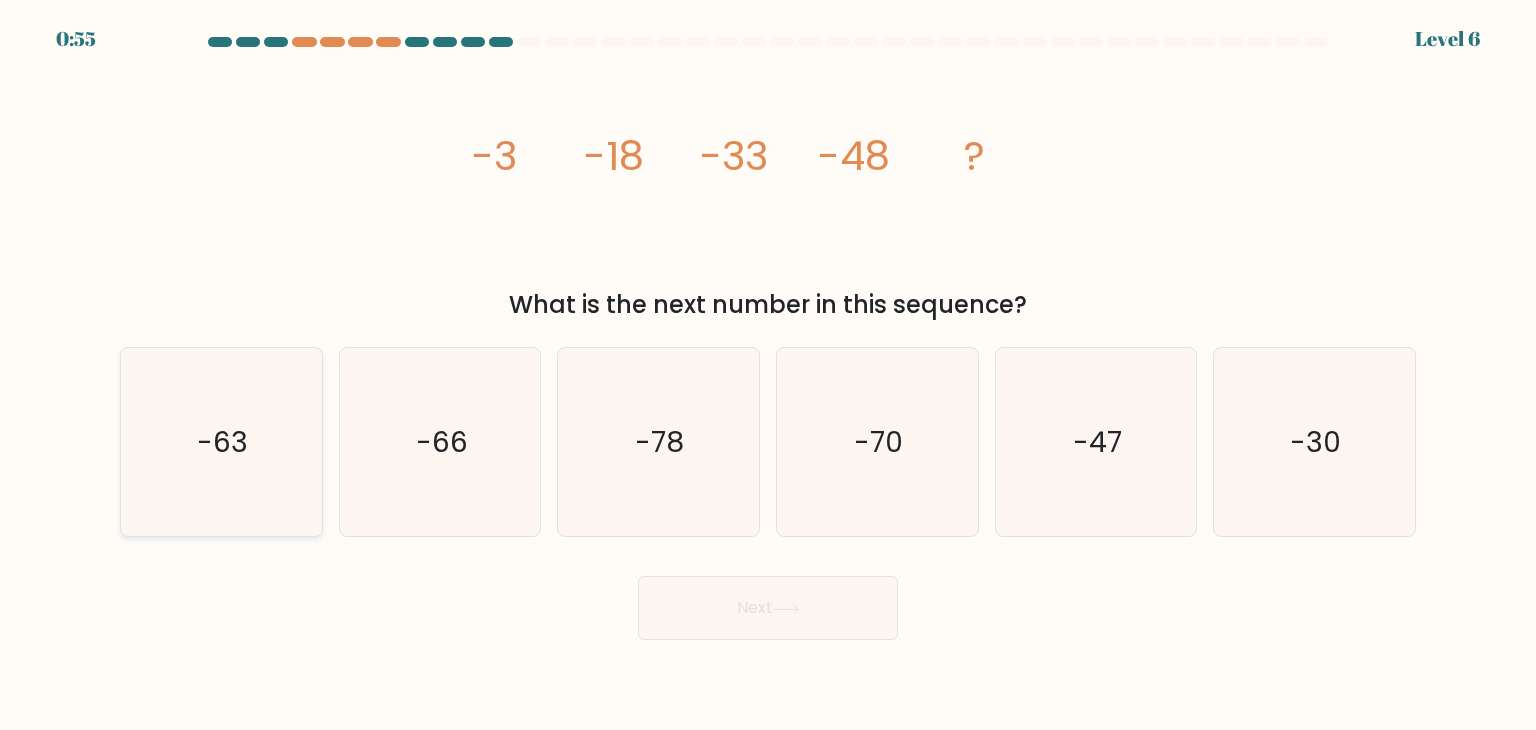 click on "-63" 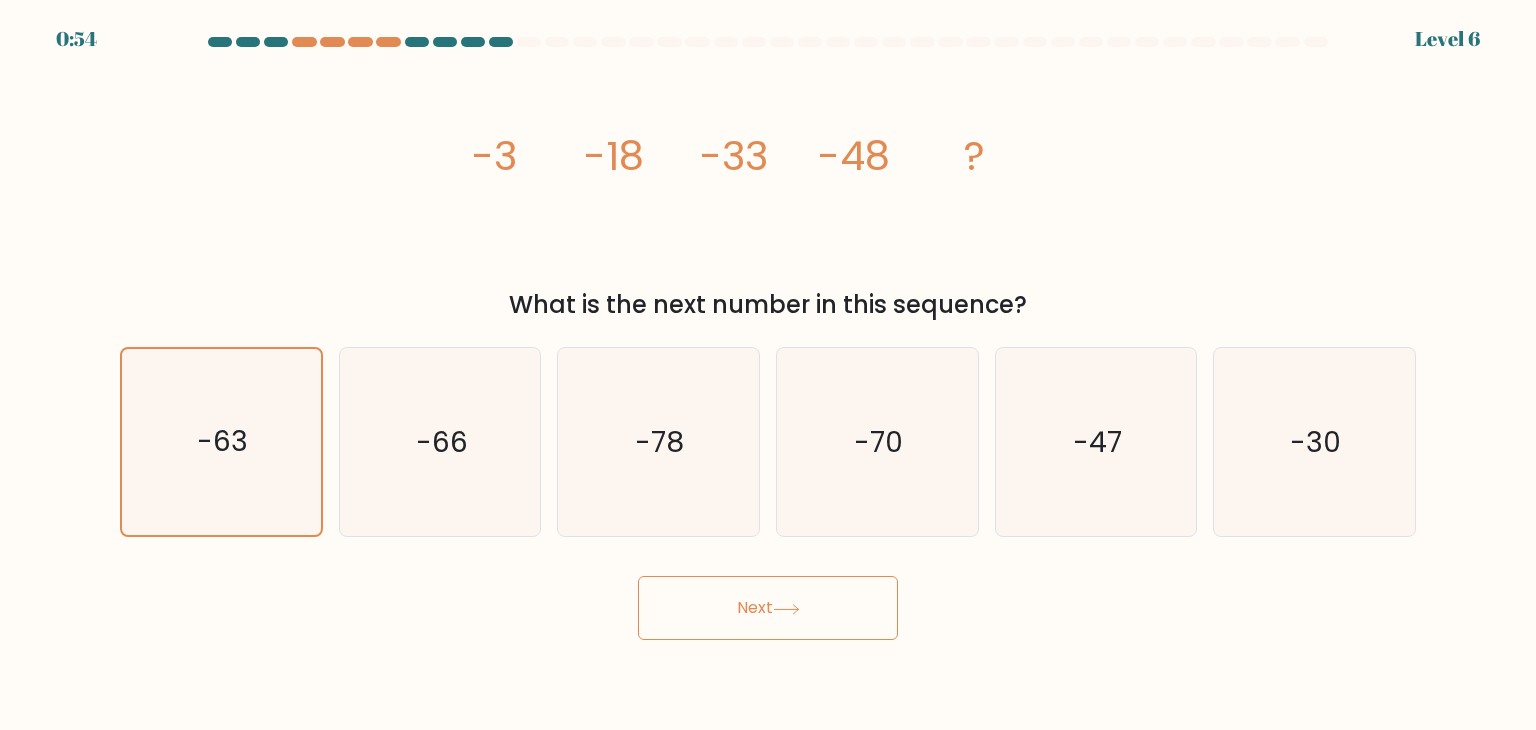 click on "Next" at bounding box center (768, 608) 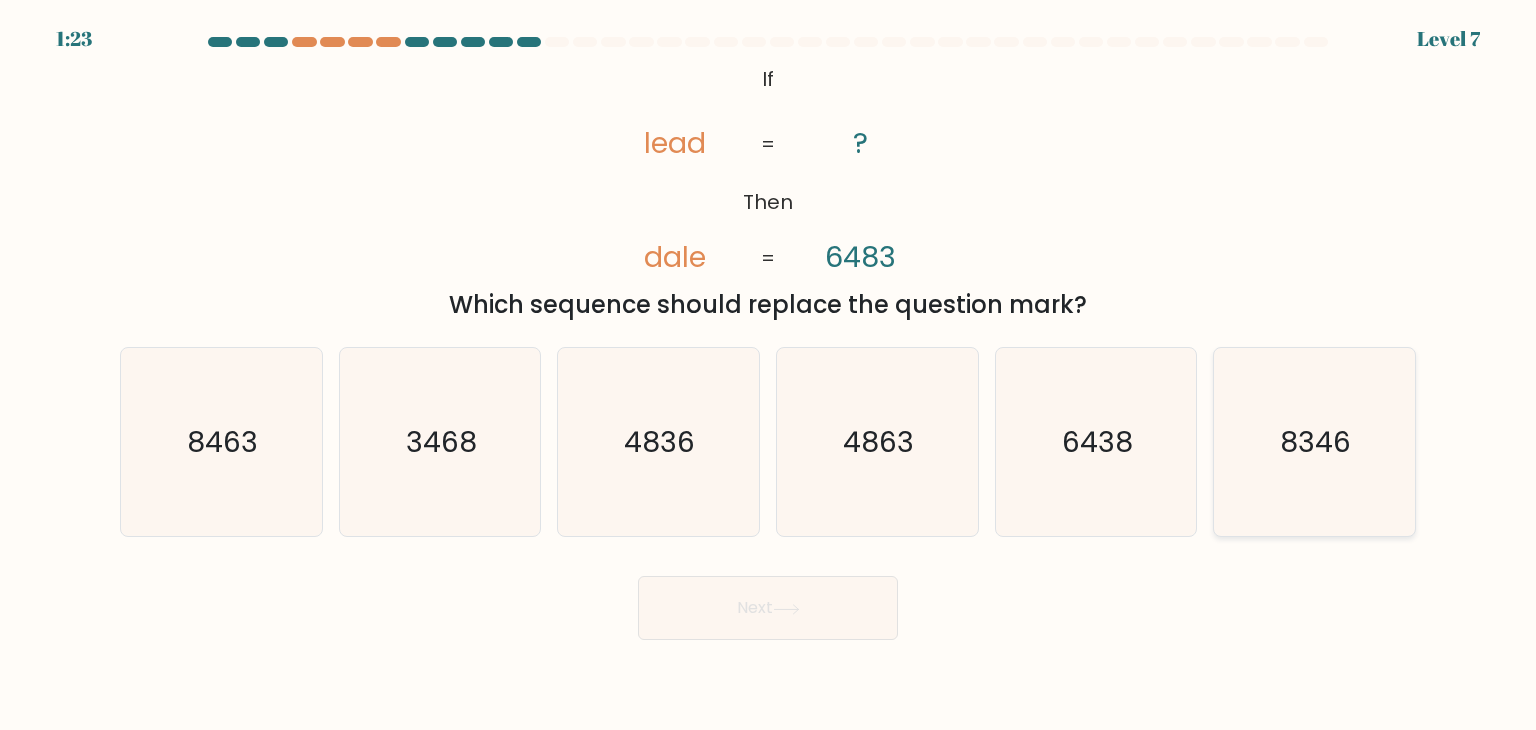 click on "8346" 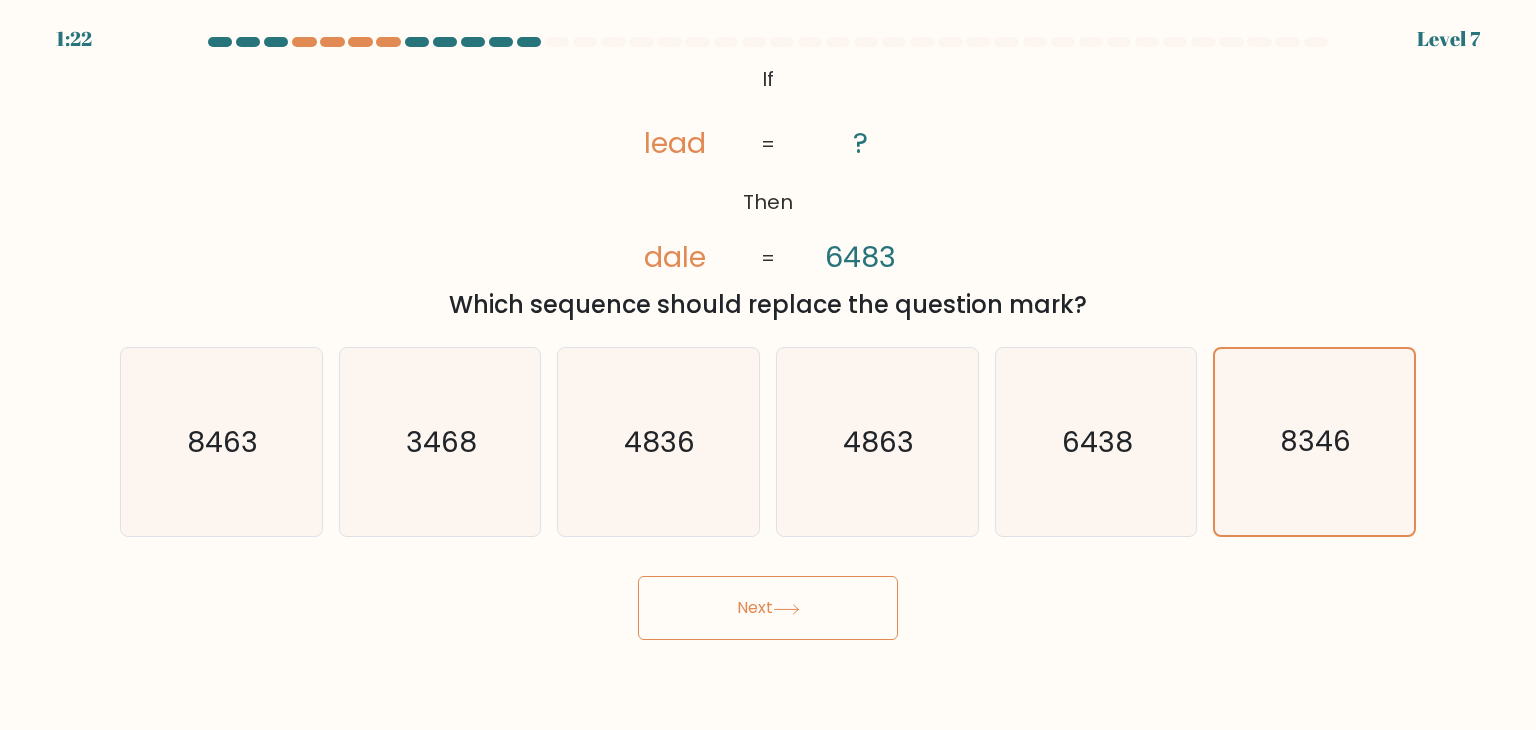 click on "Next" at bounding box center [768, 608] 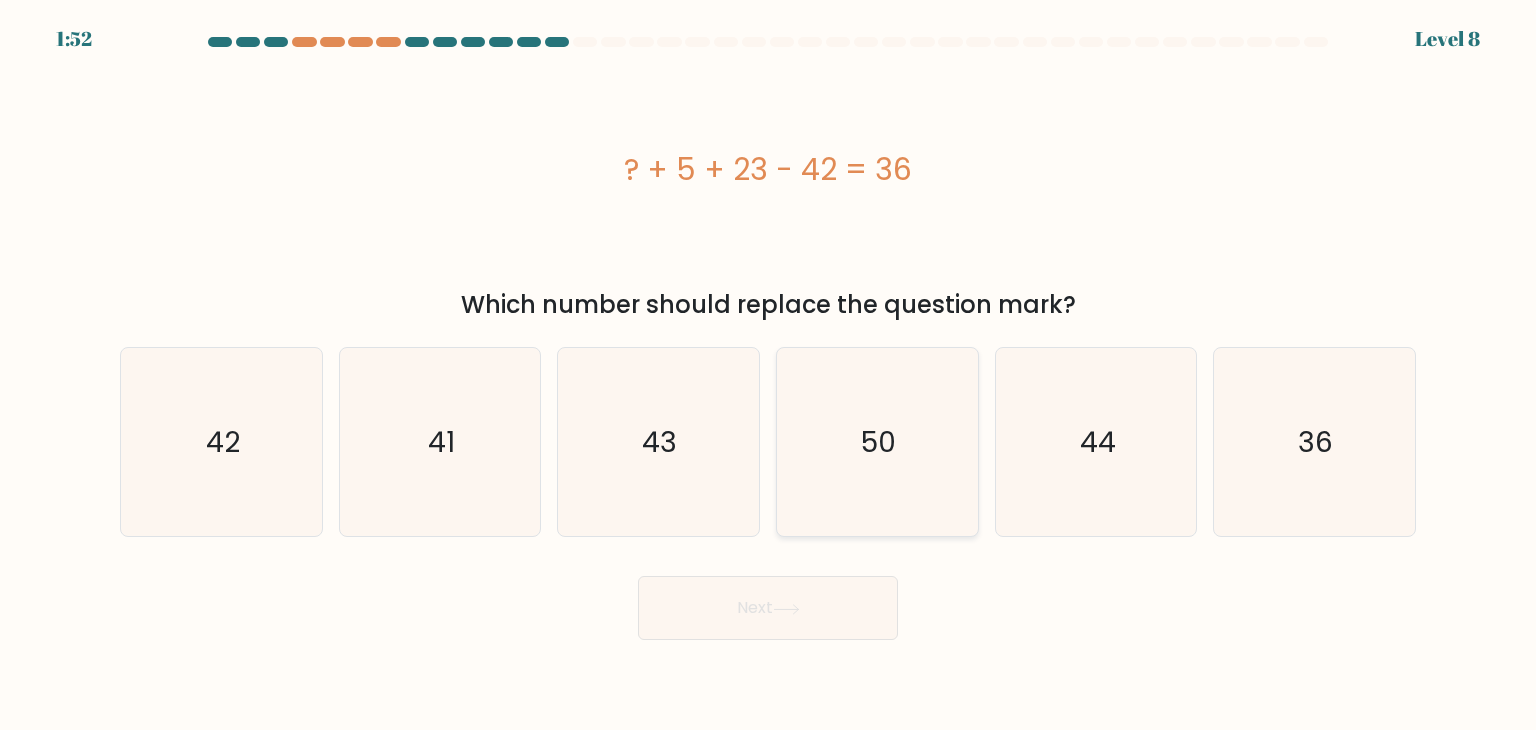 click on "50" 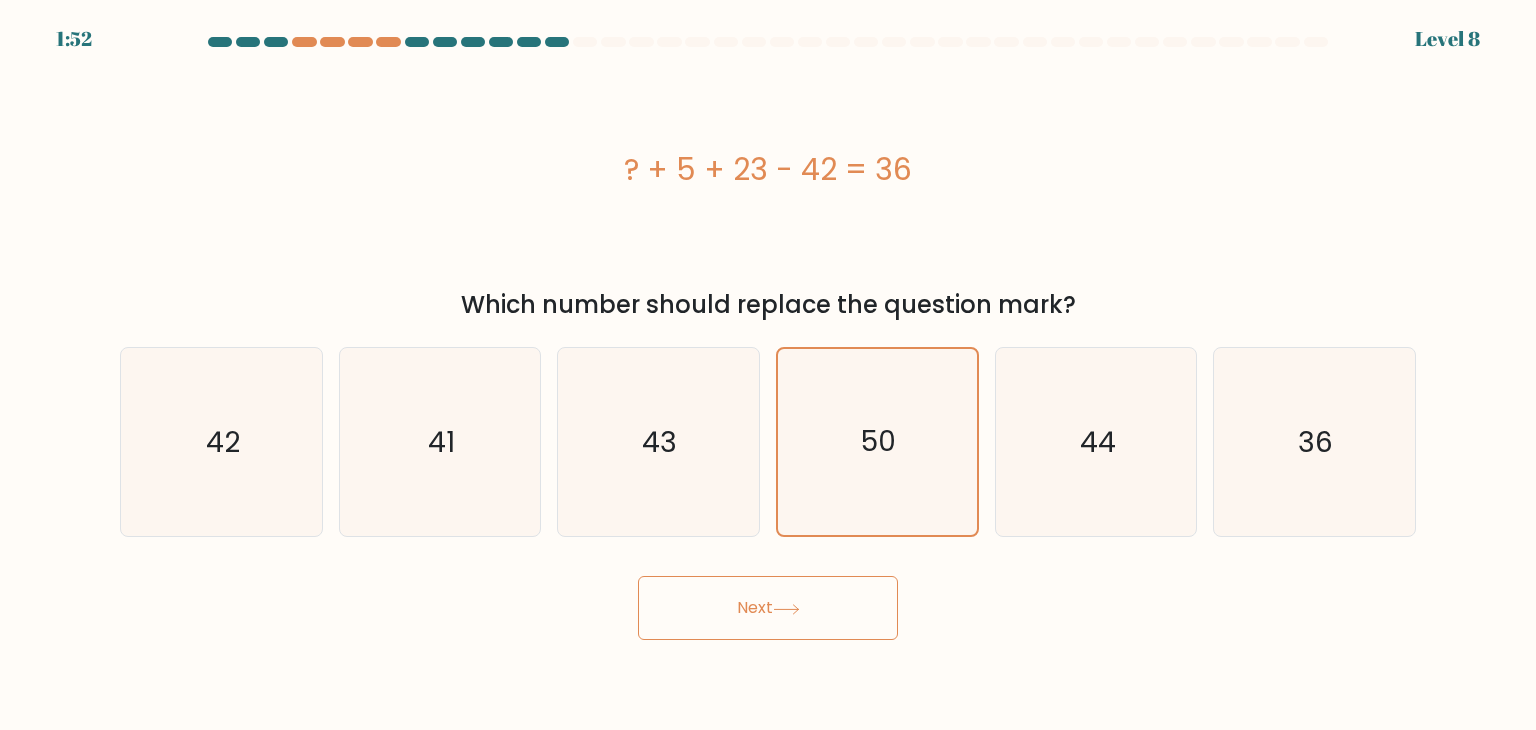 click on "Next" at bounding box center [768, 608] 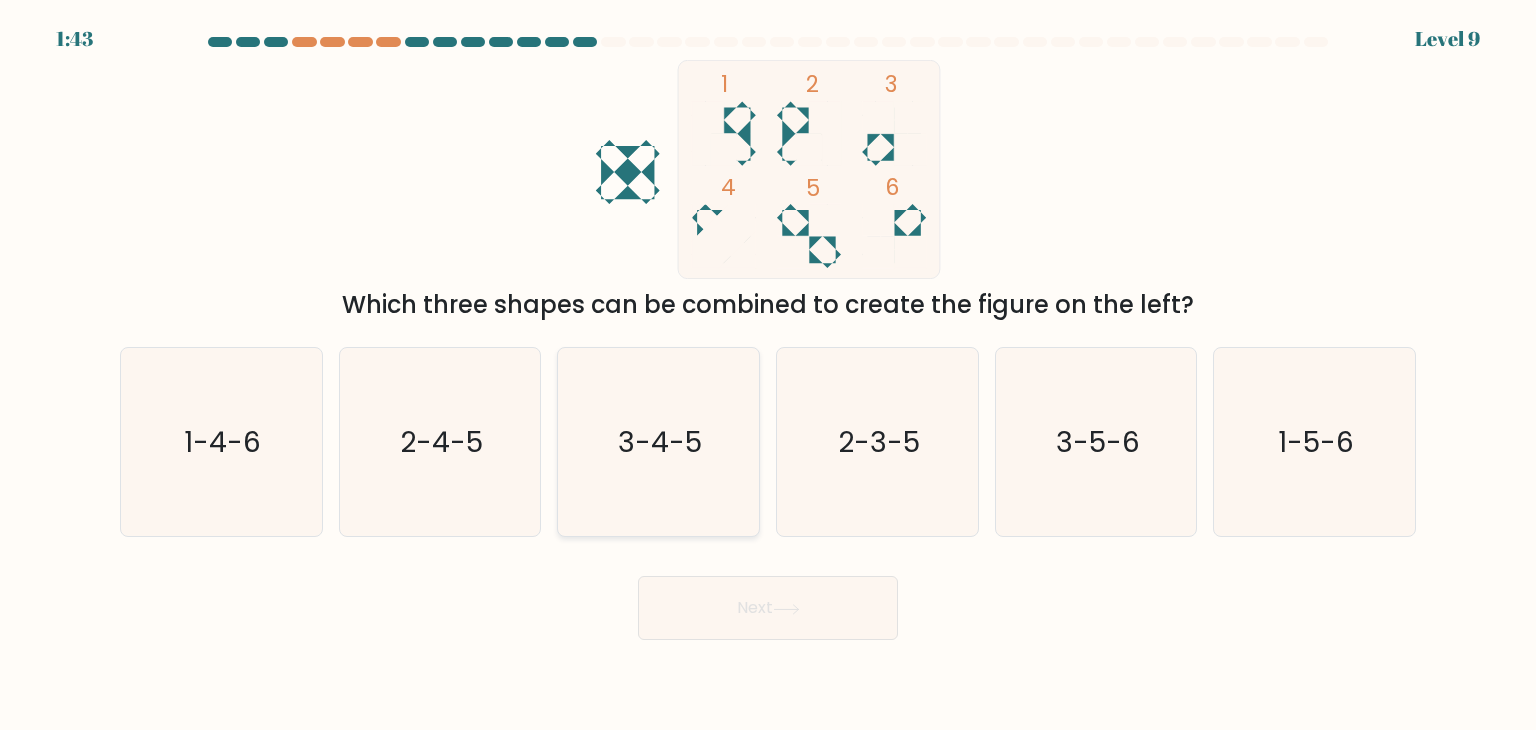 click on "3-4-5" 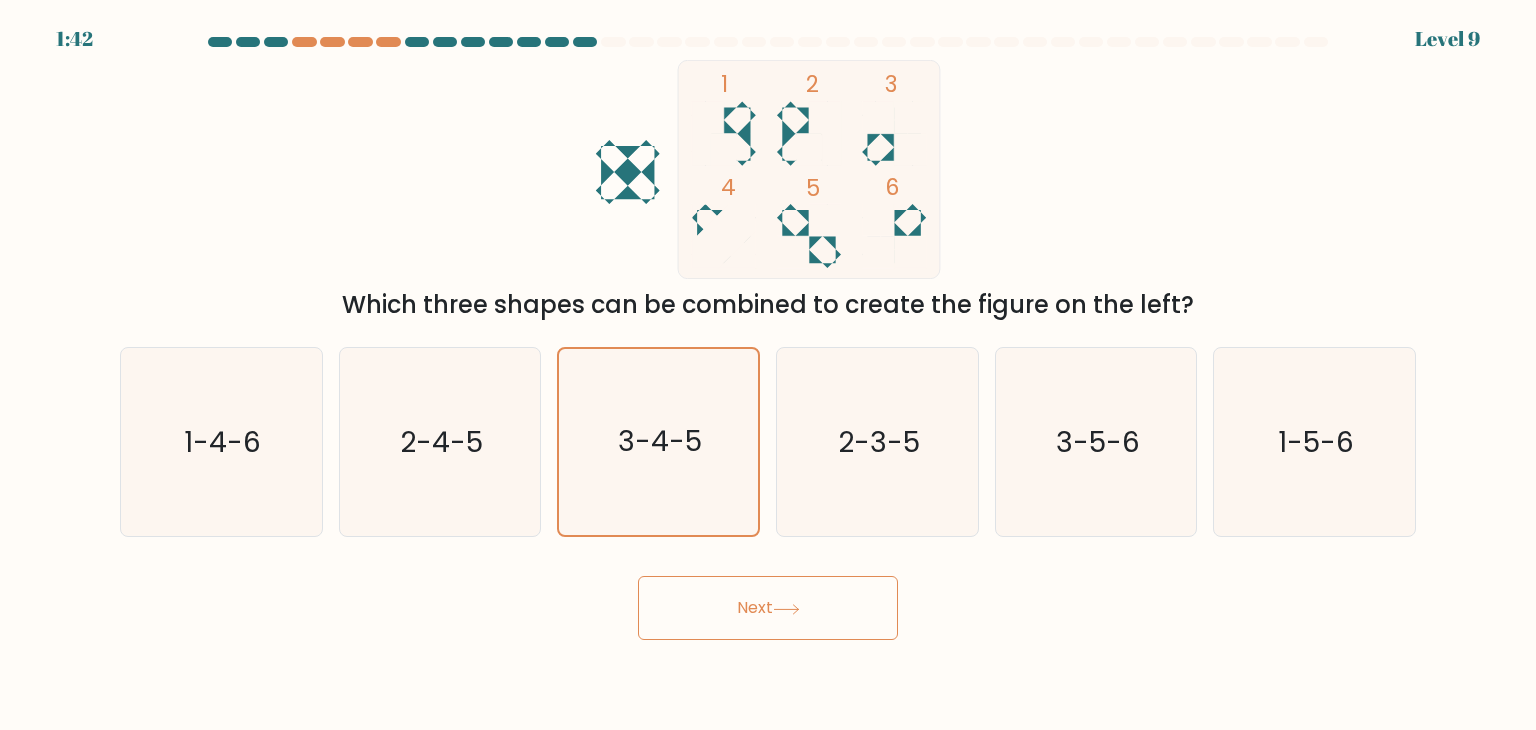 click on "Next" at bounding box center (768, 608) 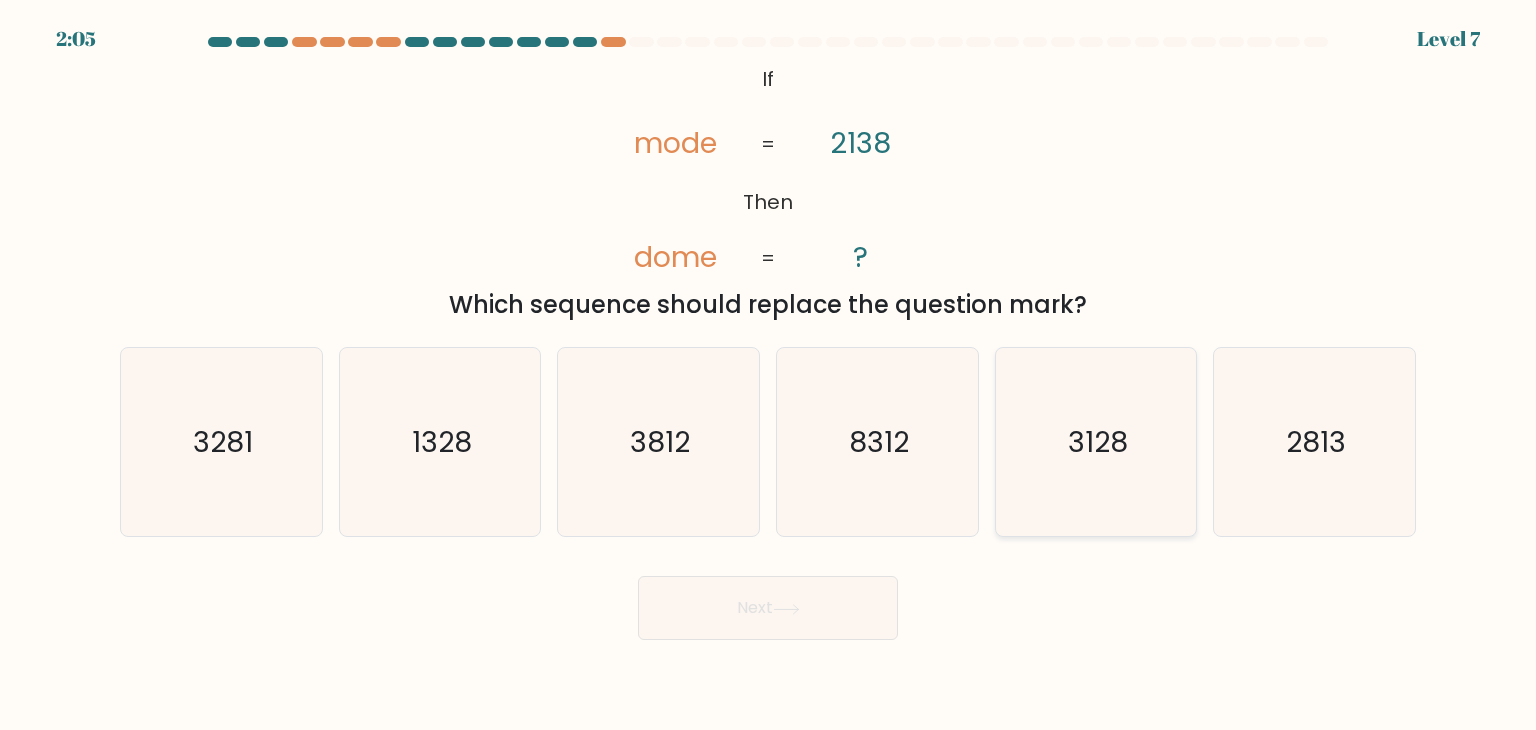 click on "3128" 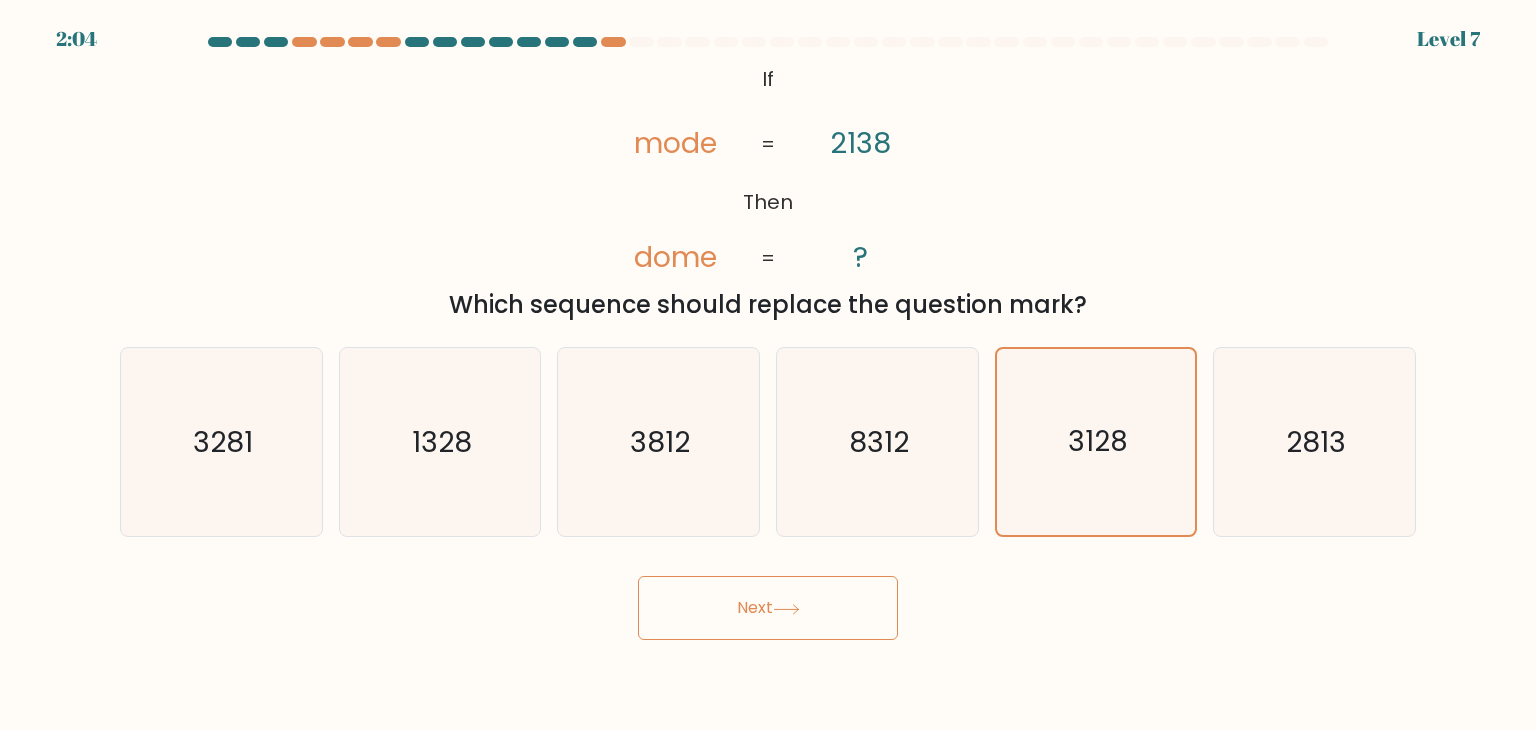 click on "Next" at bounding box center (768, 608) 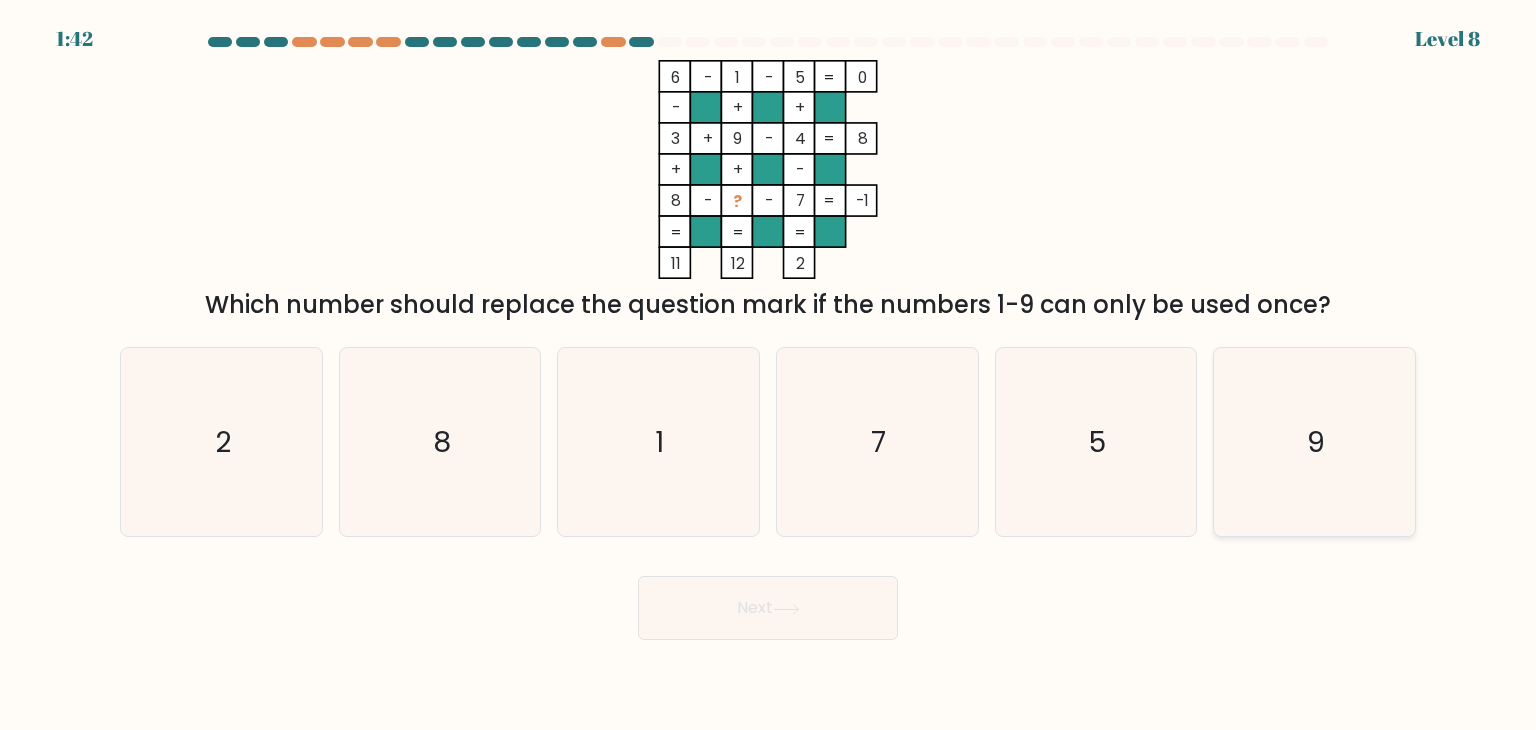 click on "9" 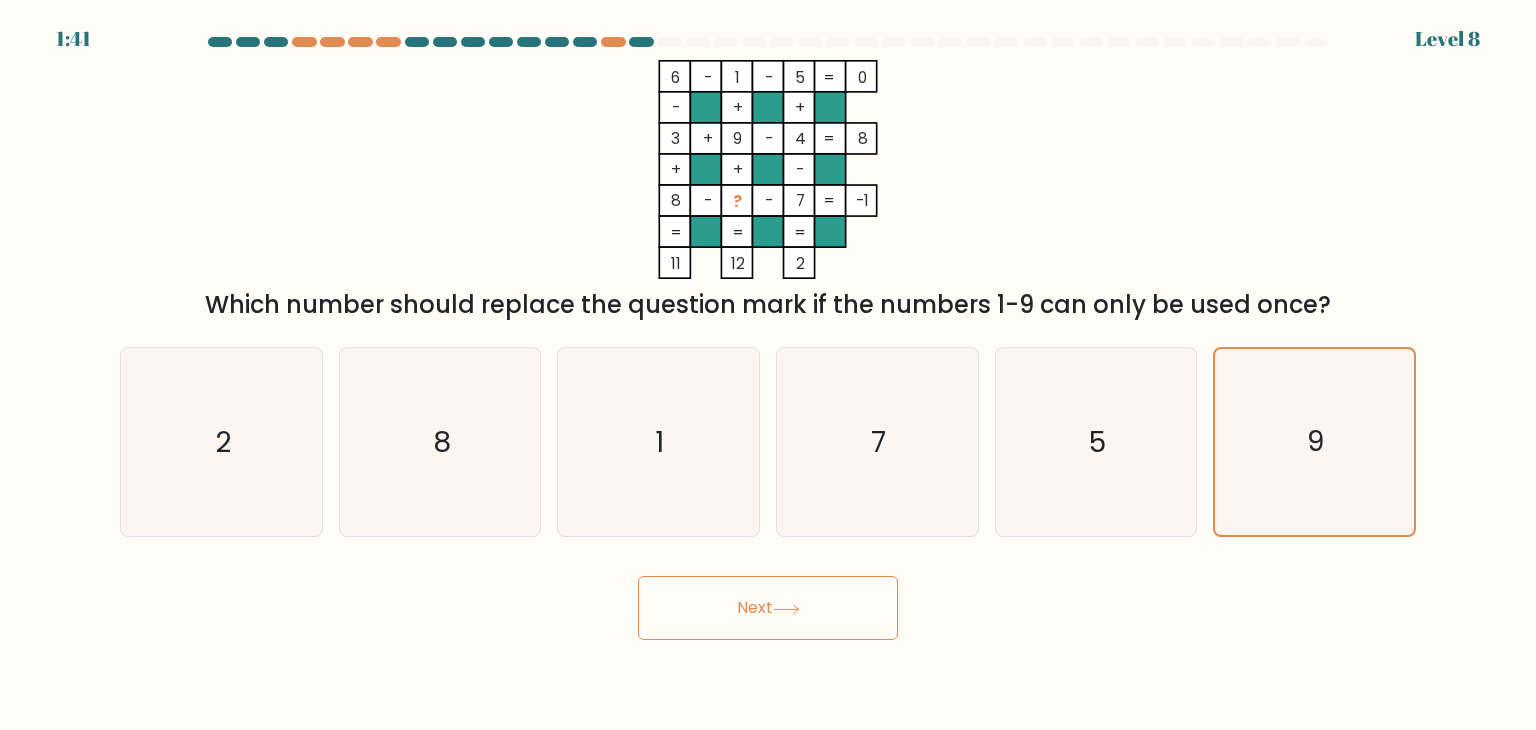 click on "Next" at bounding box center [768, 608] 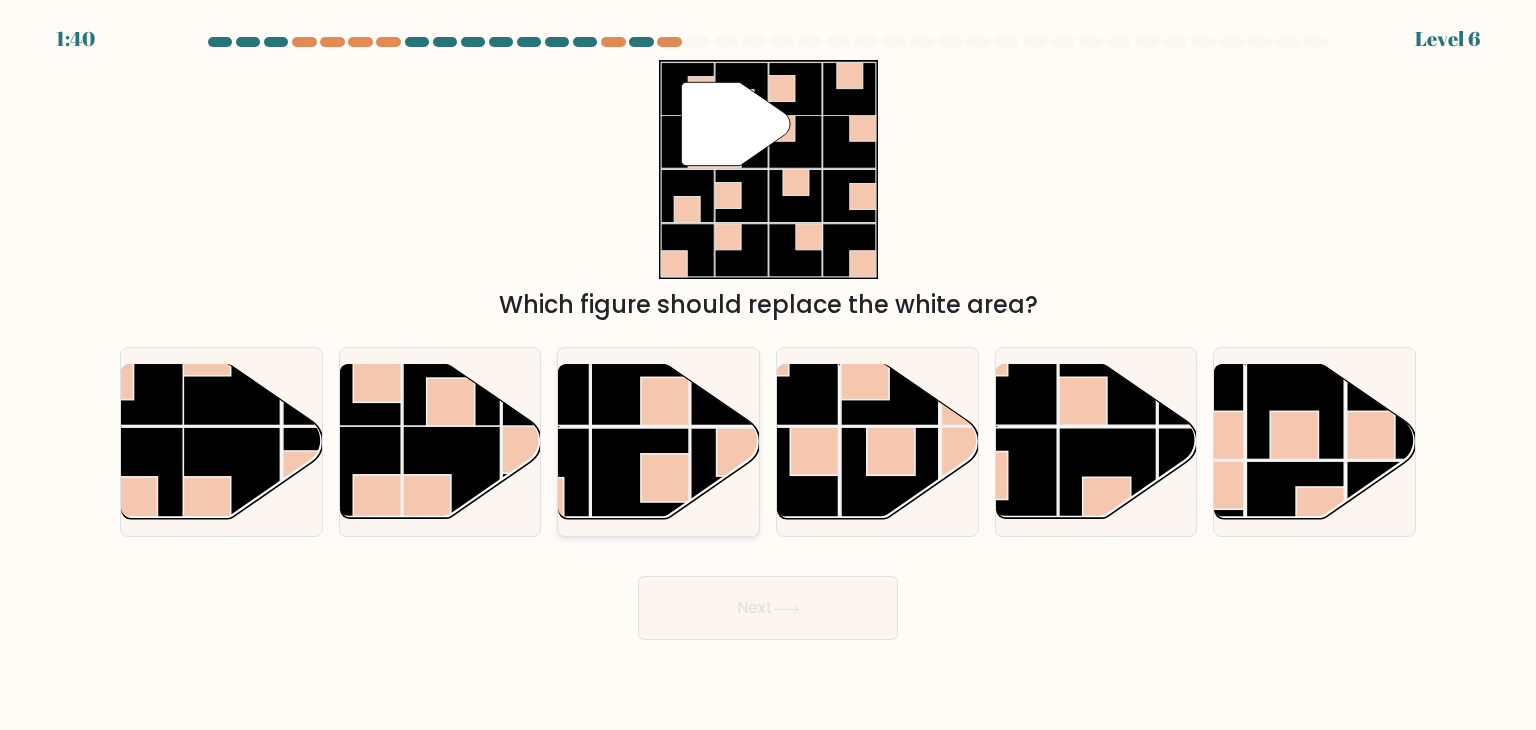 click 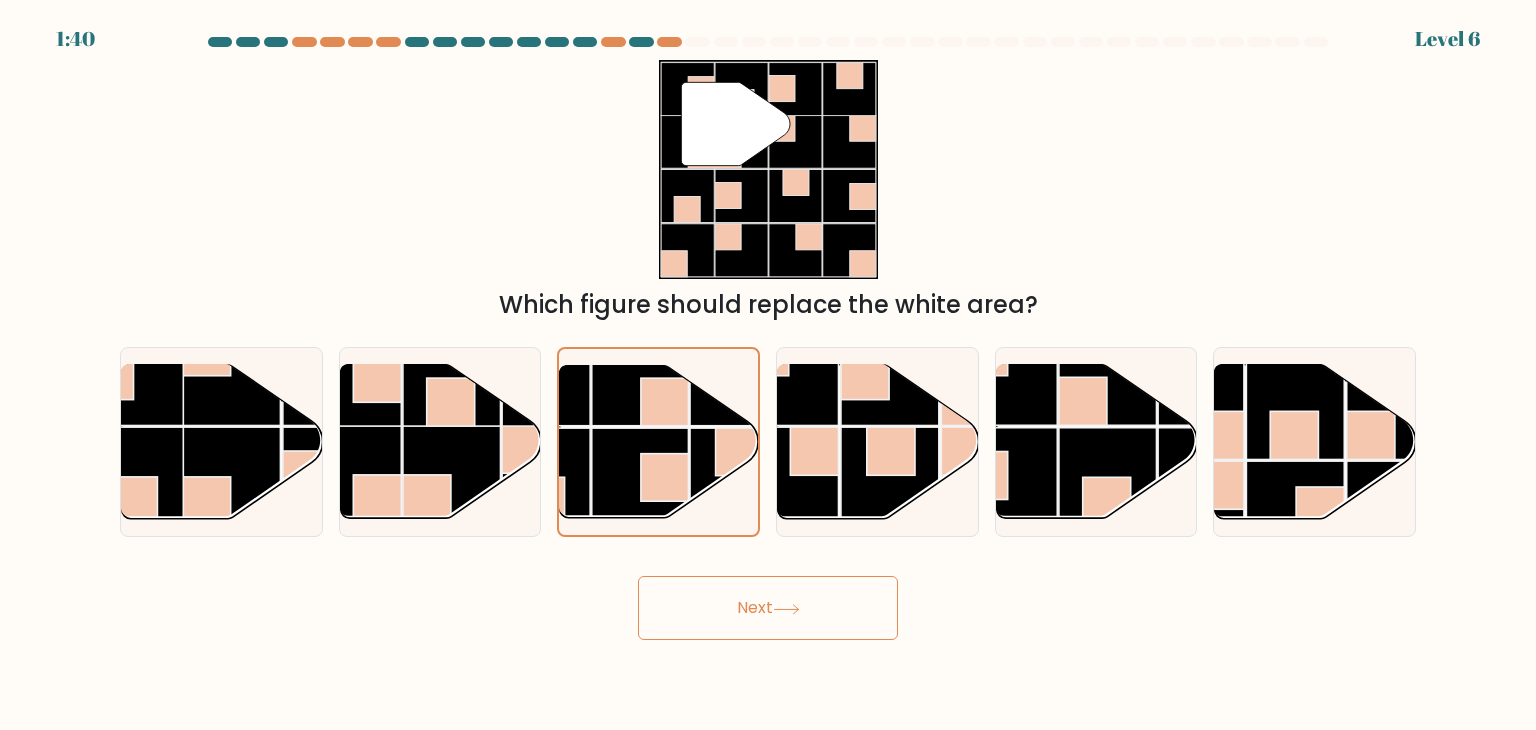 click on "Next" at bounding box center (768, 608) 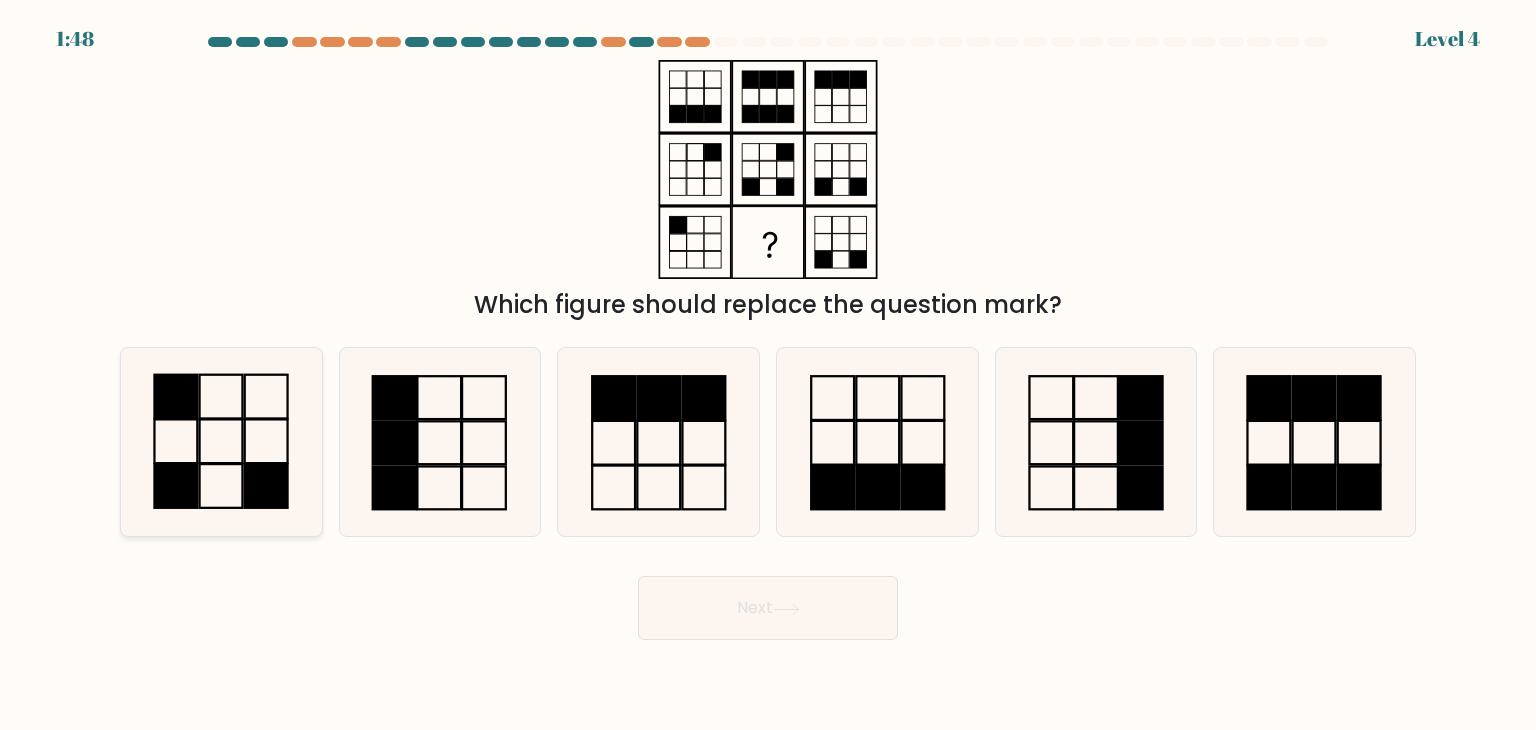 click 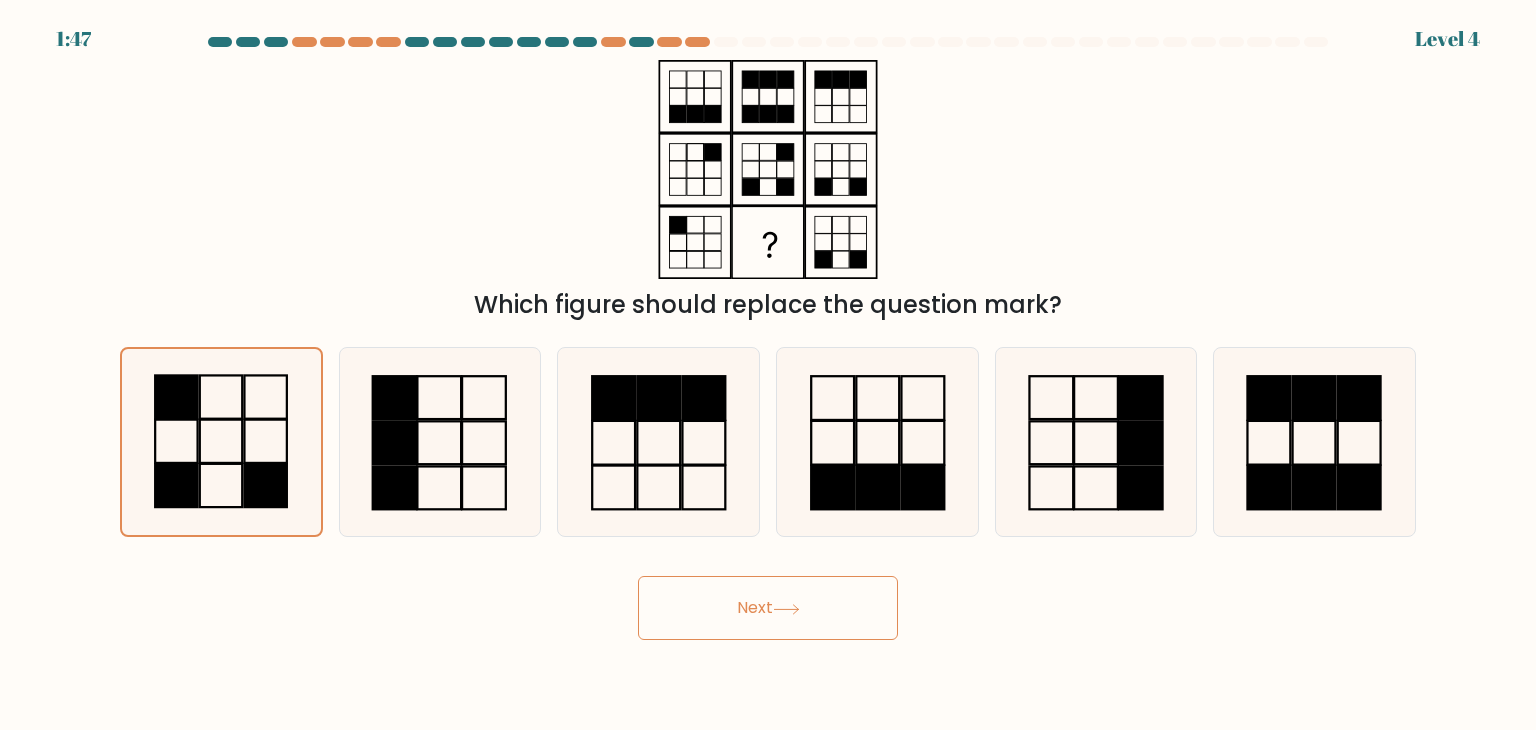 click on "Next" at bounding box center (768, 608) 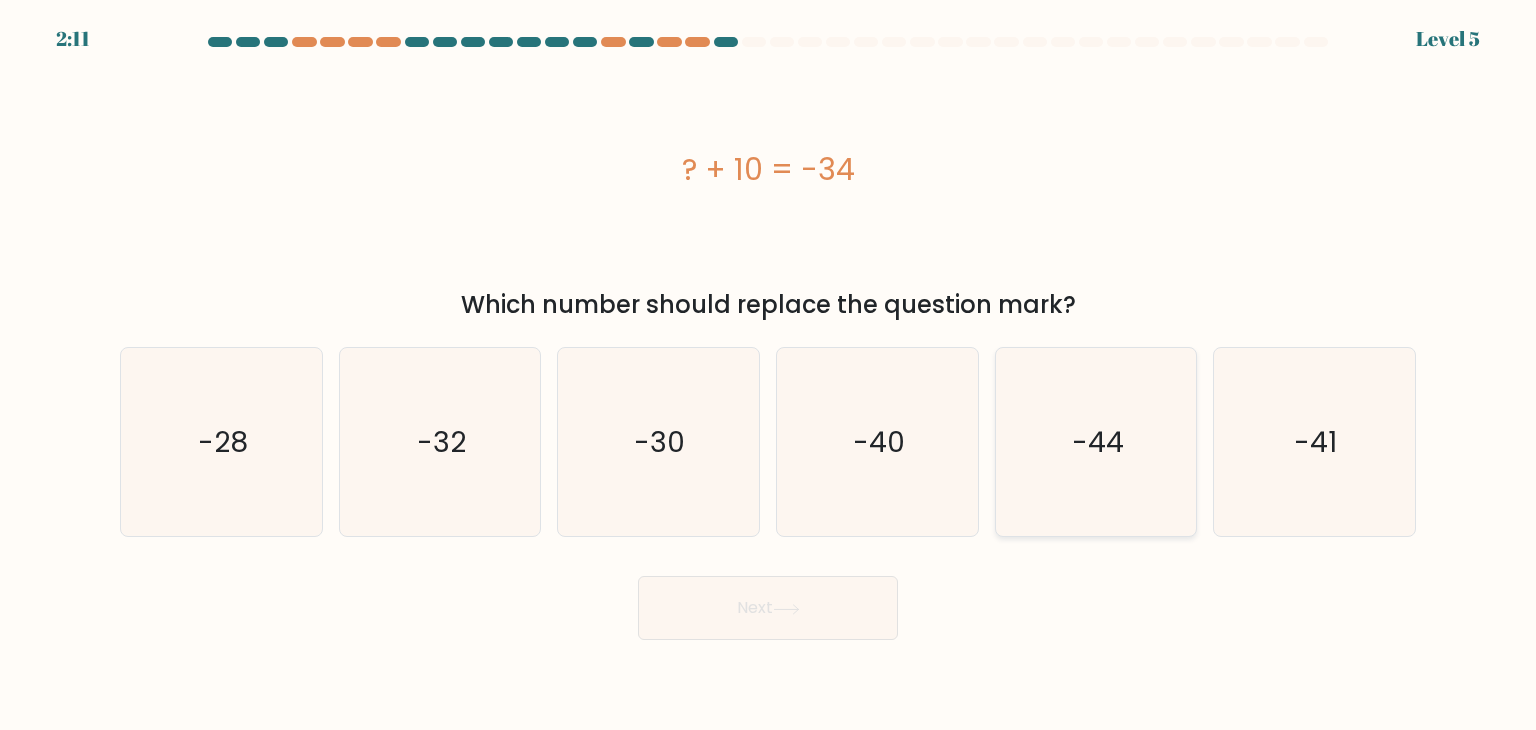 drag, startPoint x: 1002, startPoint y: 445, endPoint x: 1009, endPoint y: 433, distance: 13.892444 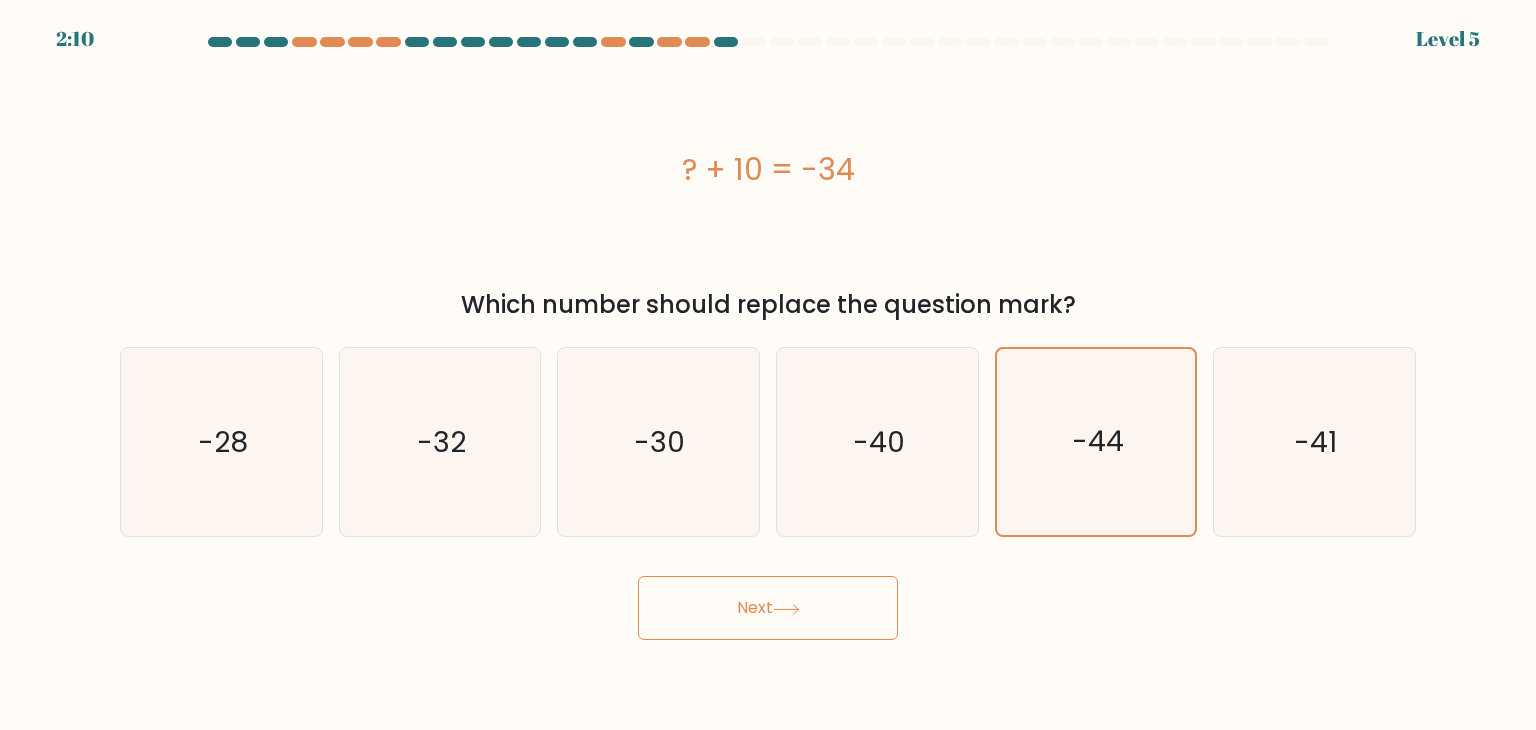 click on "Next" at bounding box center [768, 608] 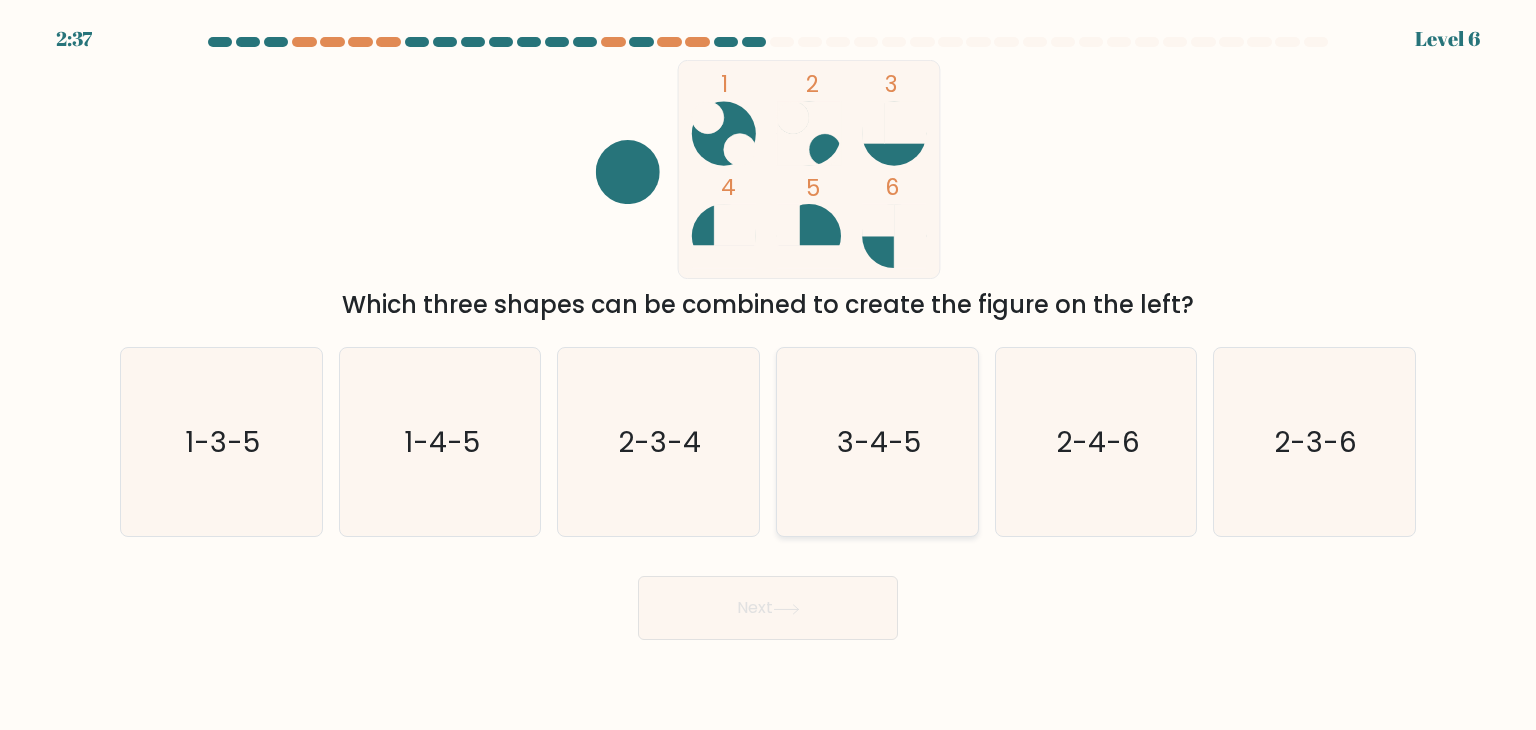click on "3-4-5" 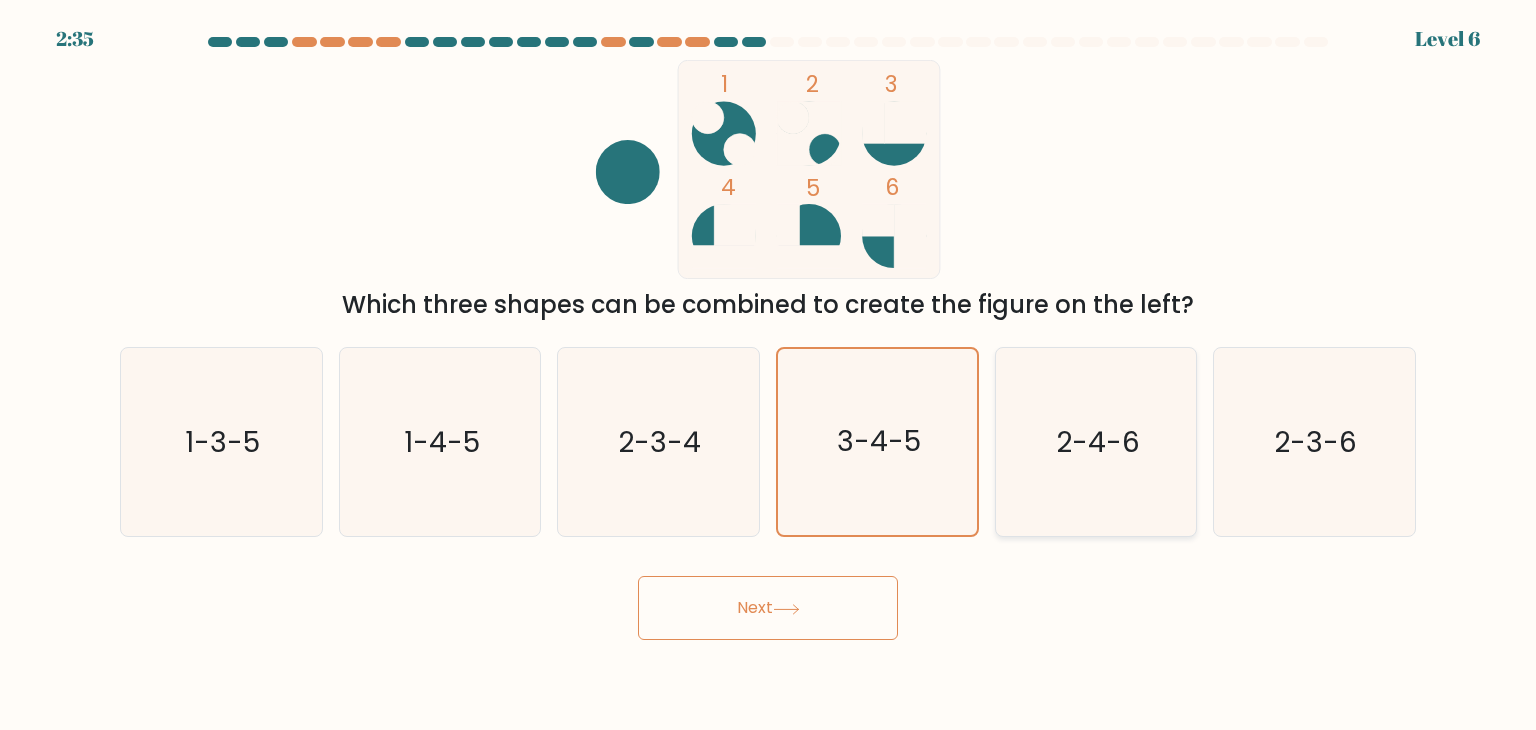 click on "2-4-6" 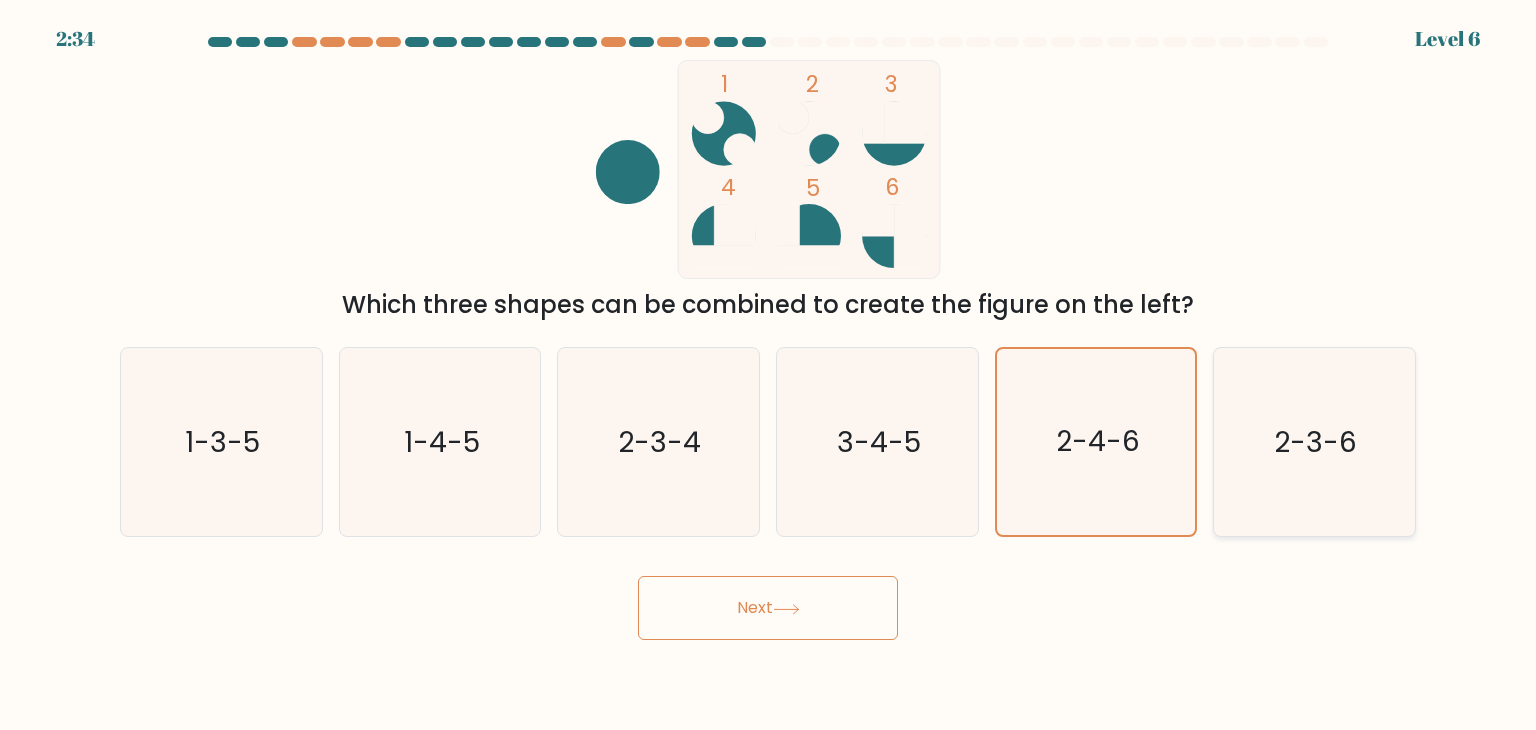 click on "2-3-6" 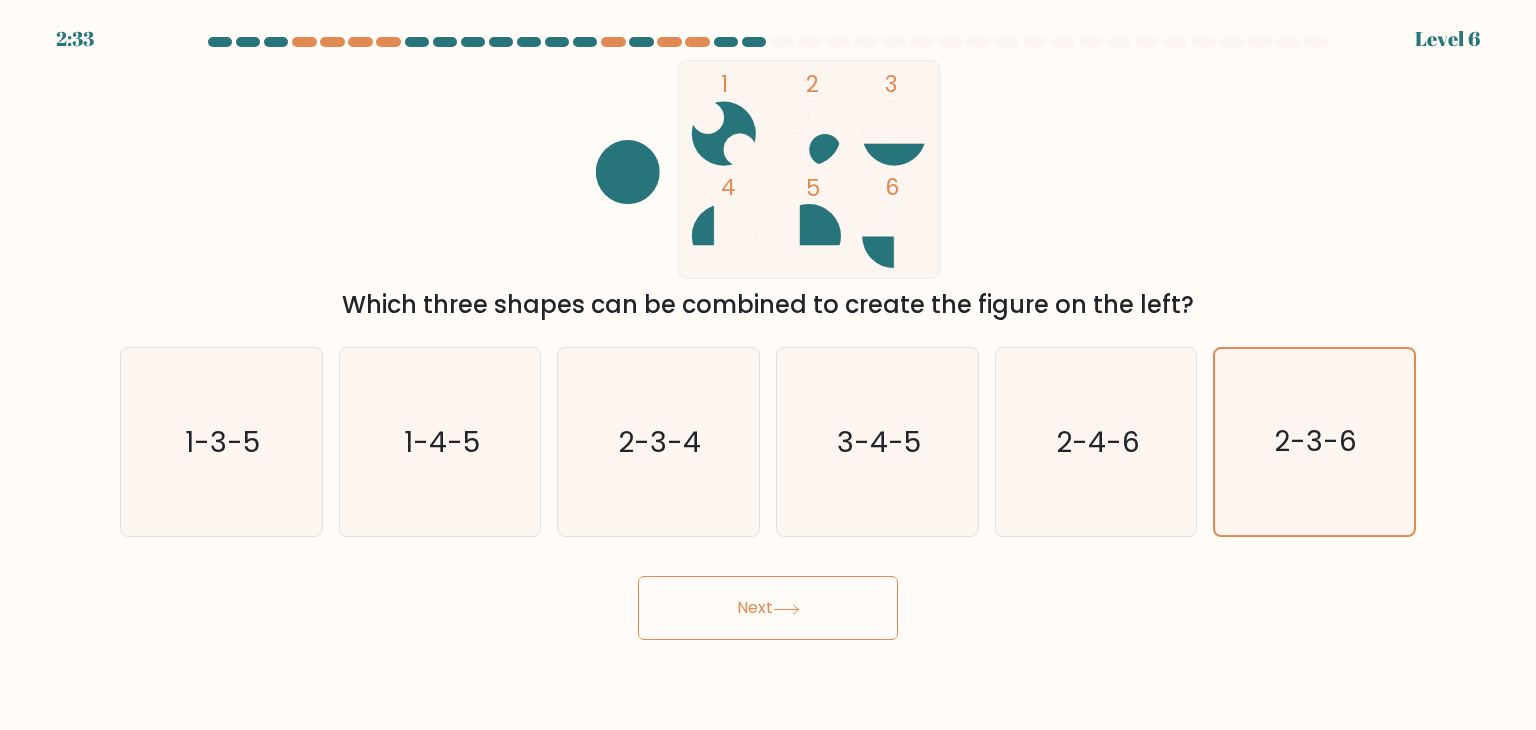 click on "Next" at bounding box center (768, 608) 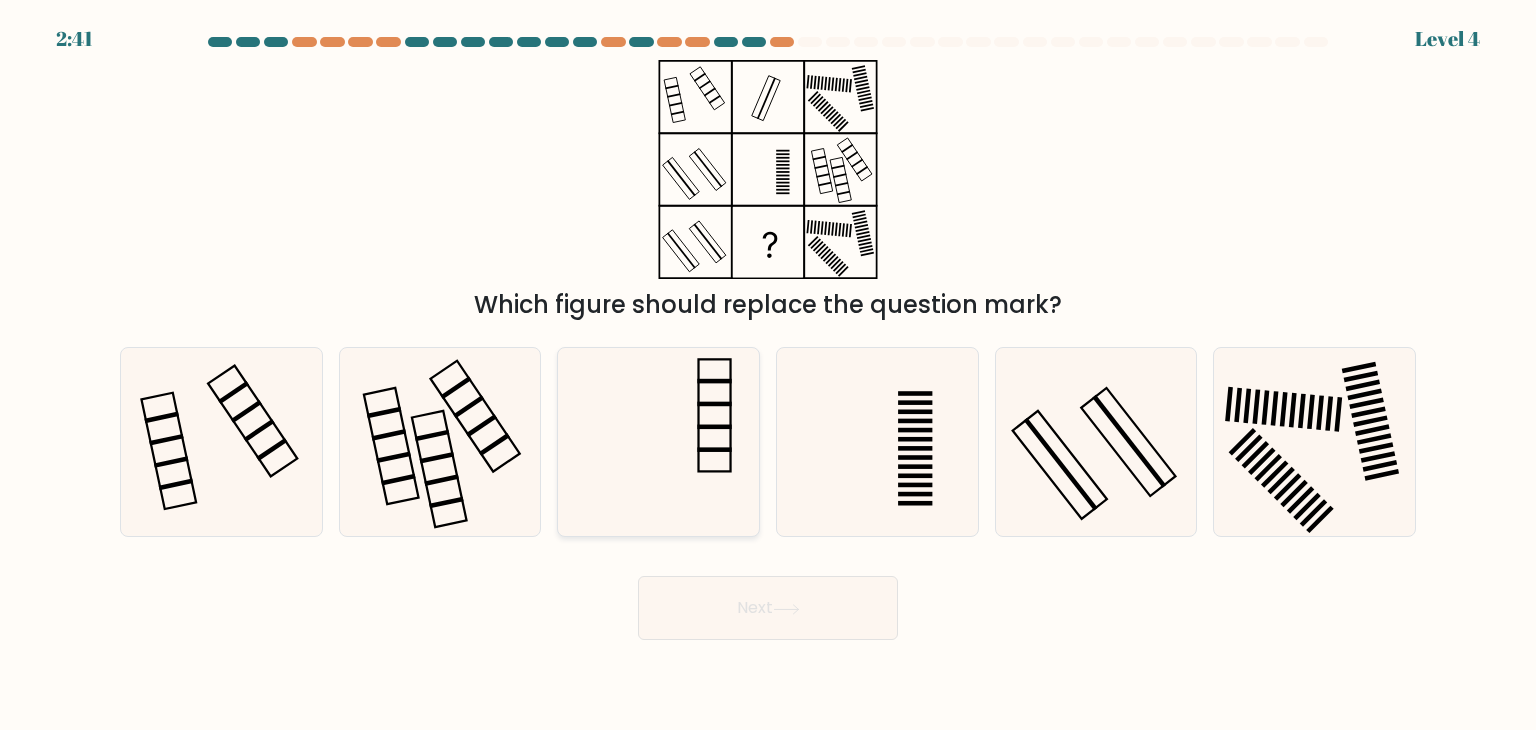 click 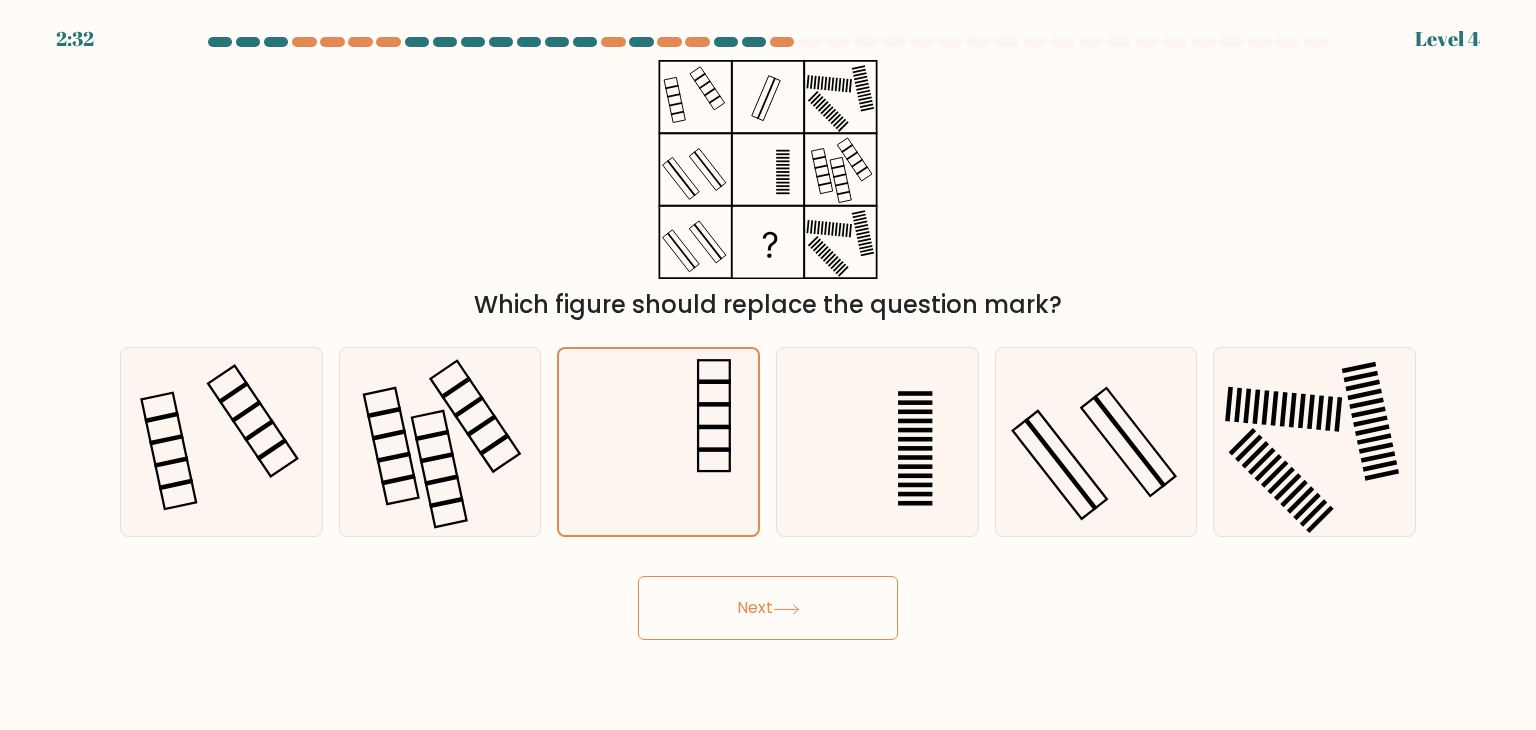 click on "Next" at bounding box center (768, 608) 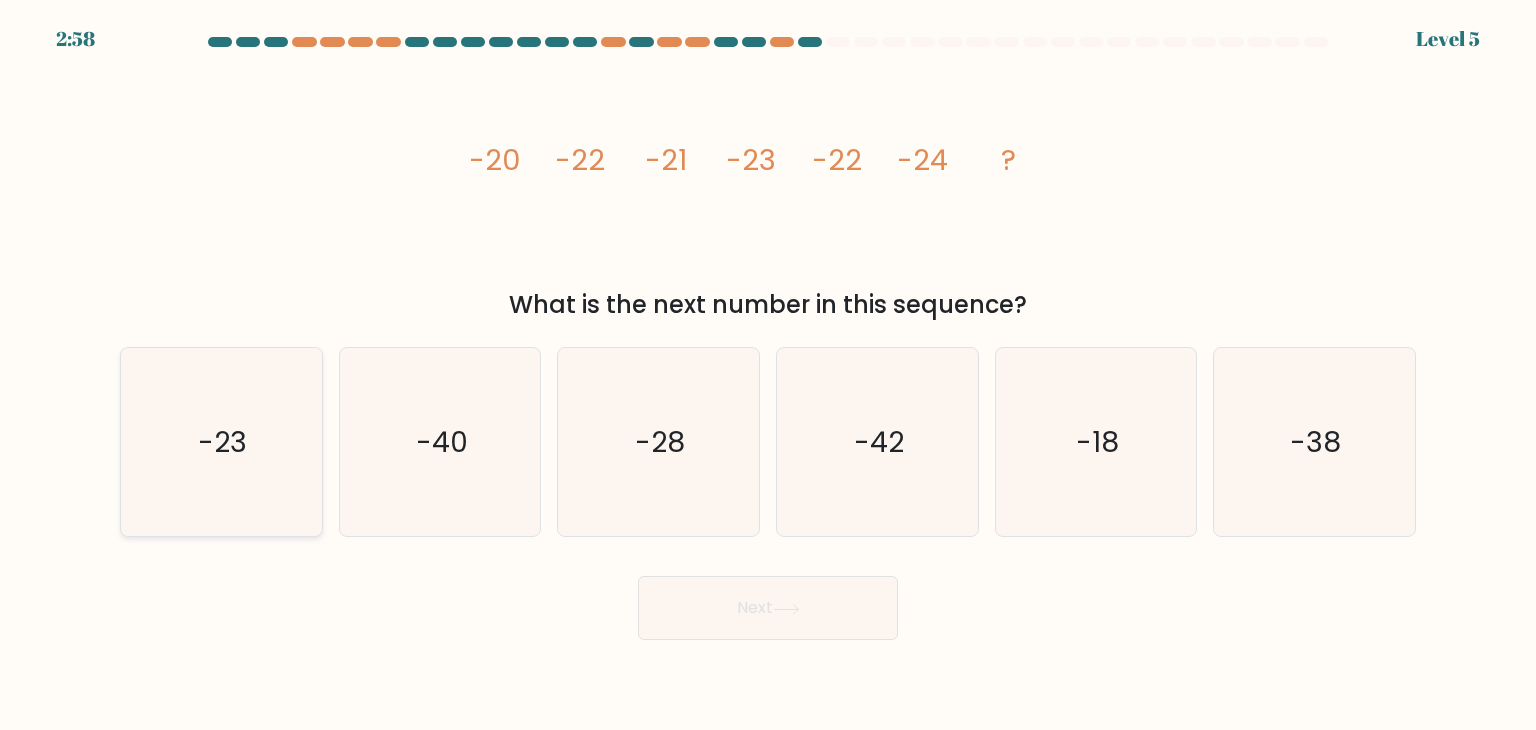 click on "-23" 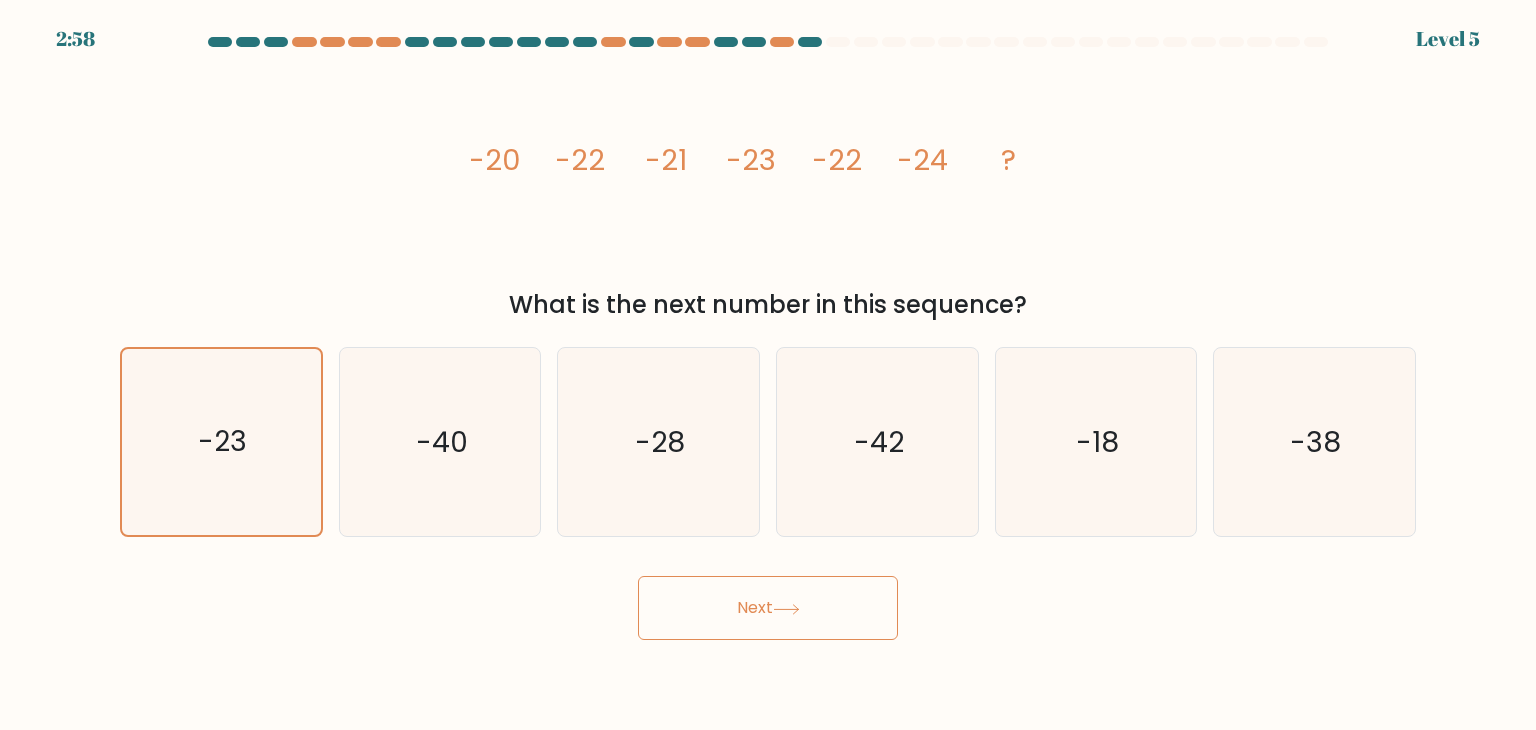 click on "Next" at bounding box center [768, 608] 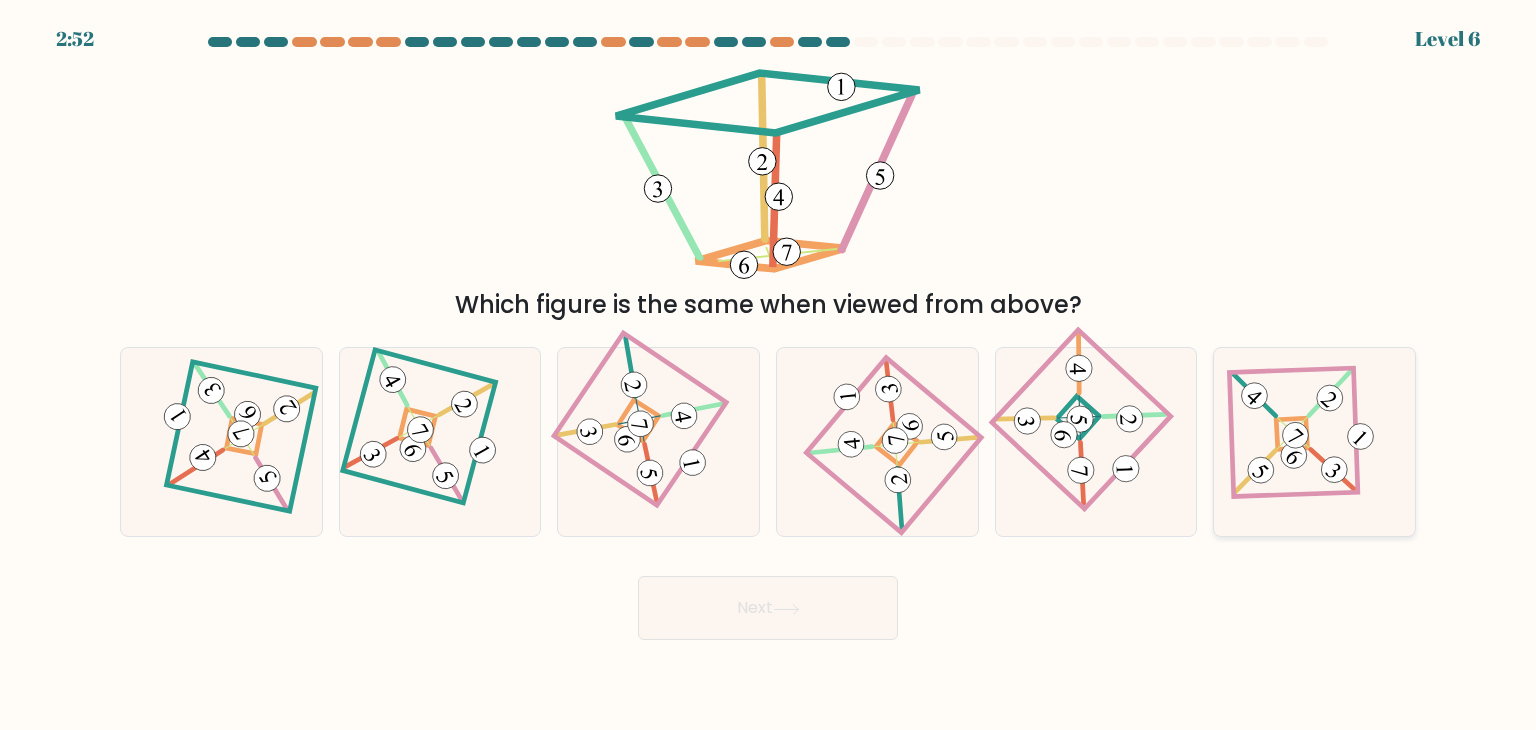 click 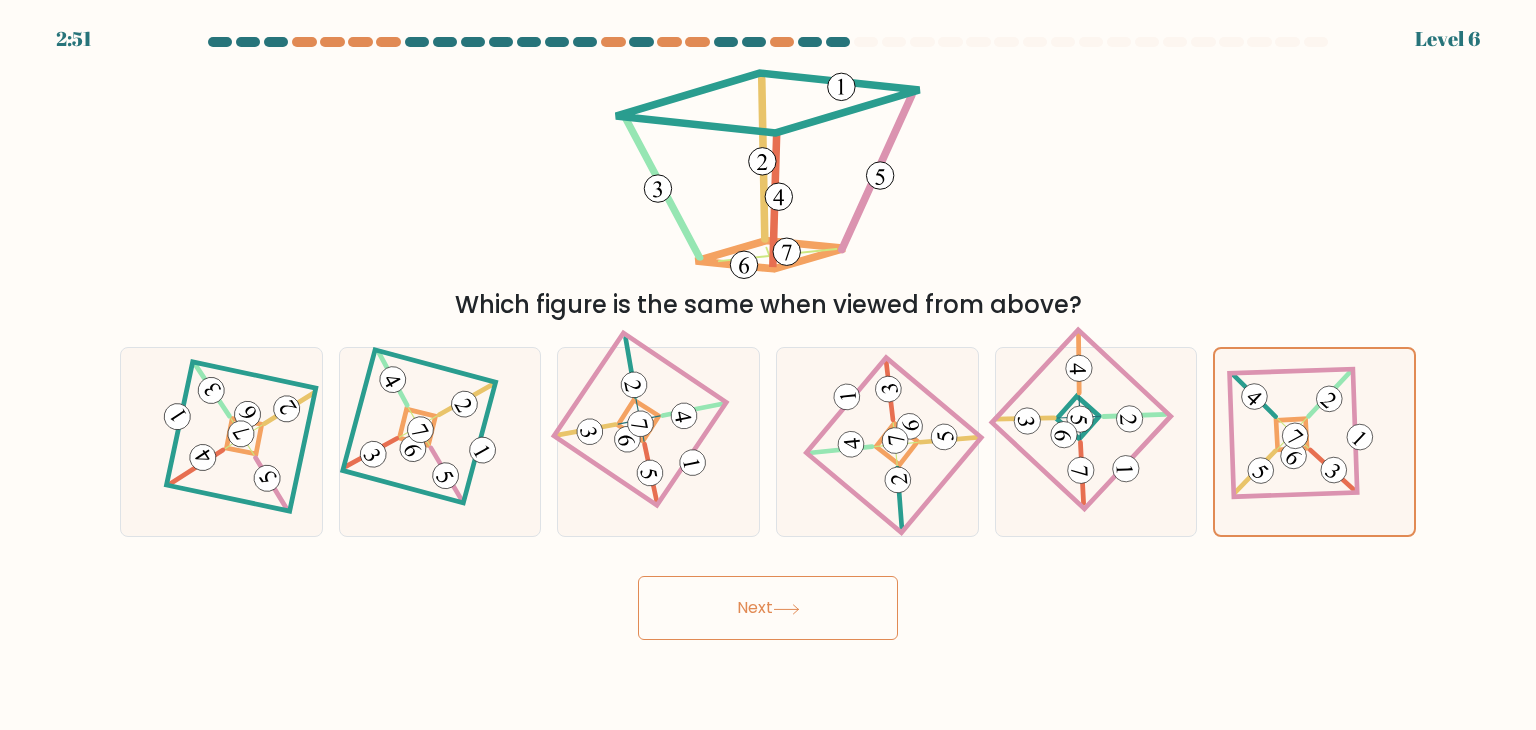 click on "Next" at bounding box center (768, 608) 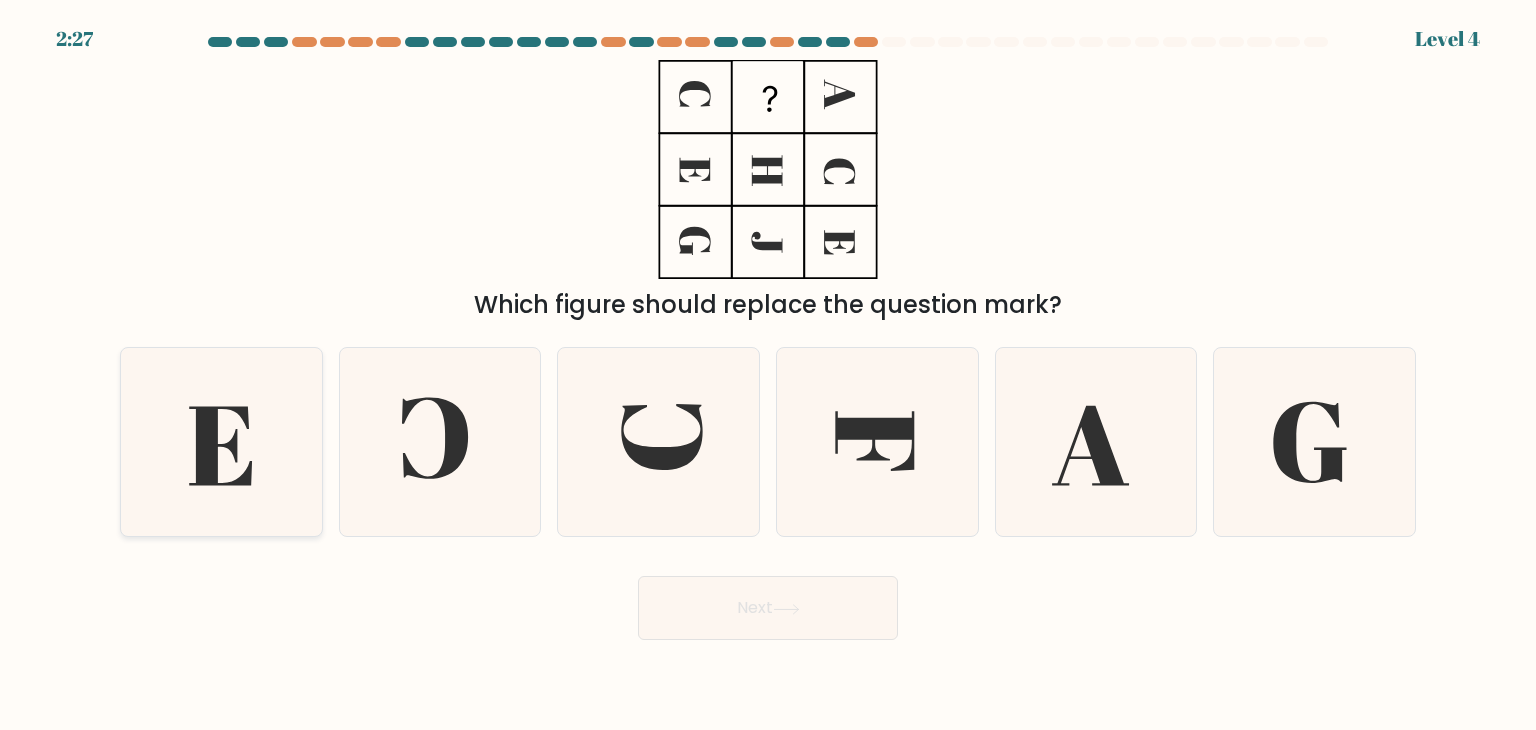 click 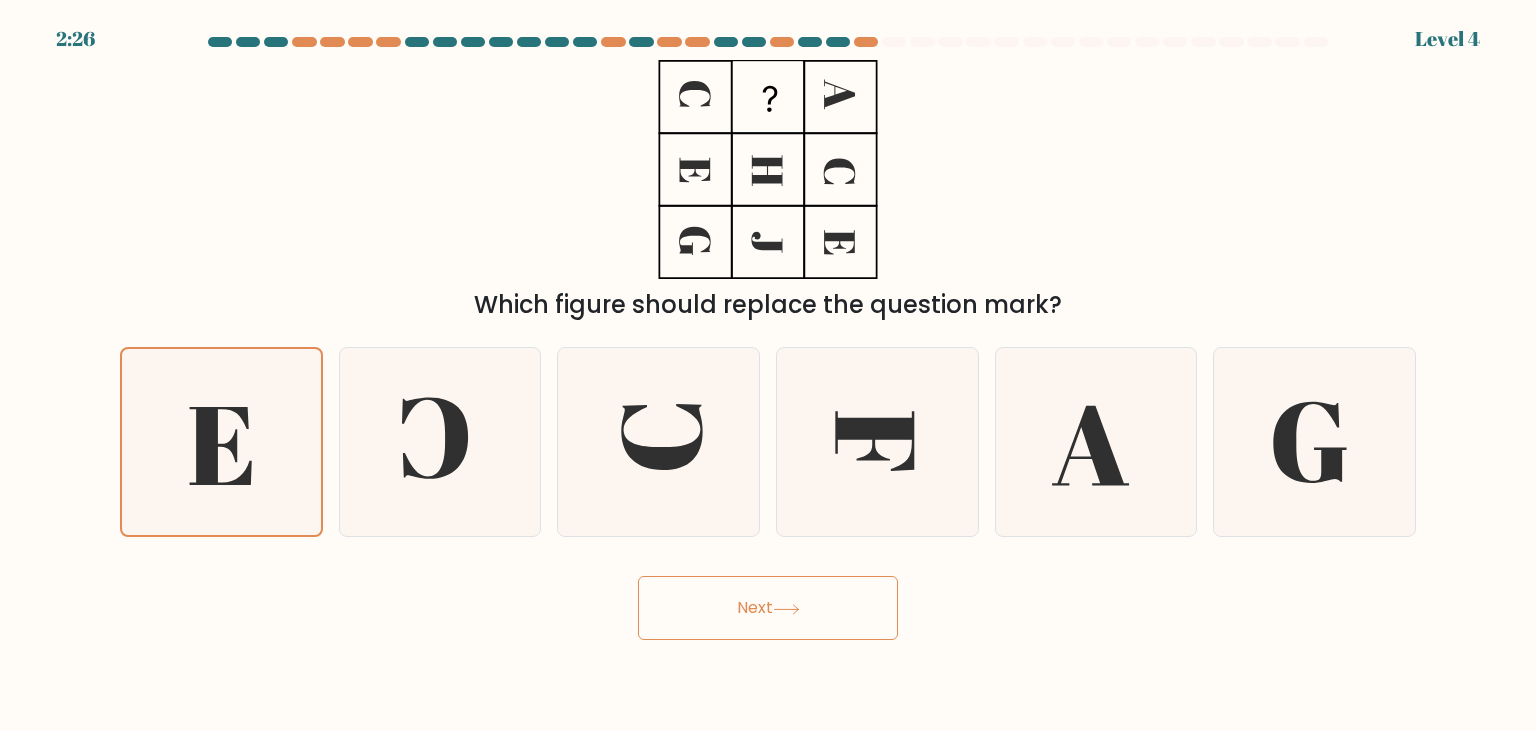 click on "Next" at bounding box center (768, 608) 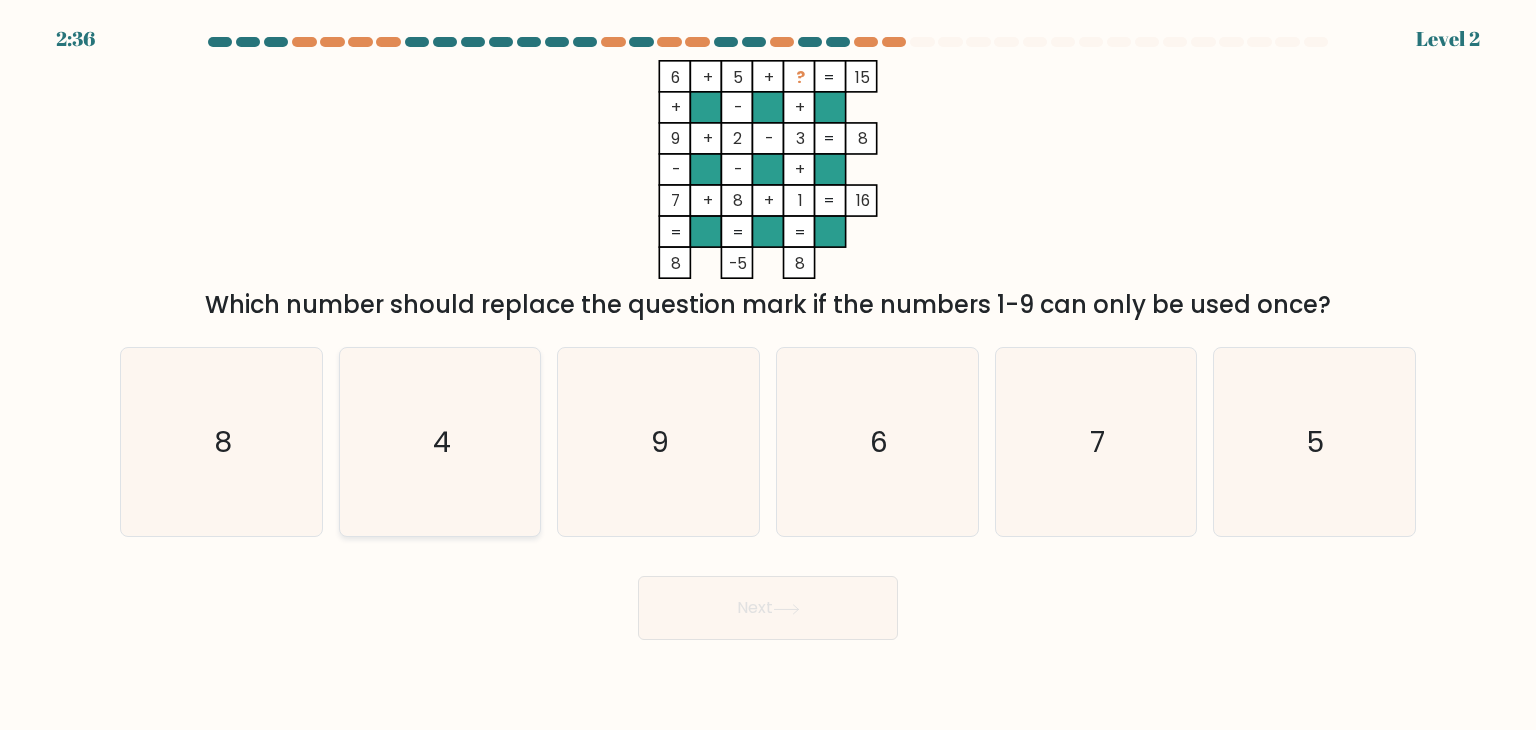 click on "4" 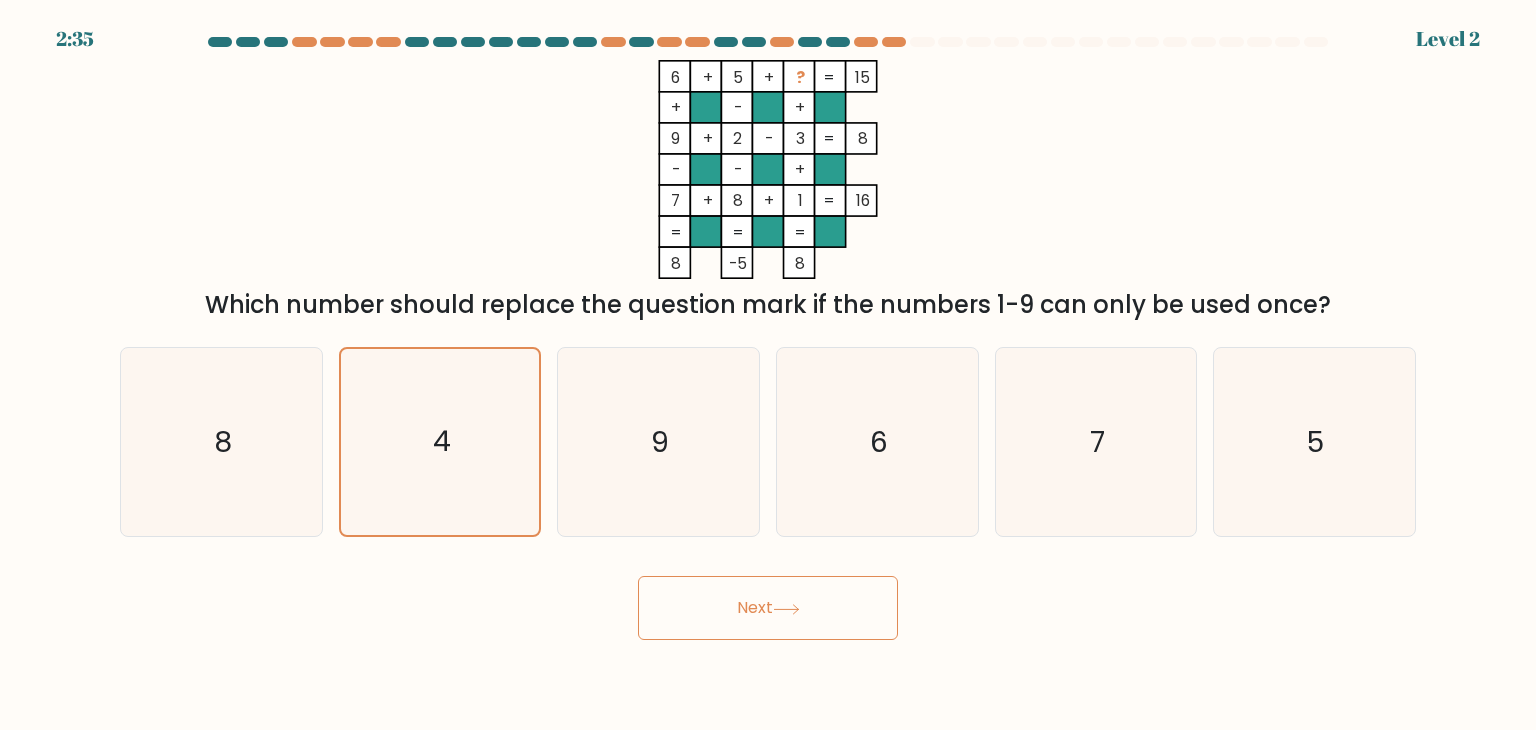 click on "Next" at bounding box center (768, 608) 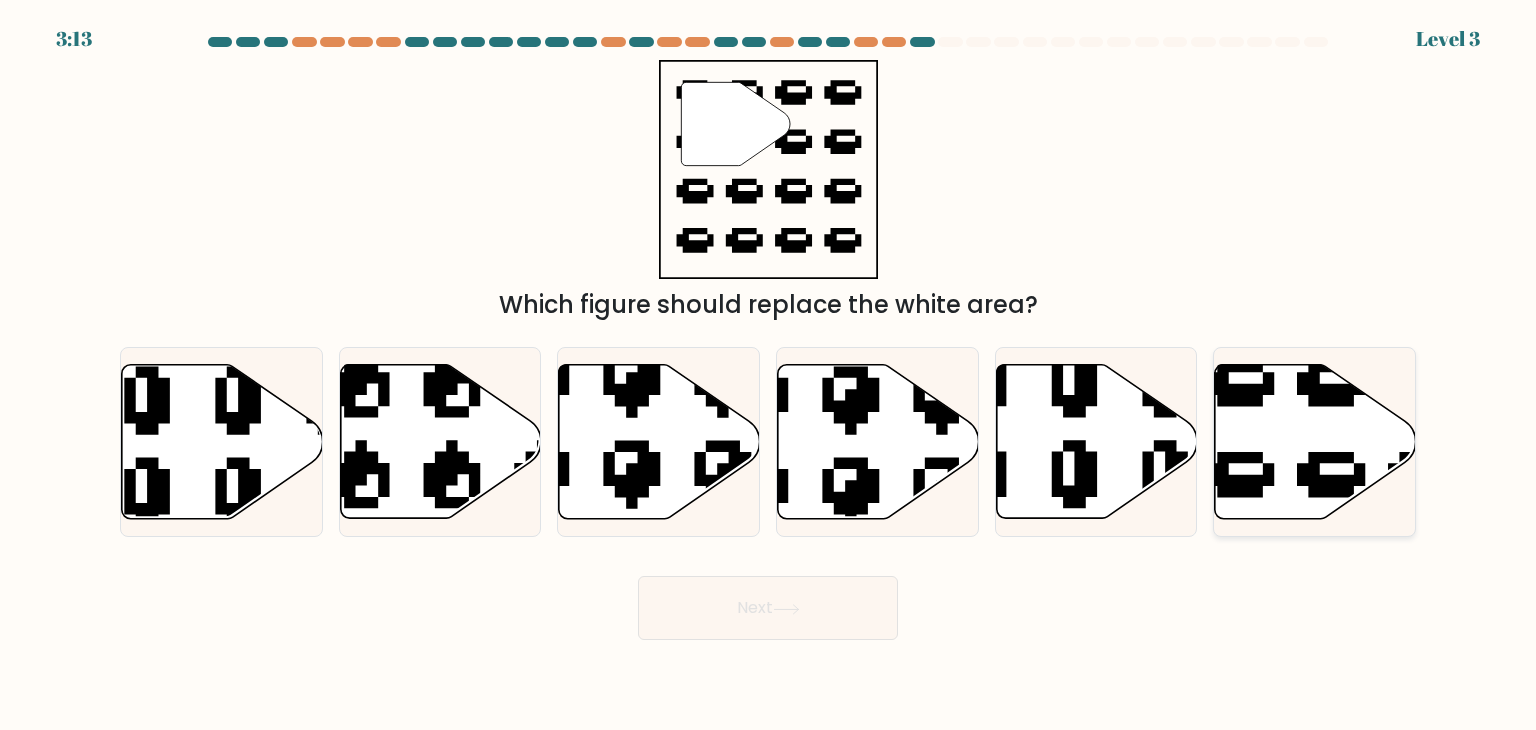 click 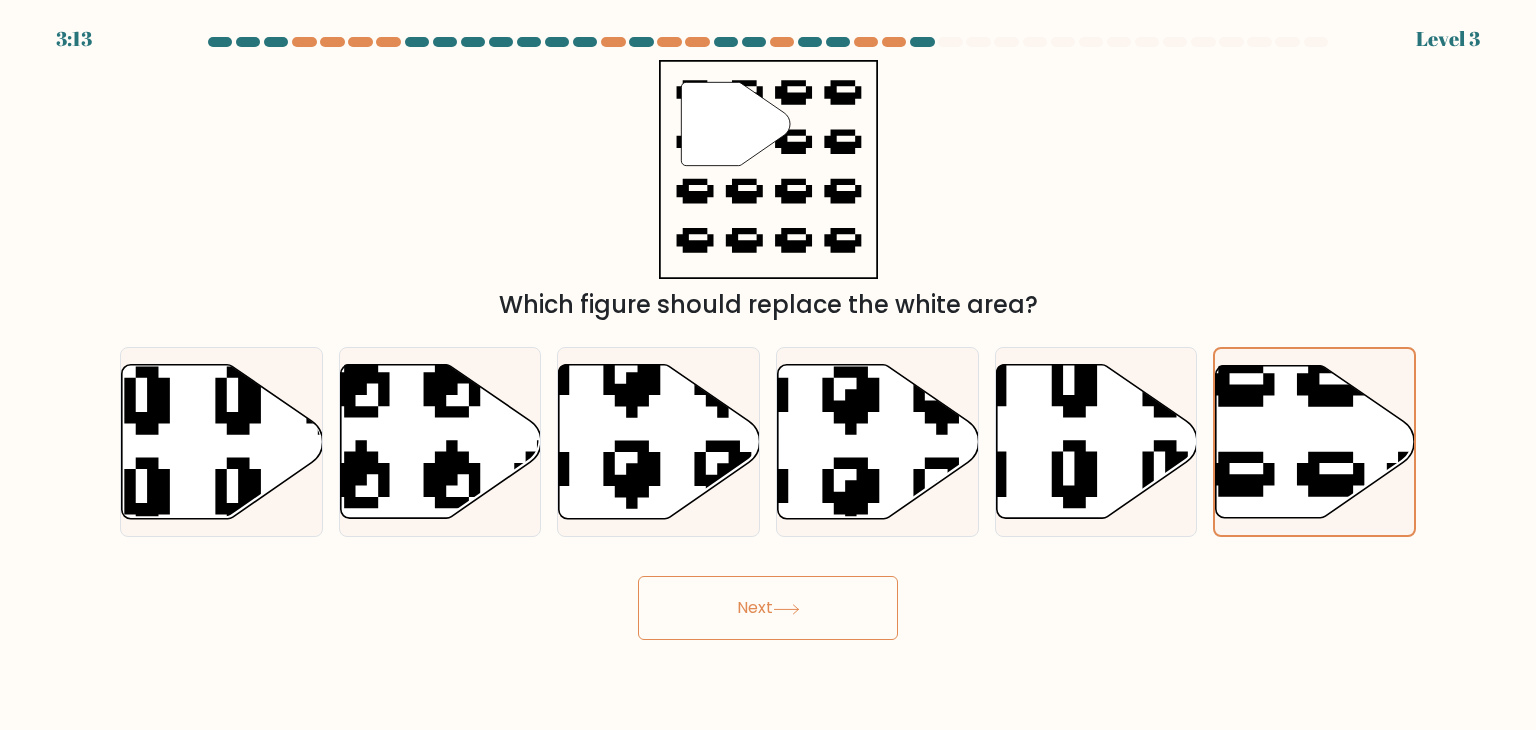 click on "Next" at bounding box center [768, 608] 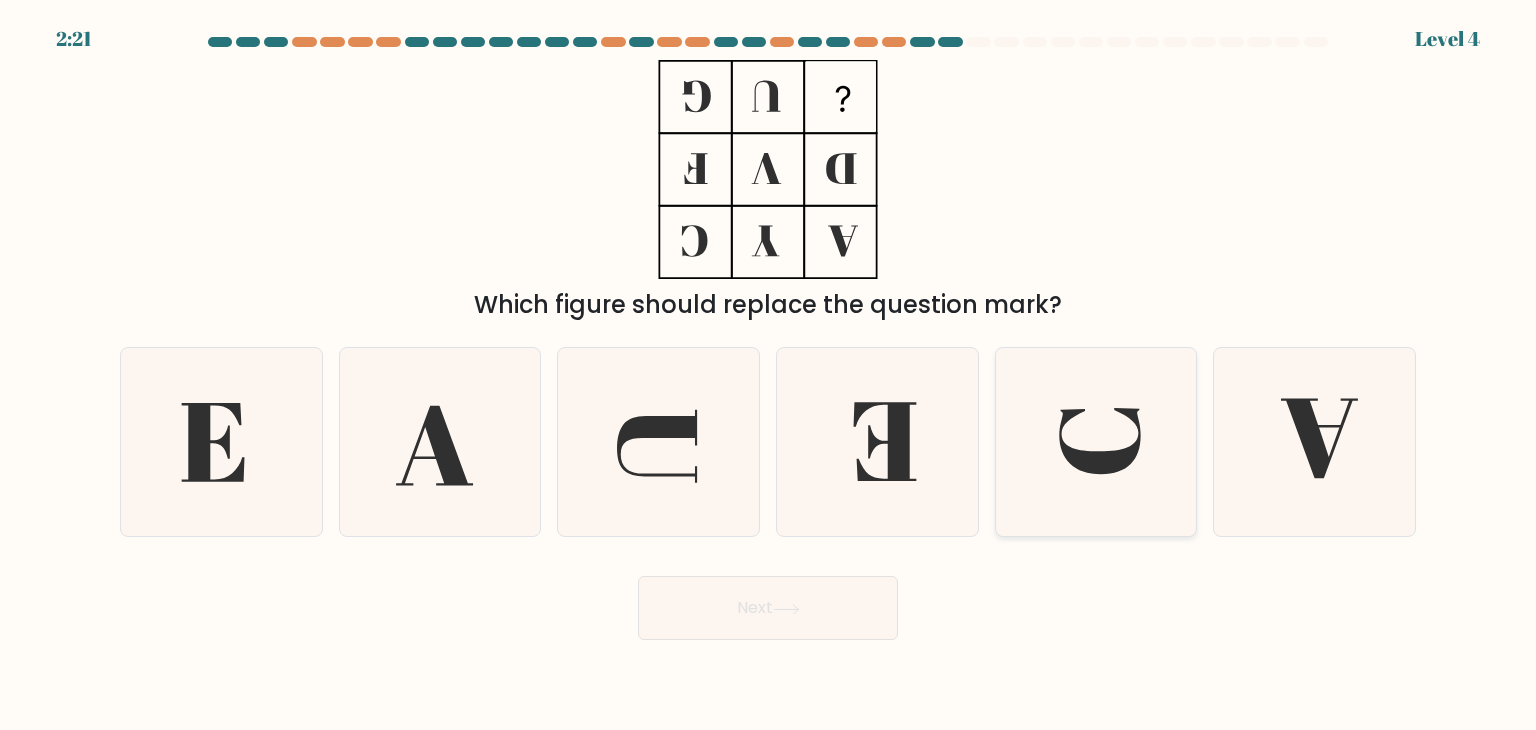 click 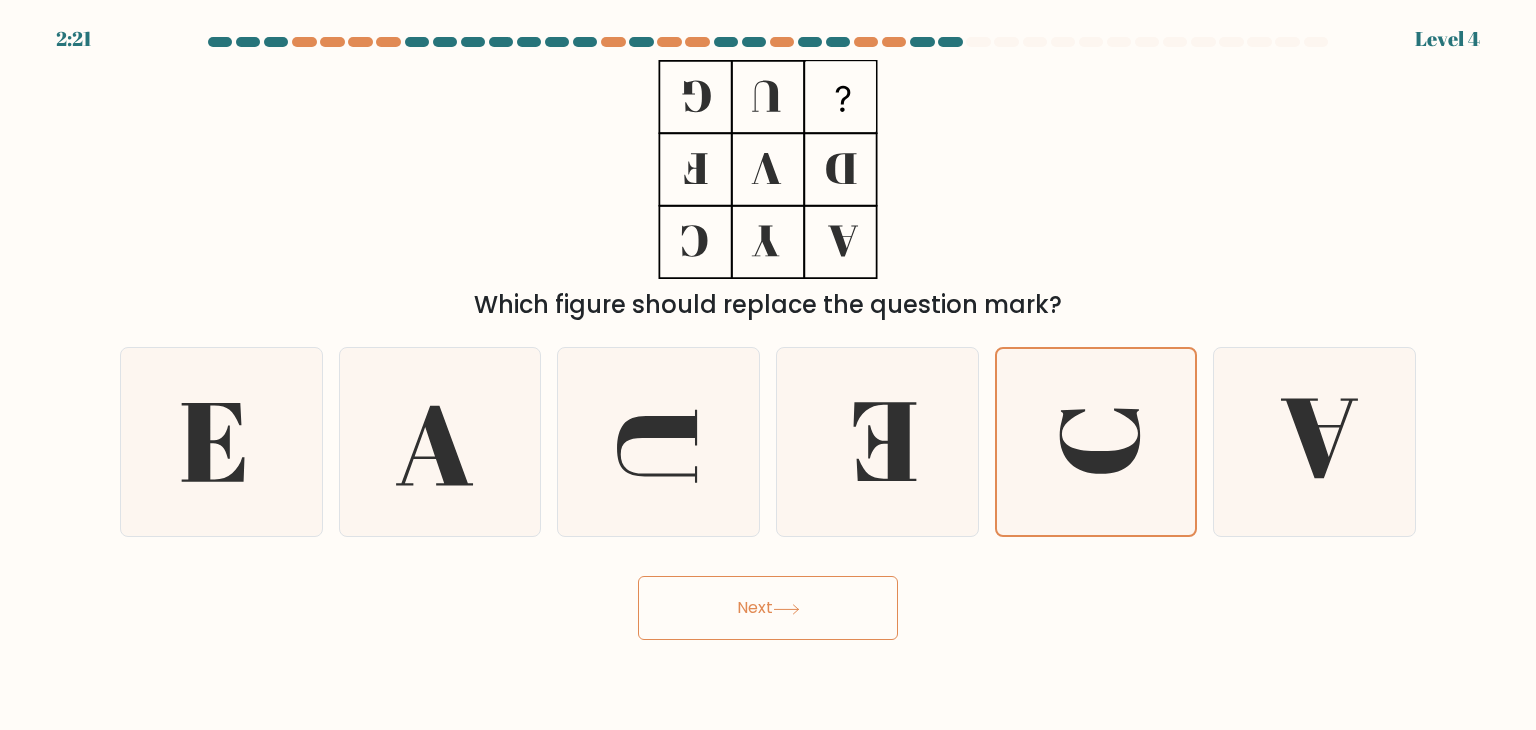 click 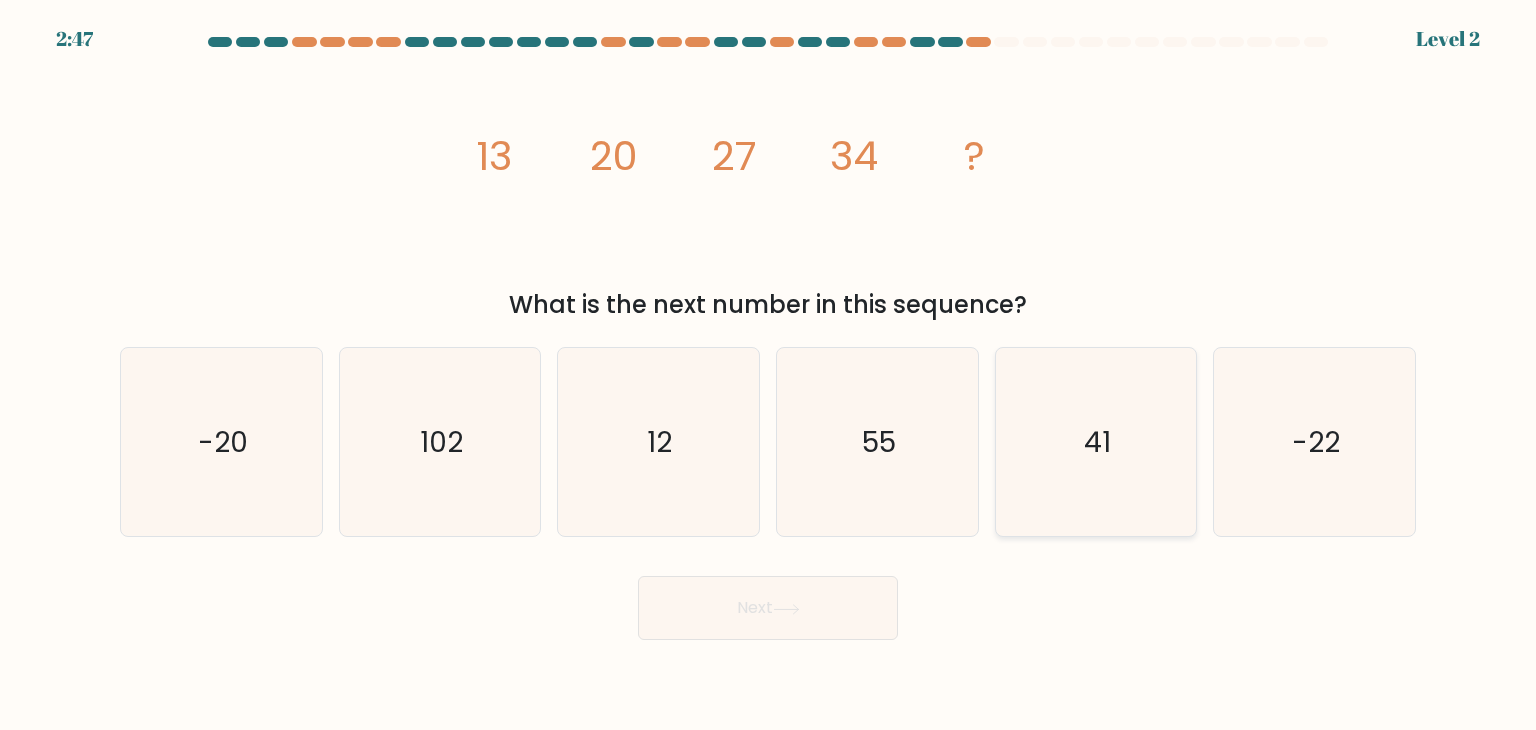 drag, startPoint x: 1072, startPoint y: 437, endPoint x: 1063, endPoint y: 428, distance: 12.727922 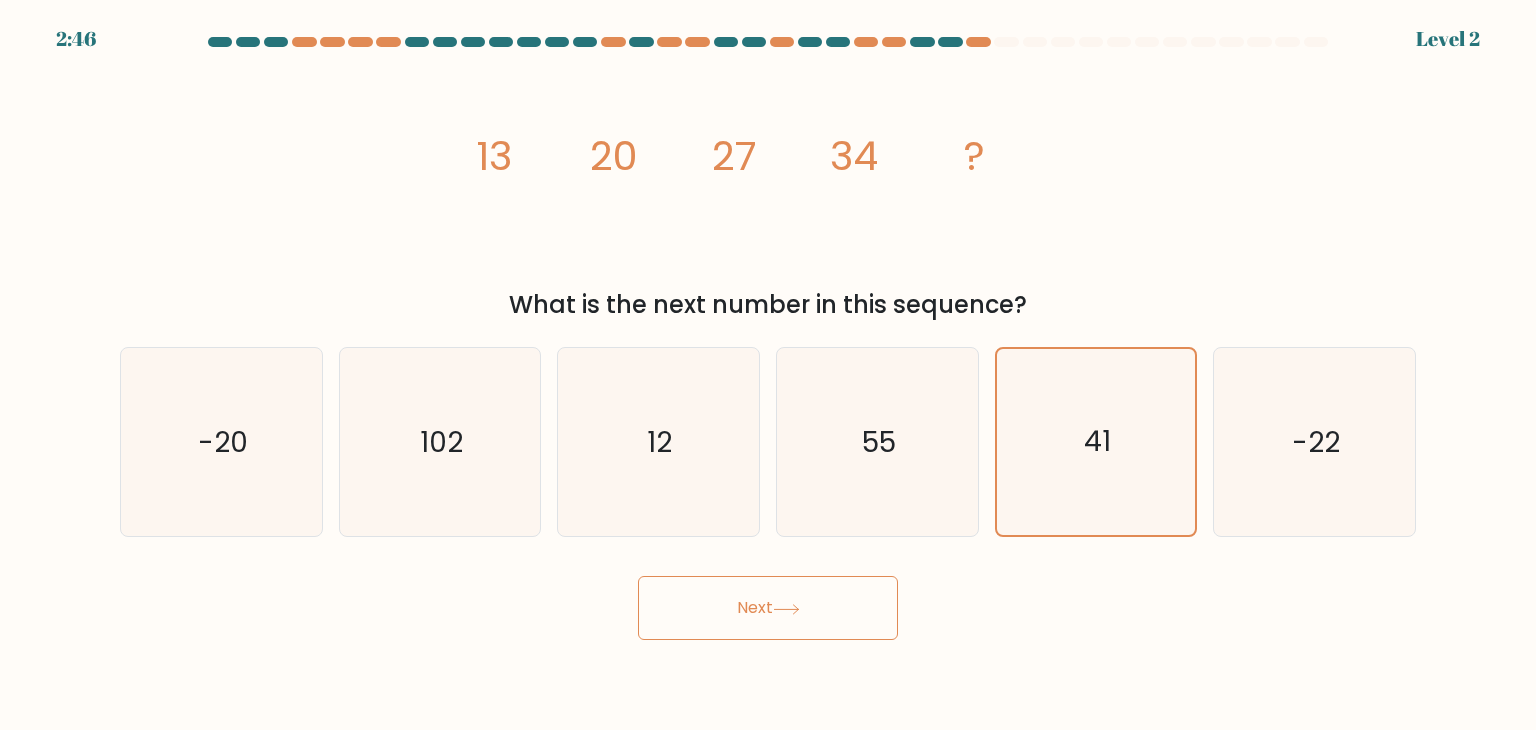 click on "Next" at bounding box center (768, 608) 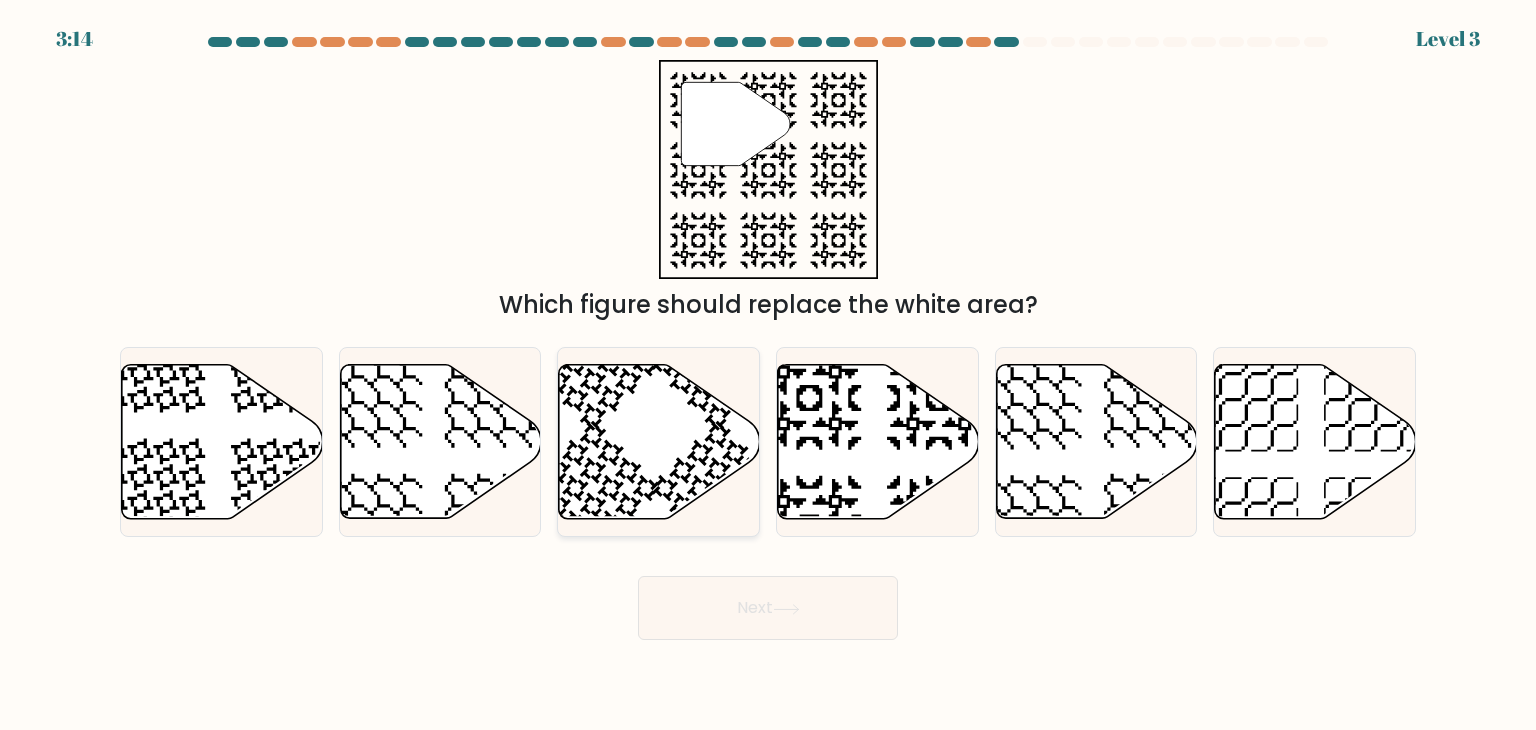 click 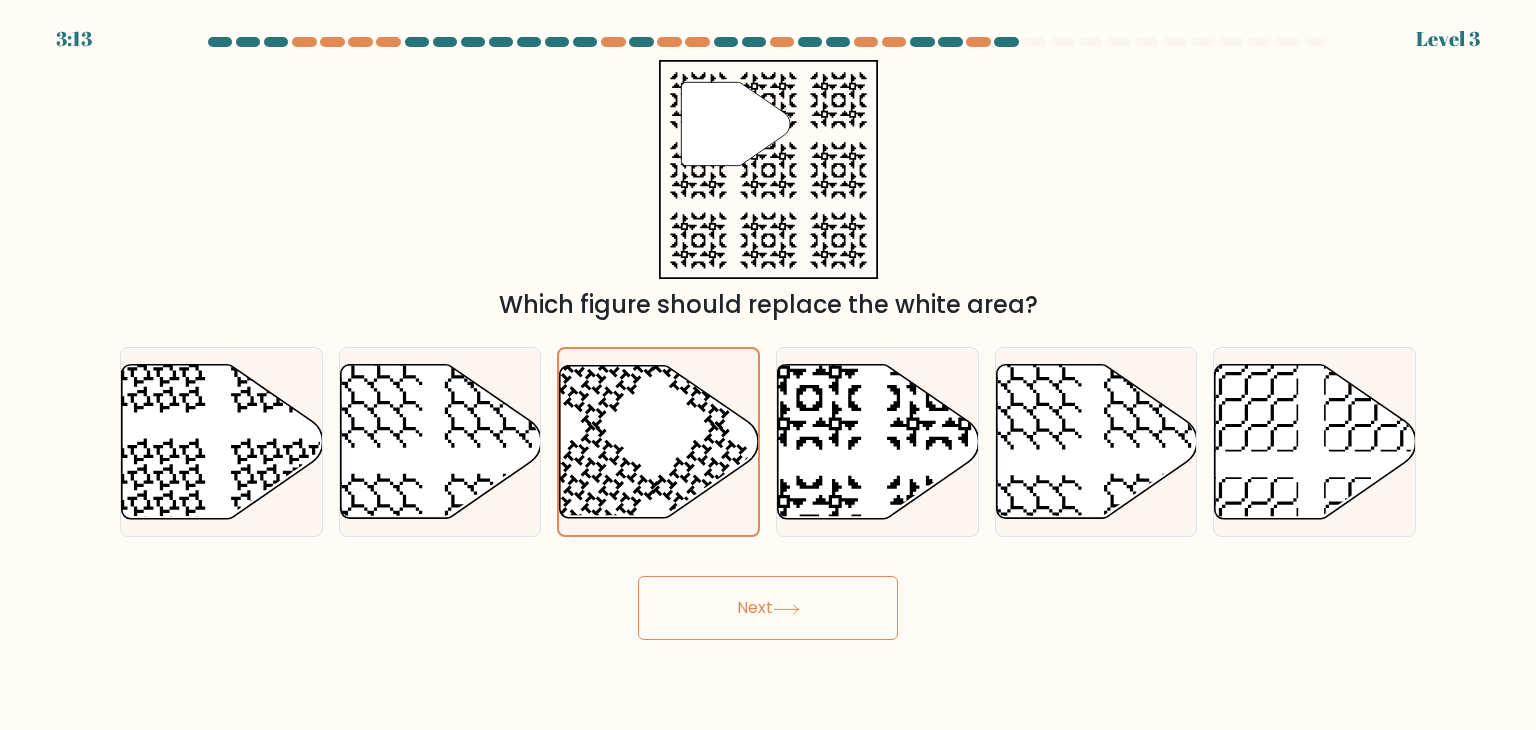 click on "Next" at bounding box center [768, 608] 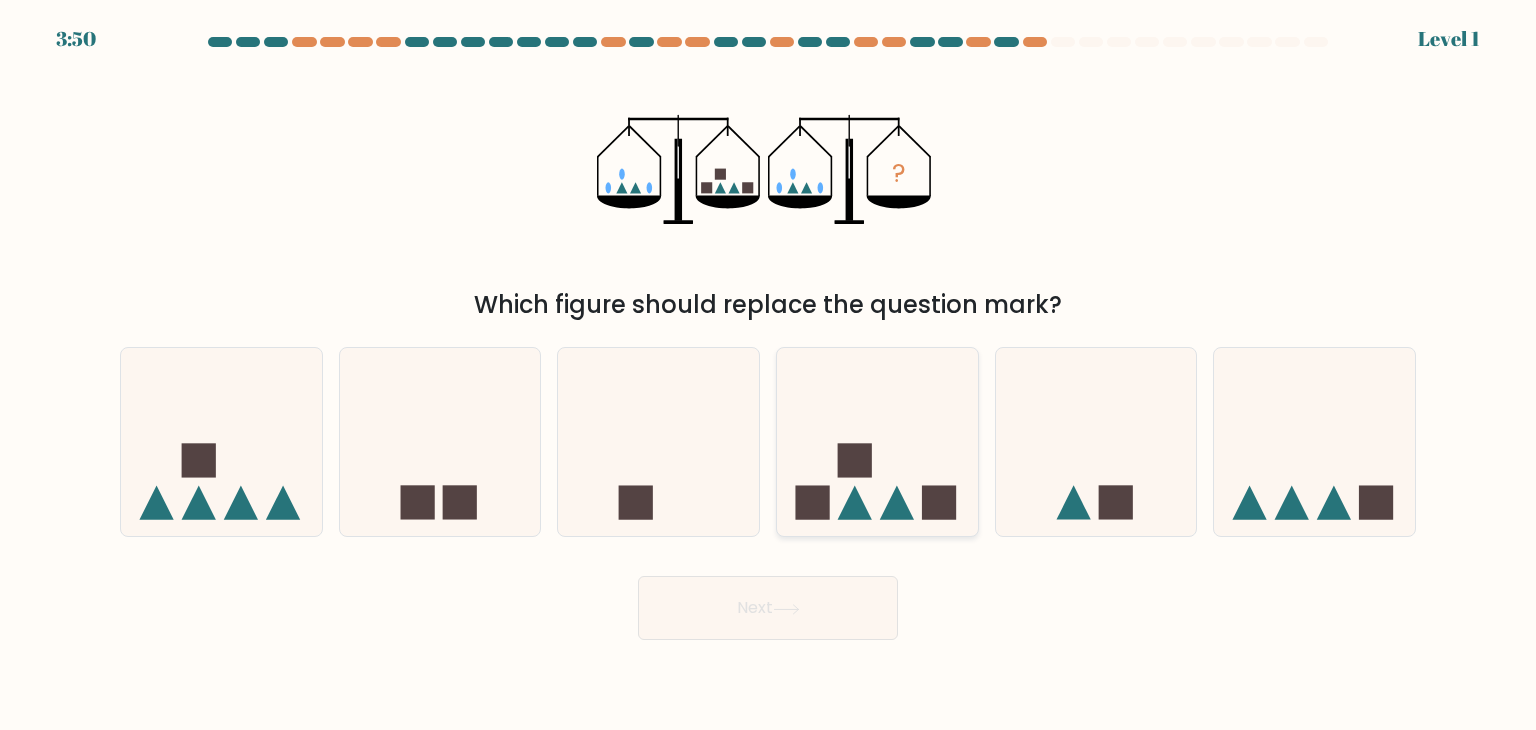 click 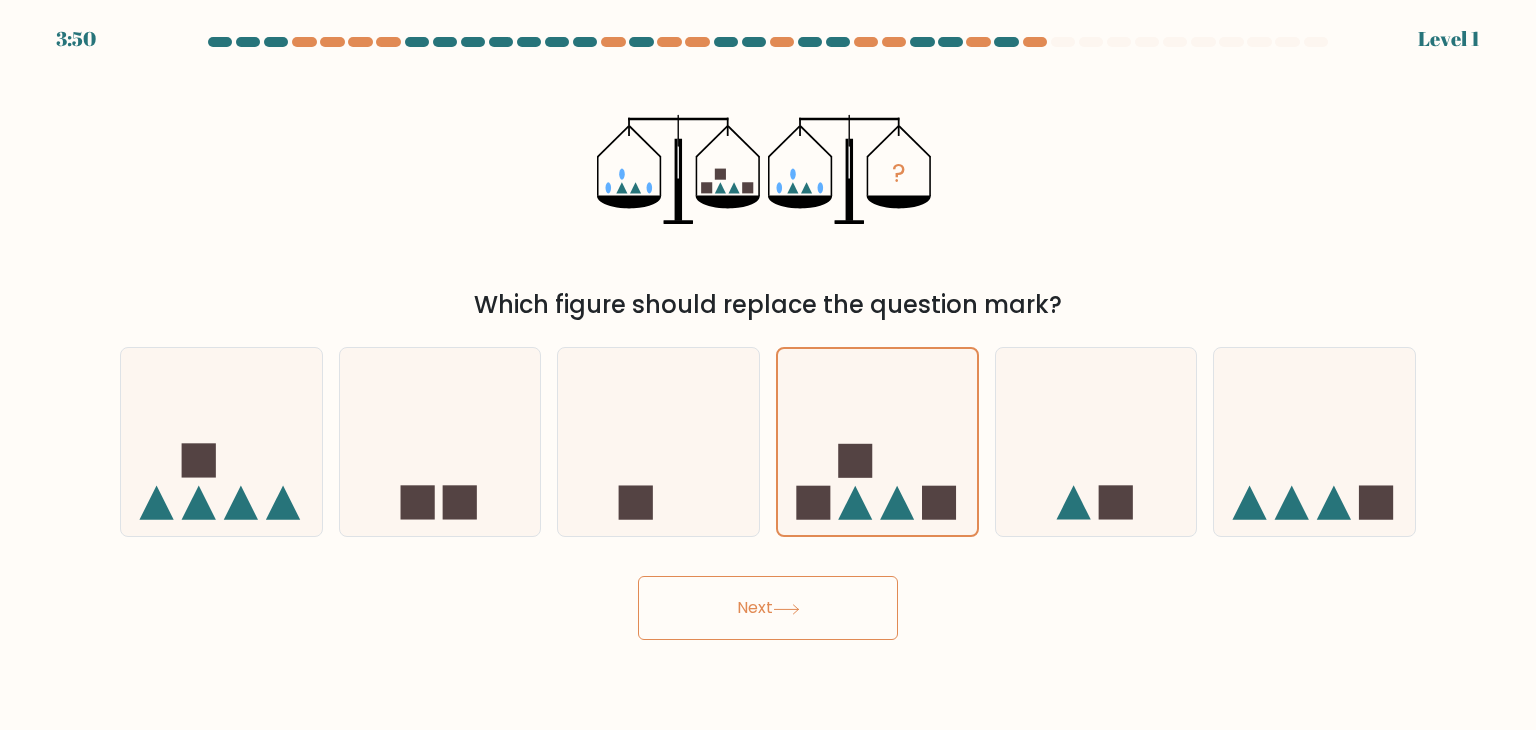 click on "Next" at bounding box center (768, 608) 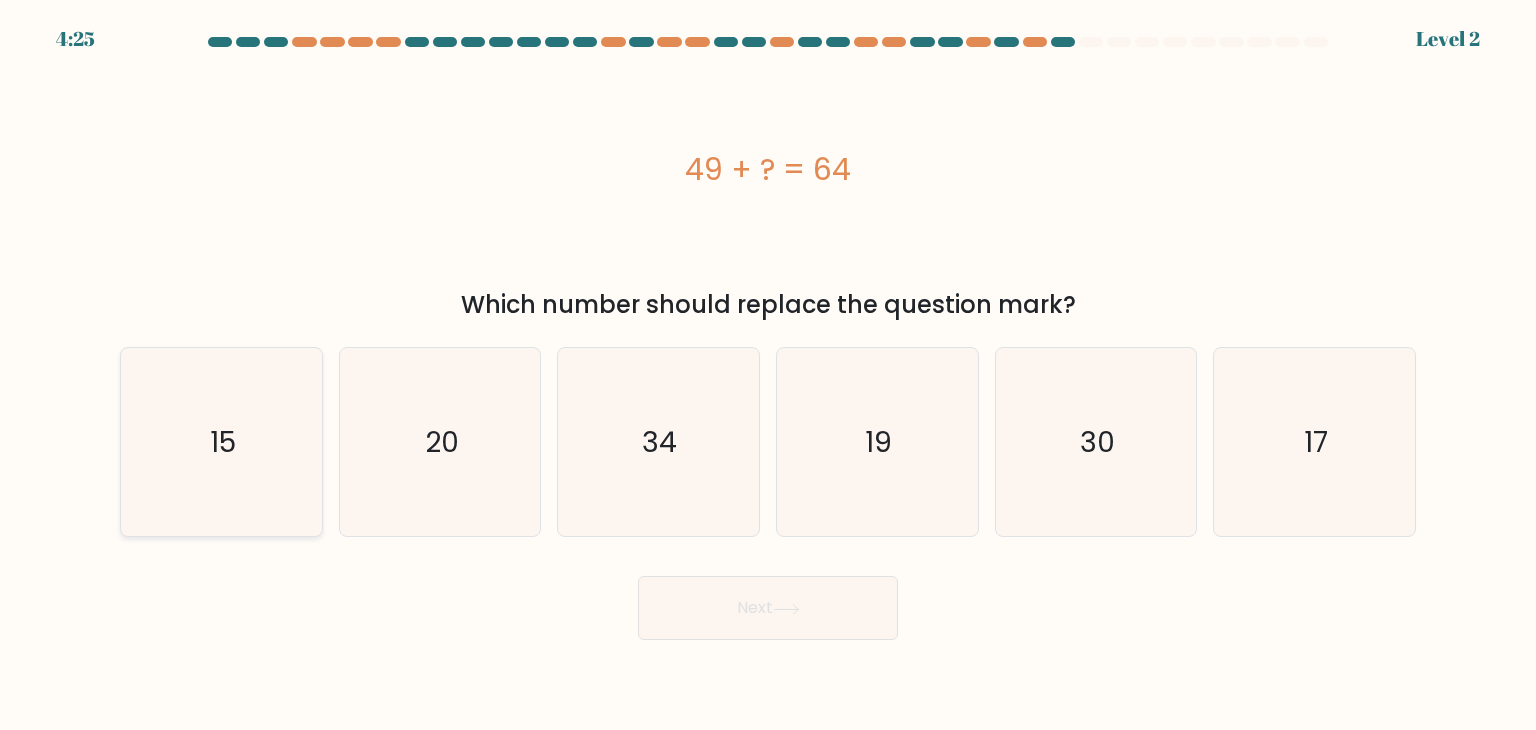 click on "15" 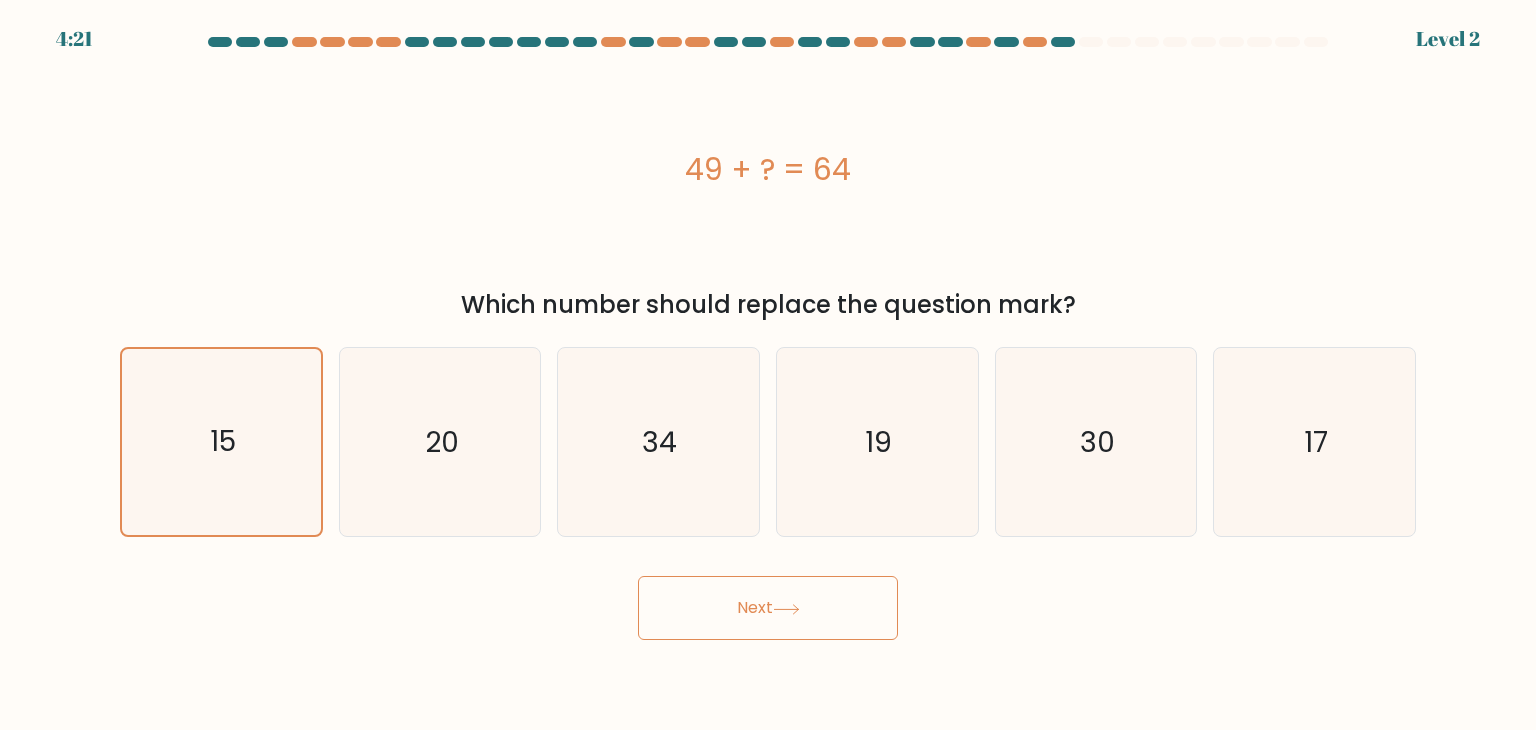 click on "Next" at bounding box center [768, 608] 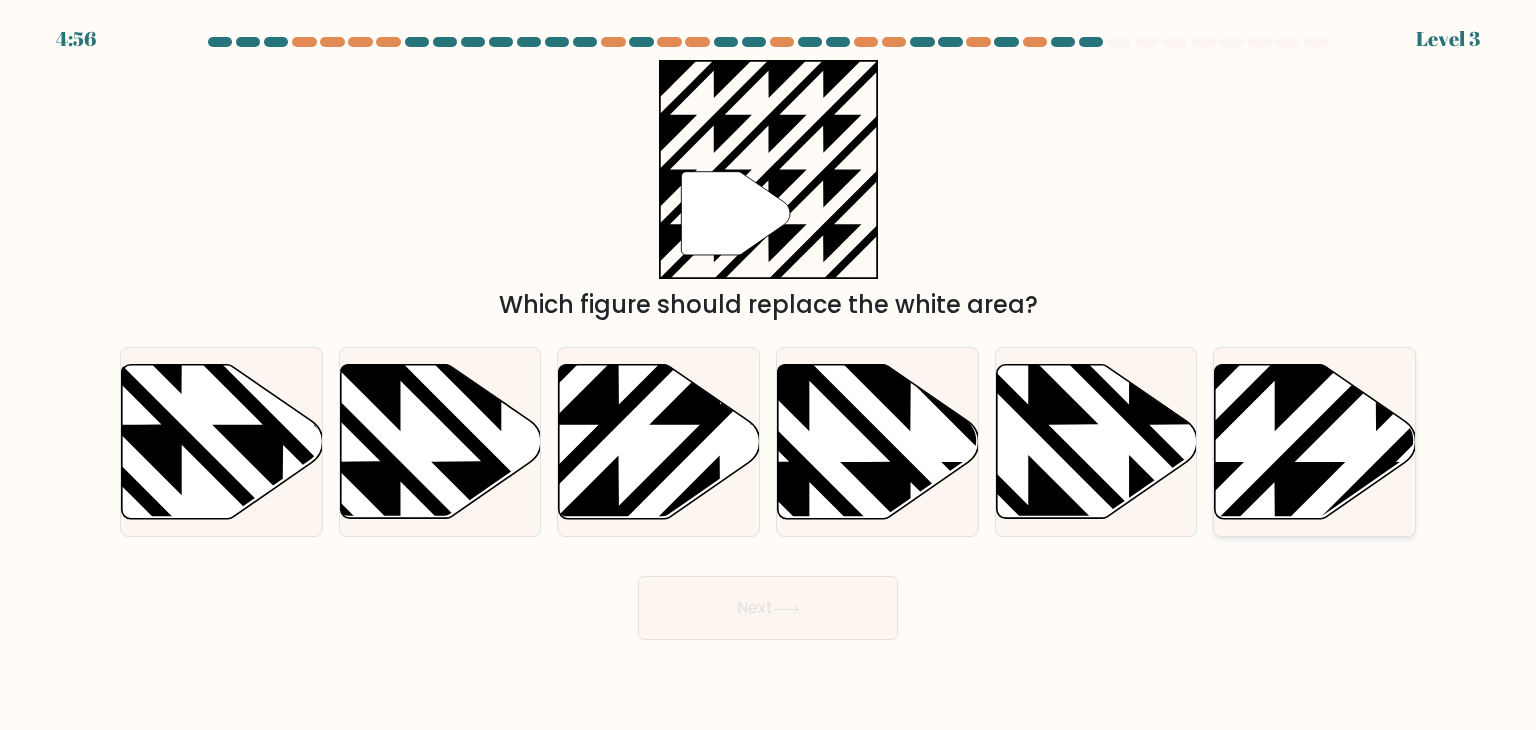 click 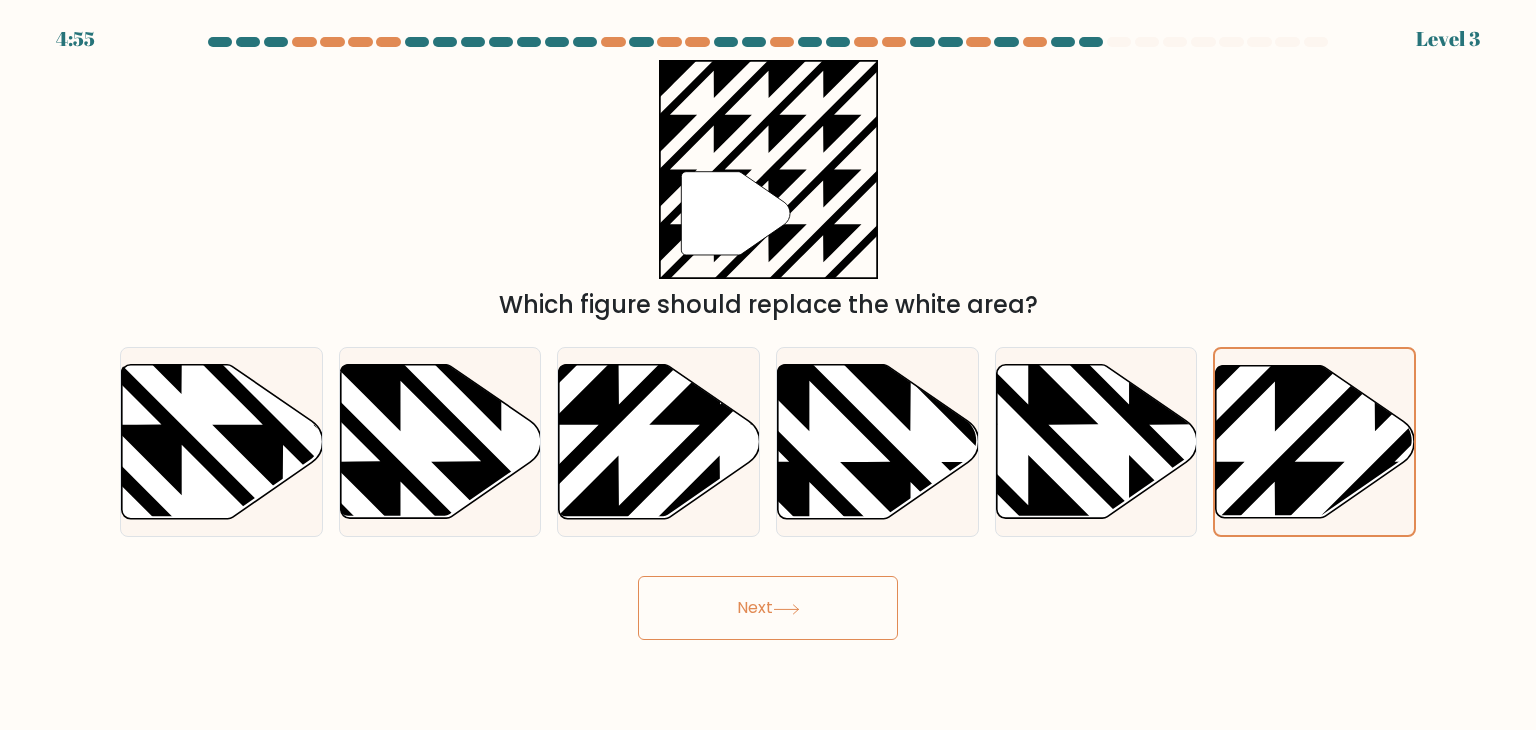 click on "Next" at bounding box center [768, 608] 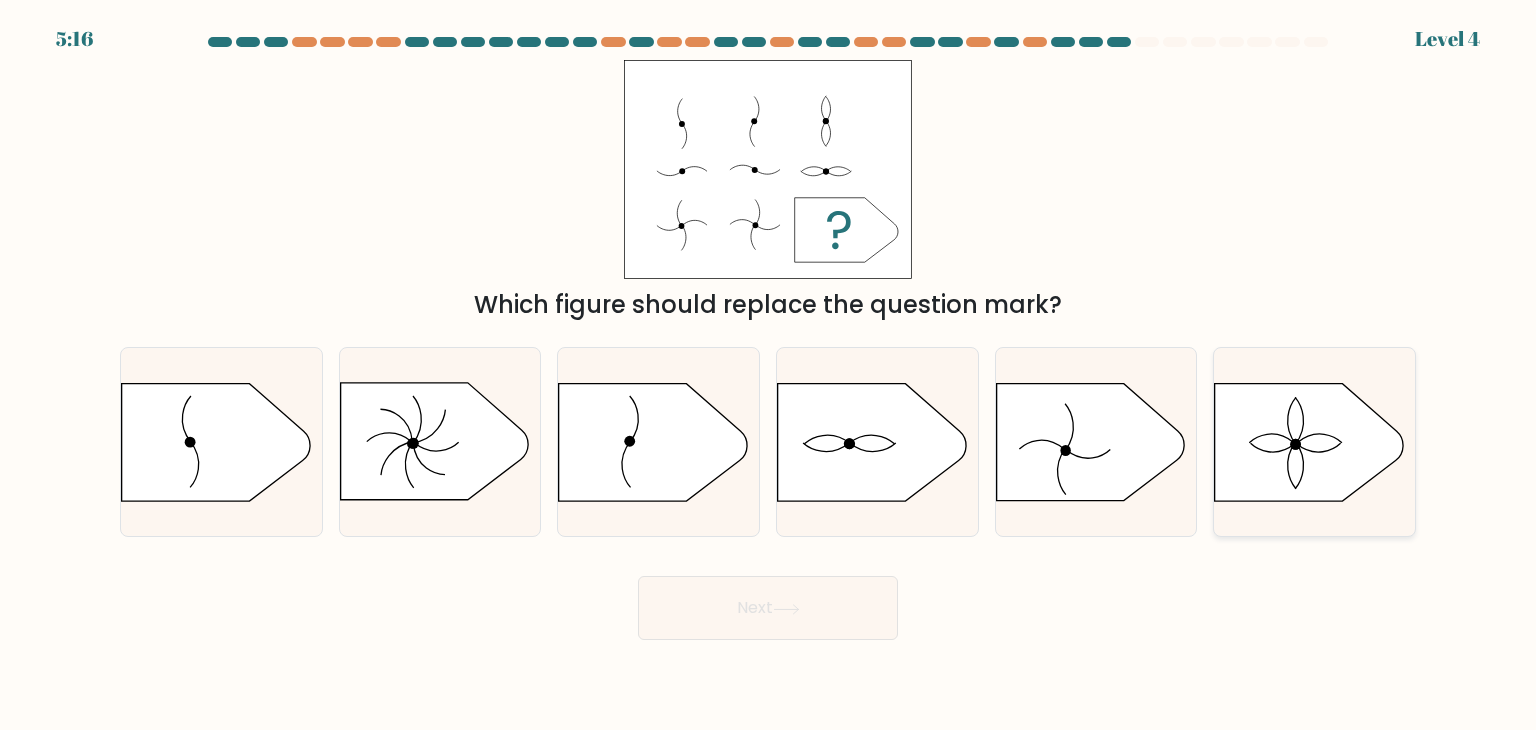 click 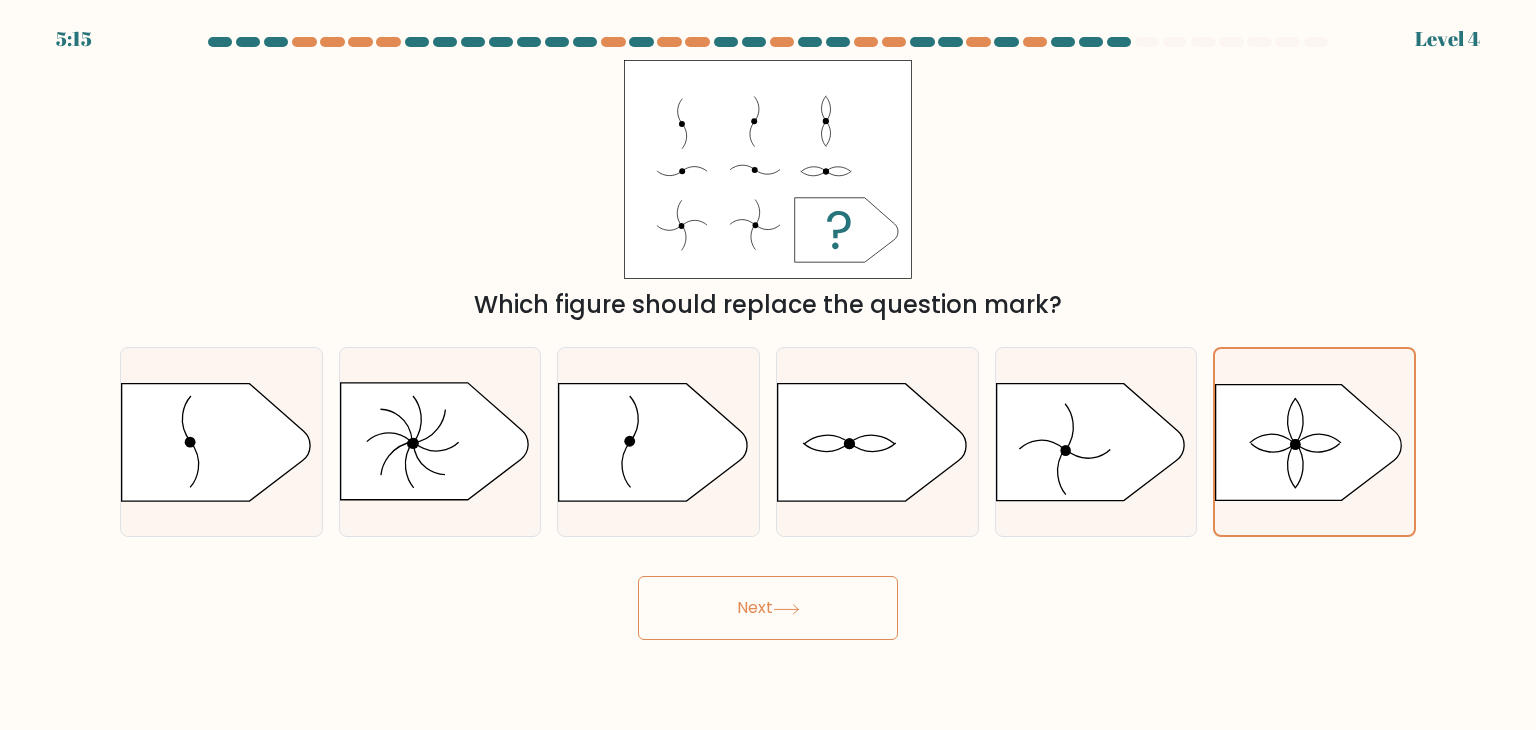 click on "Next" at bounding box center (768, 608) 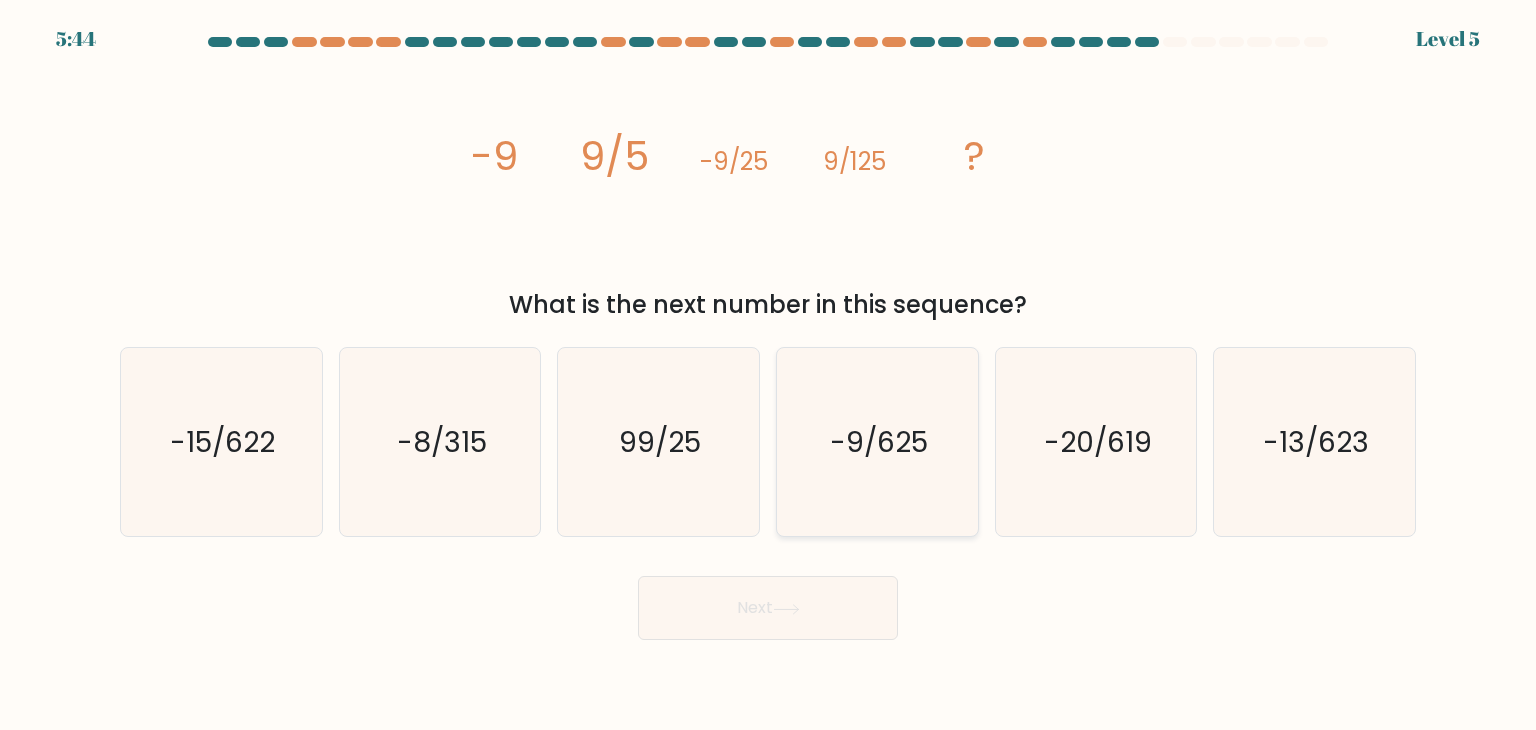 click on "-9/625" 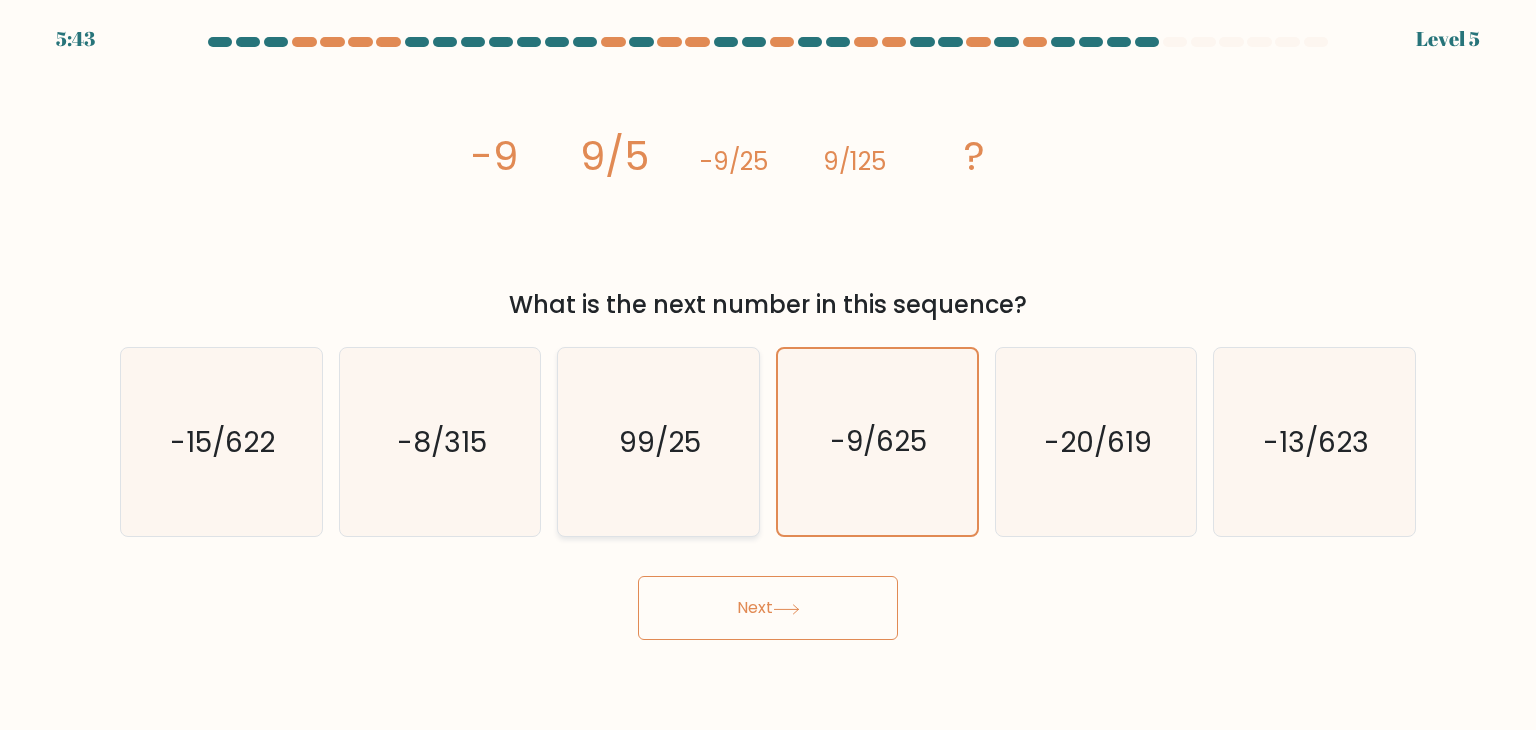 click on "99/25" 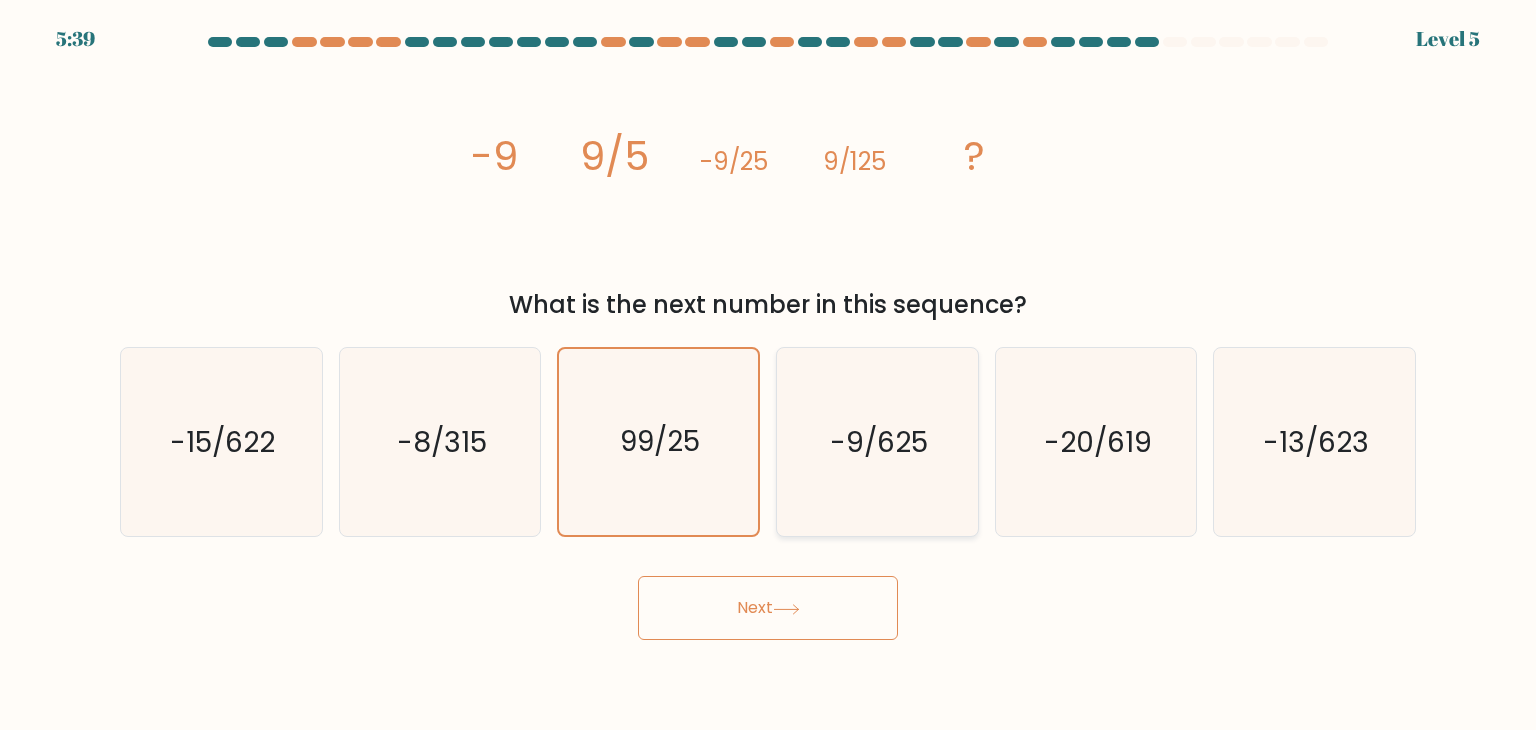 click on "-9/625" 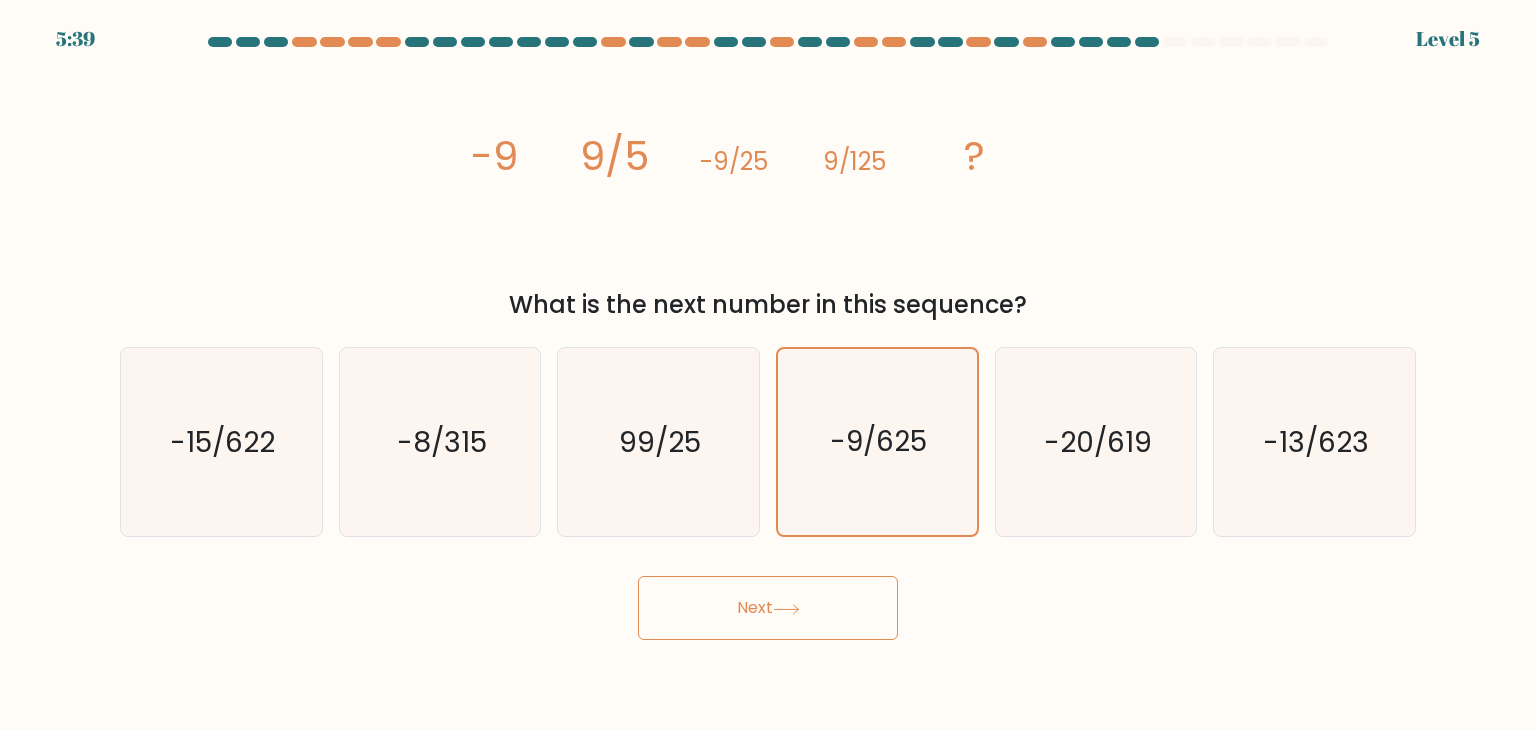 click on "Next" at bounding box center (768, 608) 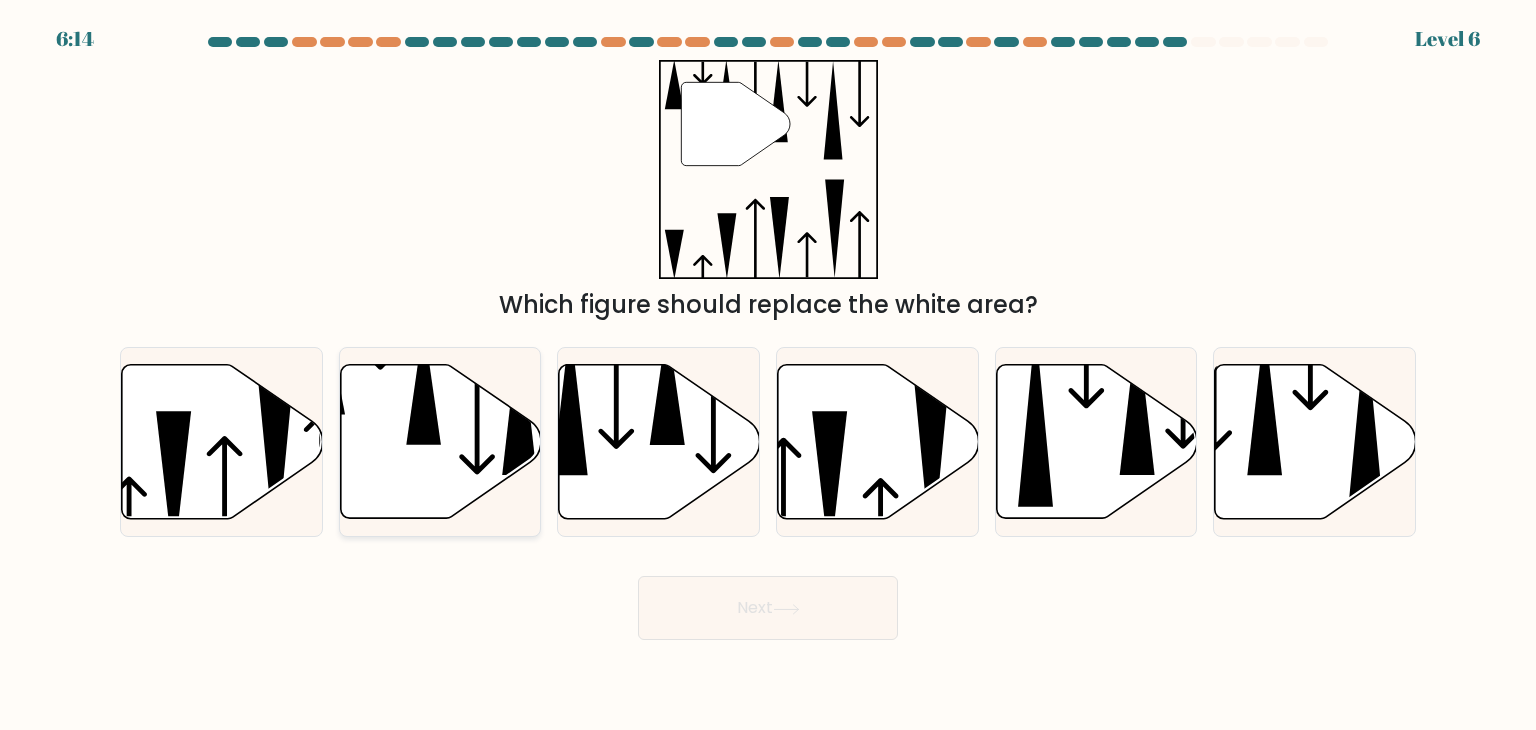 click 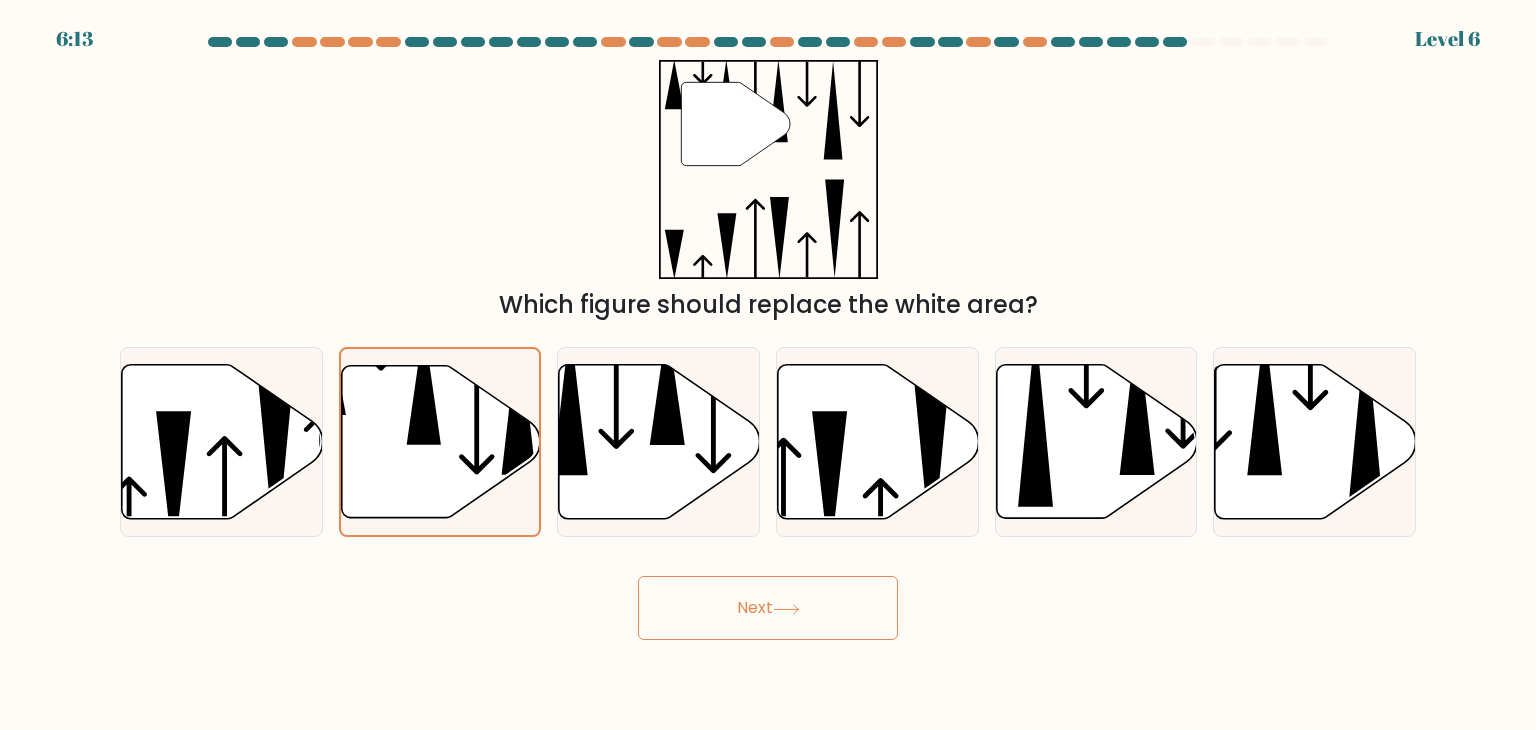 click on "Next" at bounding box center (768, 608) 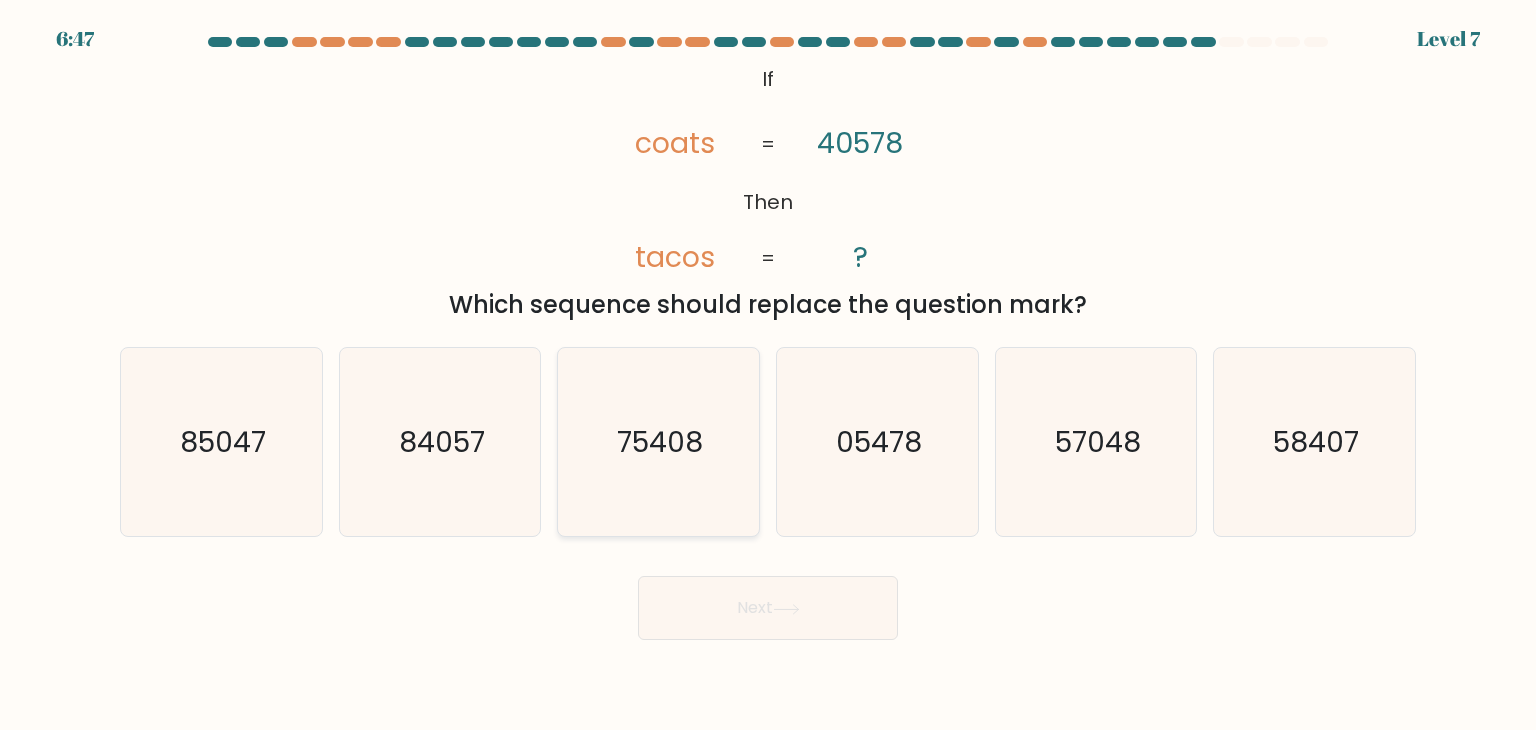 click on "75408" 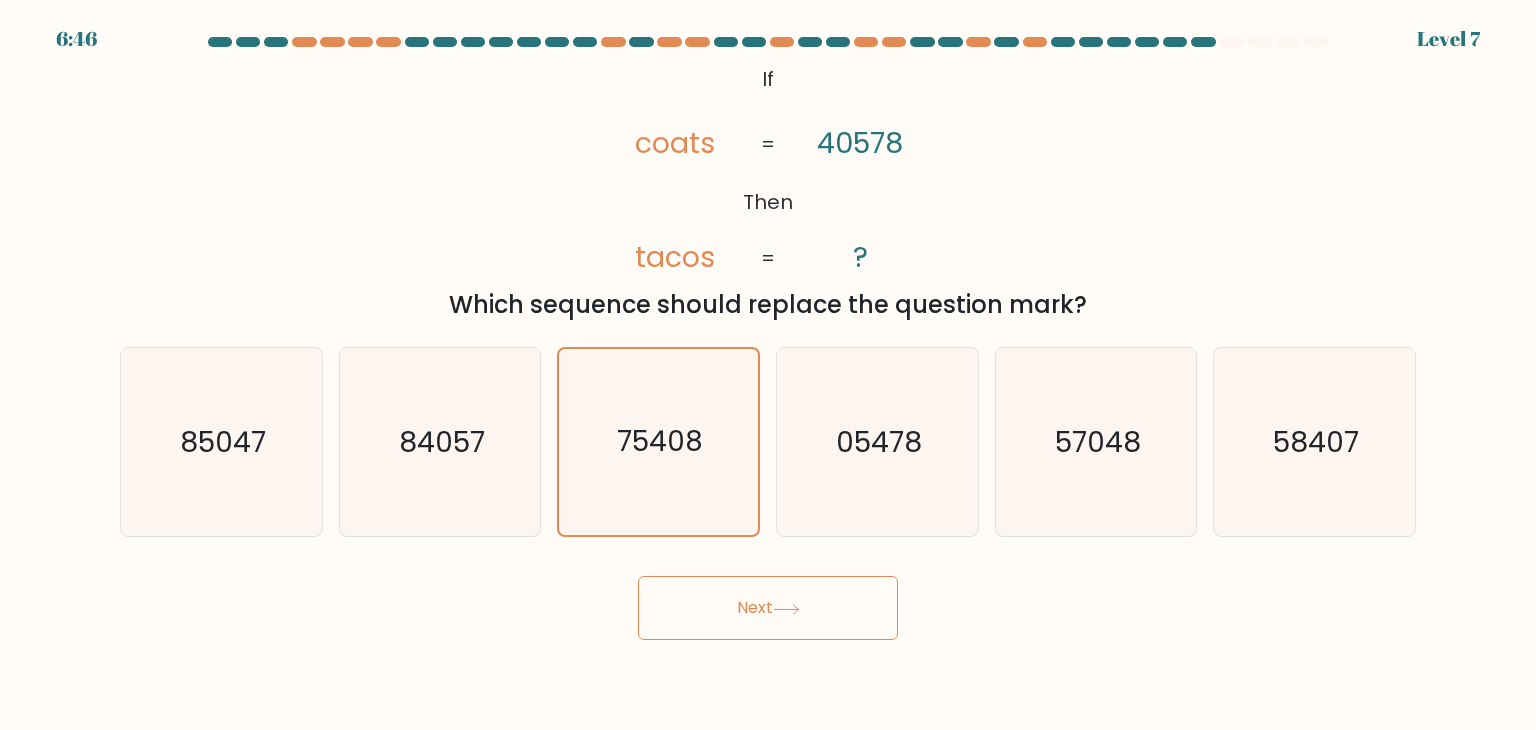 click on "Next" at bounding box center (768, 608) 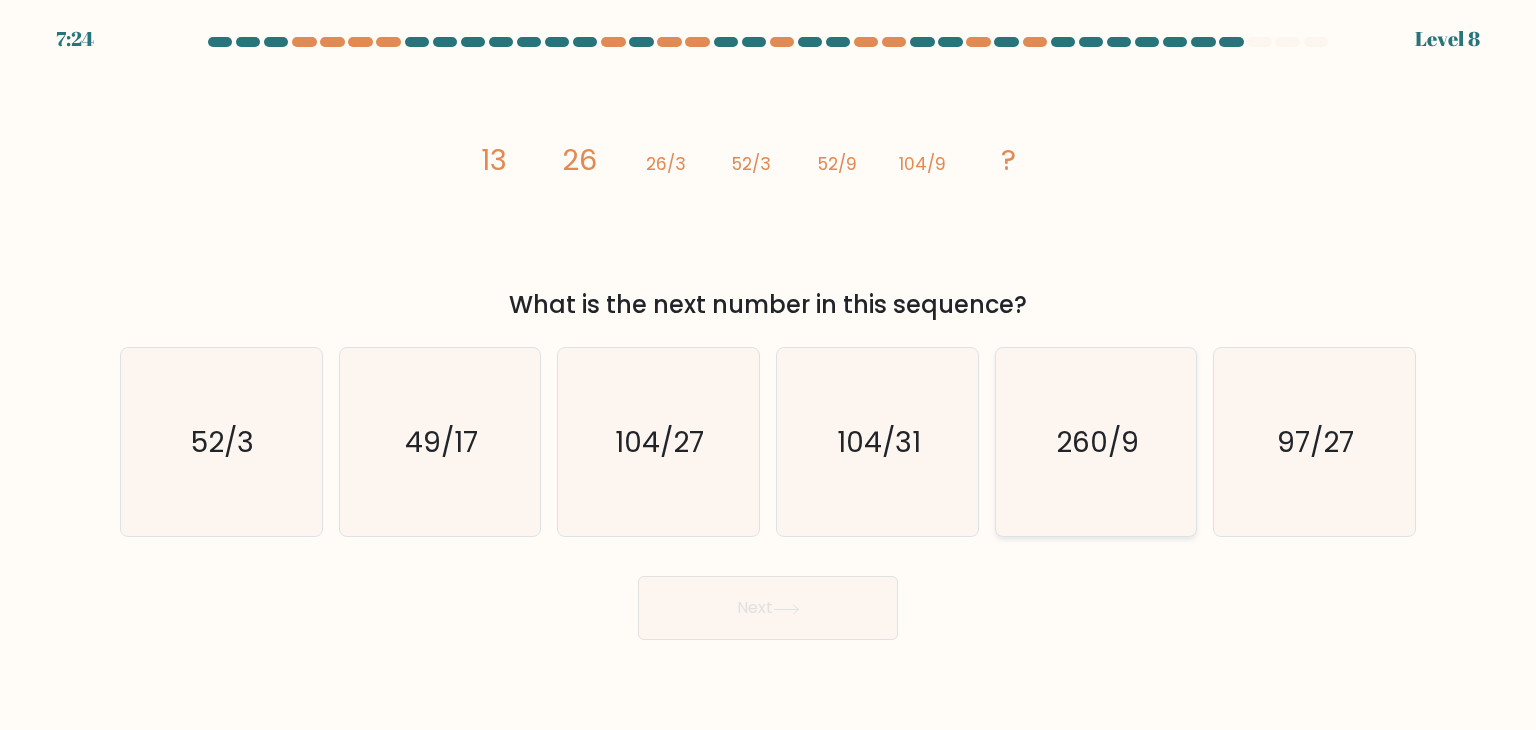 click on "260/9" 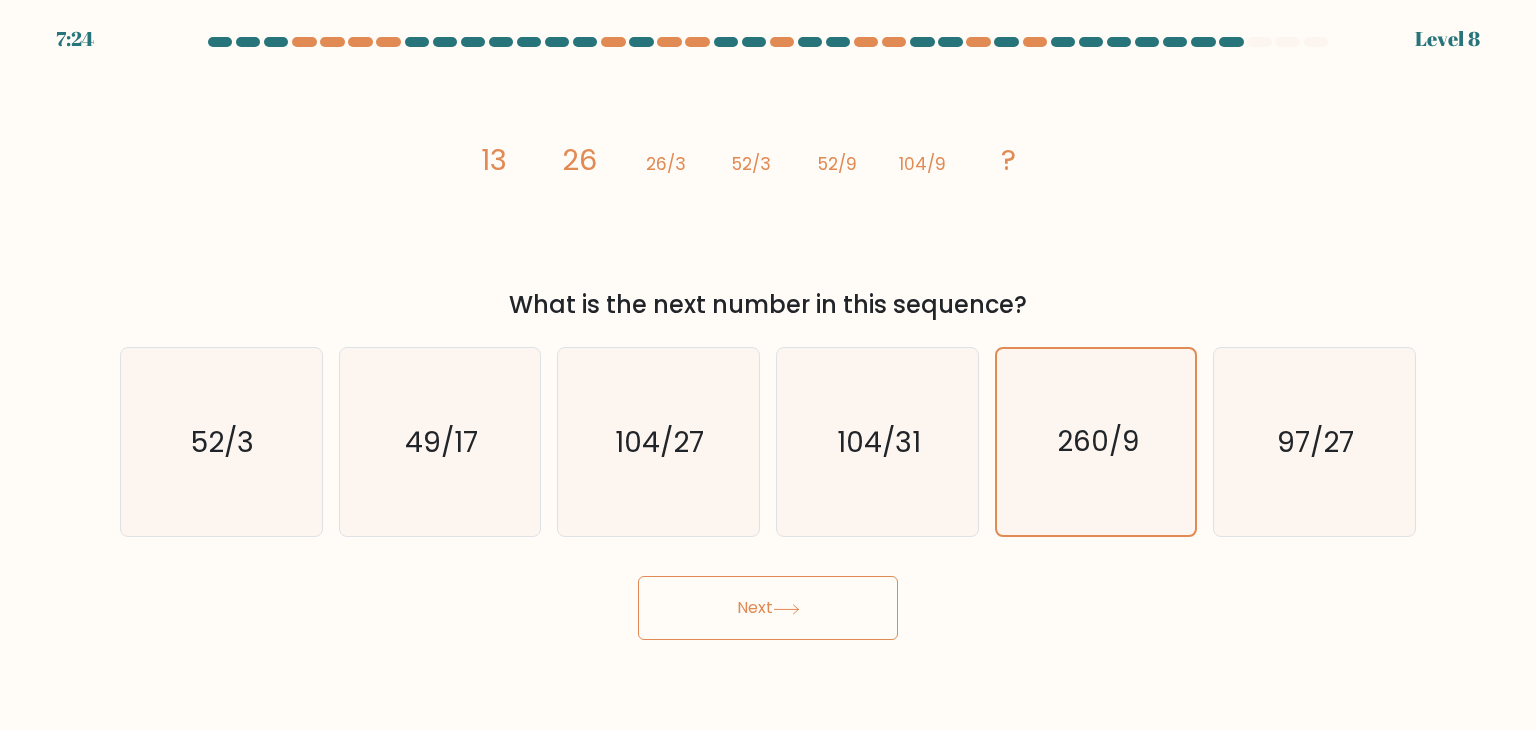 click on "Next" at bounding box center (768, 608) 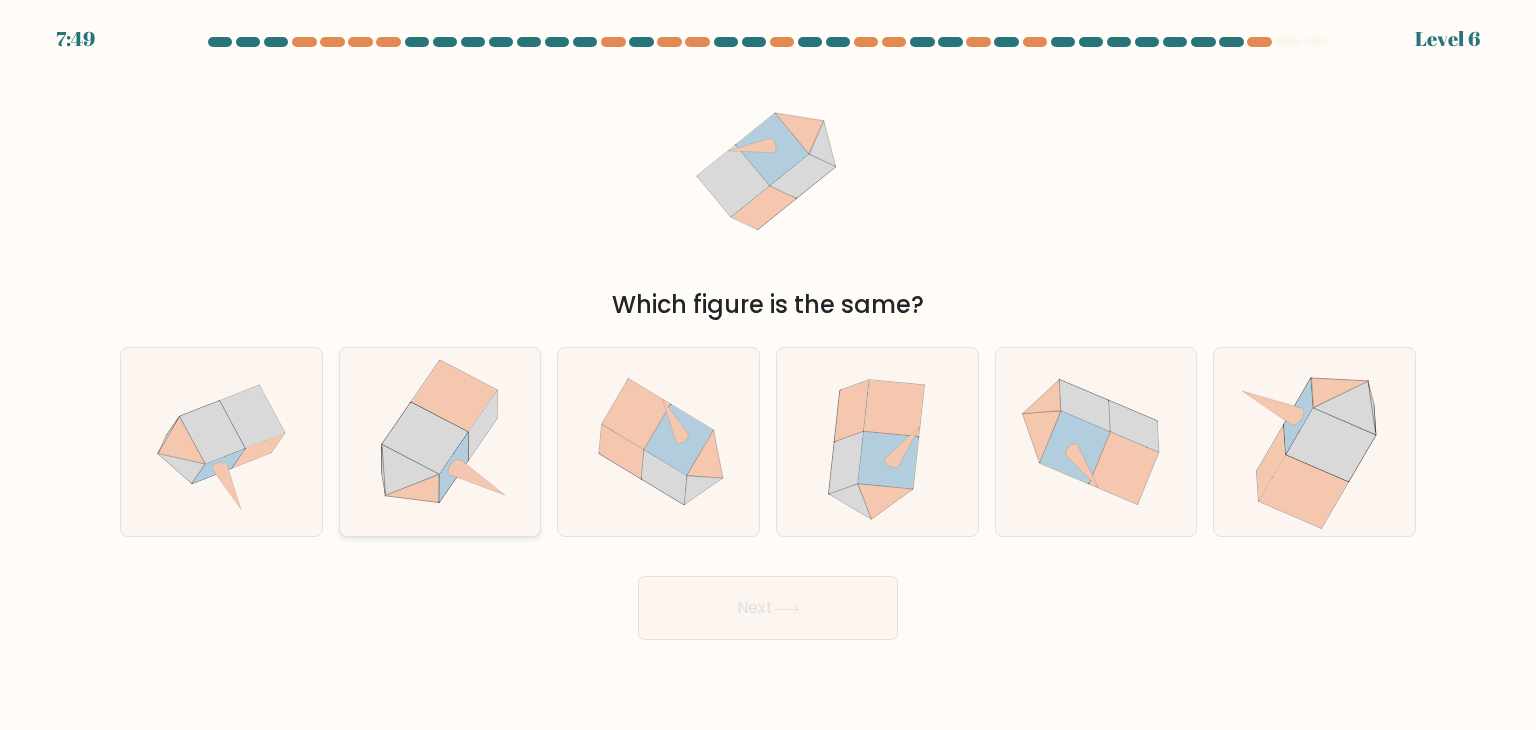 drag, startPoint x: 414, startPoint y: 441, endPoint x: 434, endPoint y: 441, distance: 20 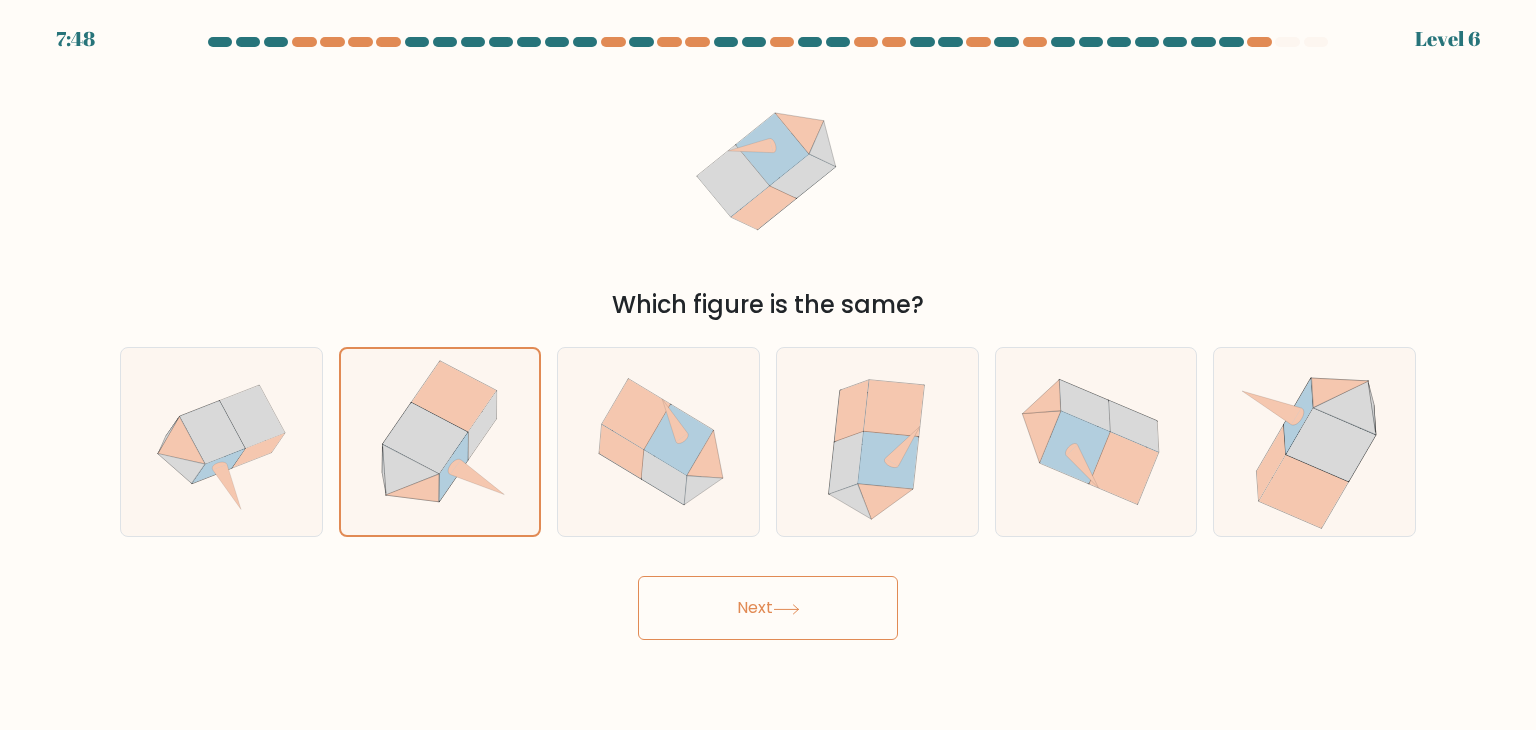 click on "Next" at bounding box center (768, 608) 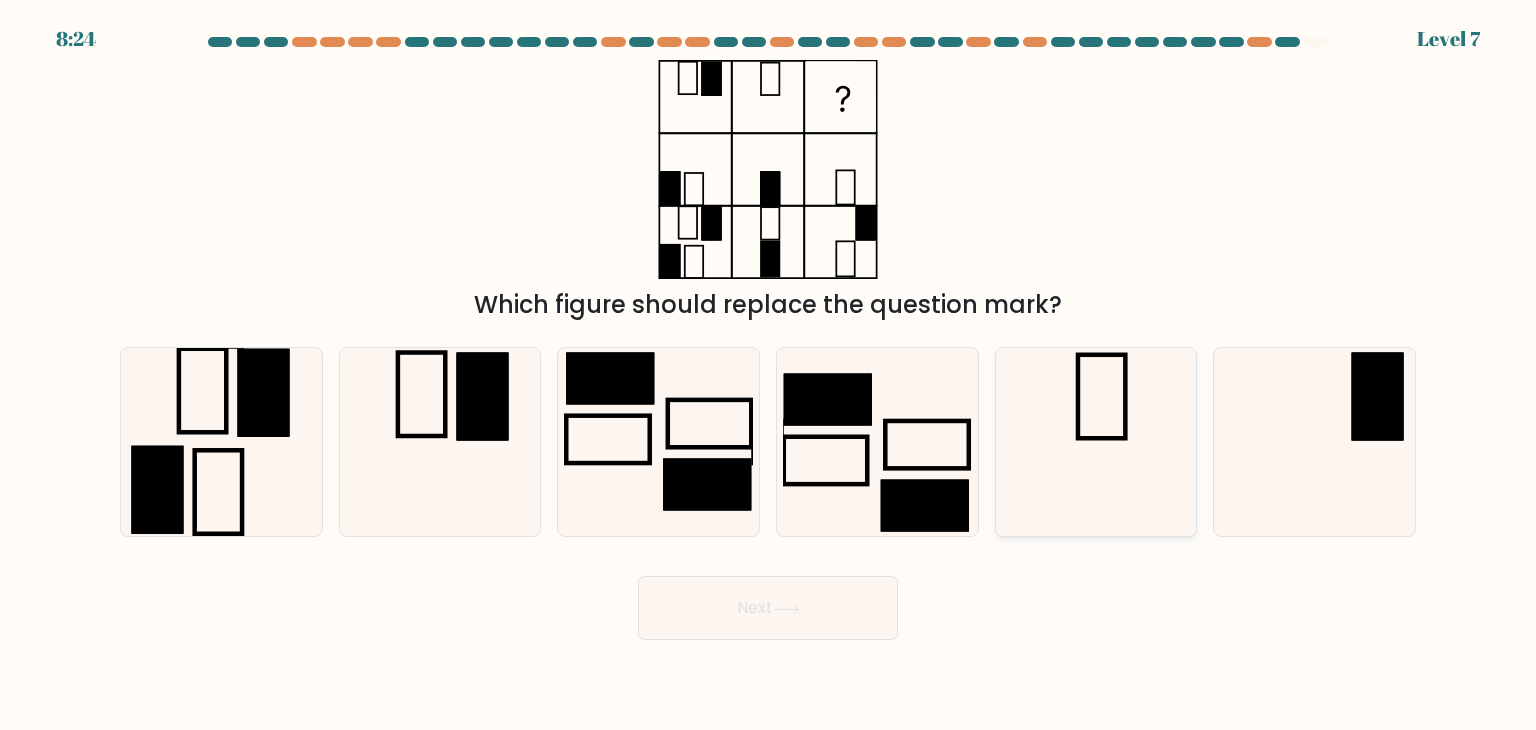 click 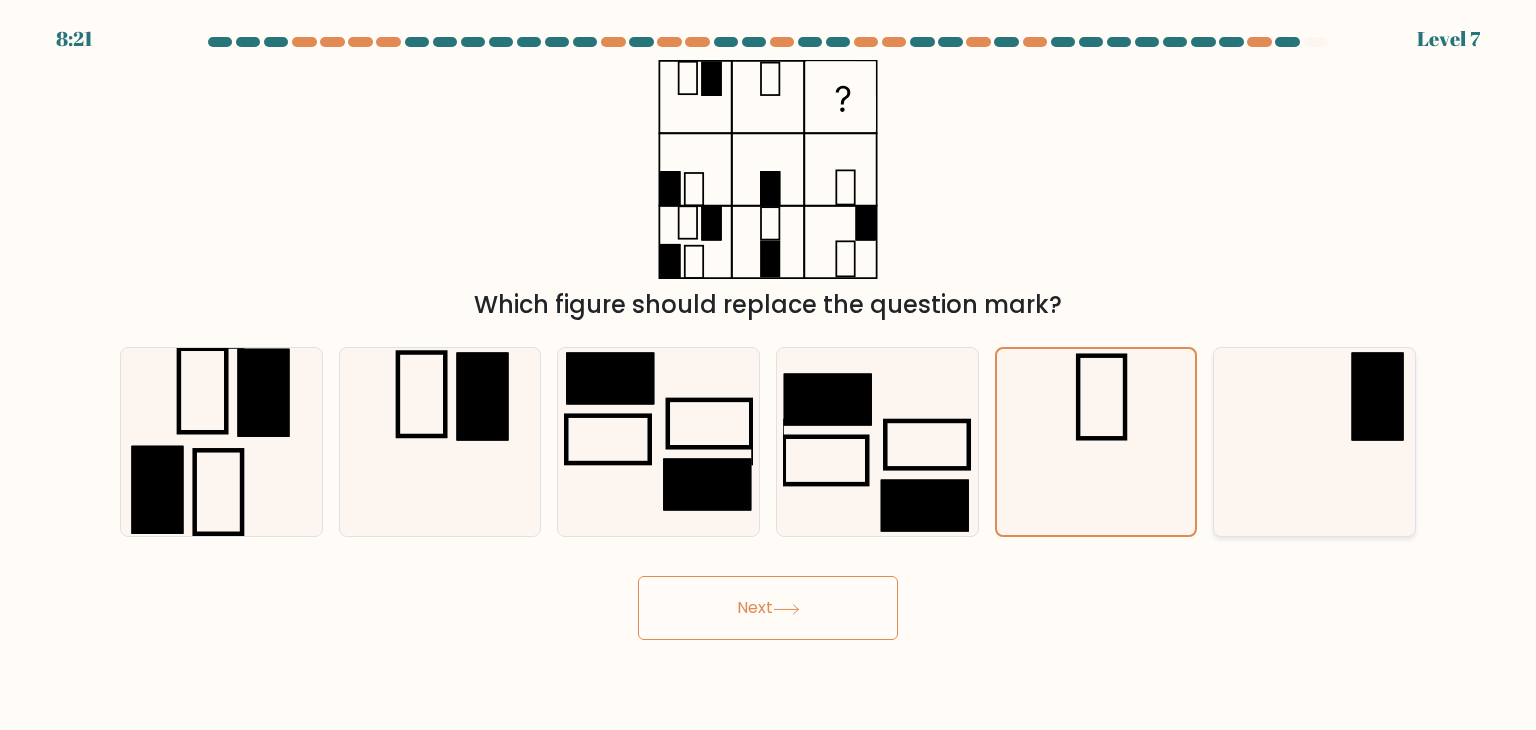 click 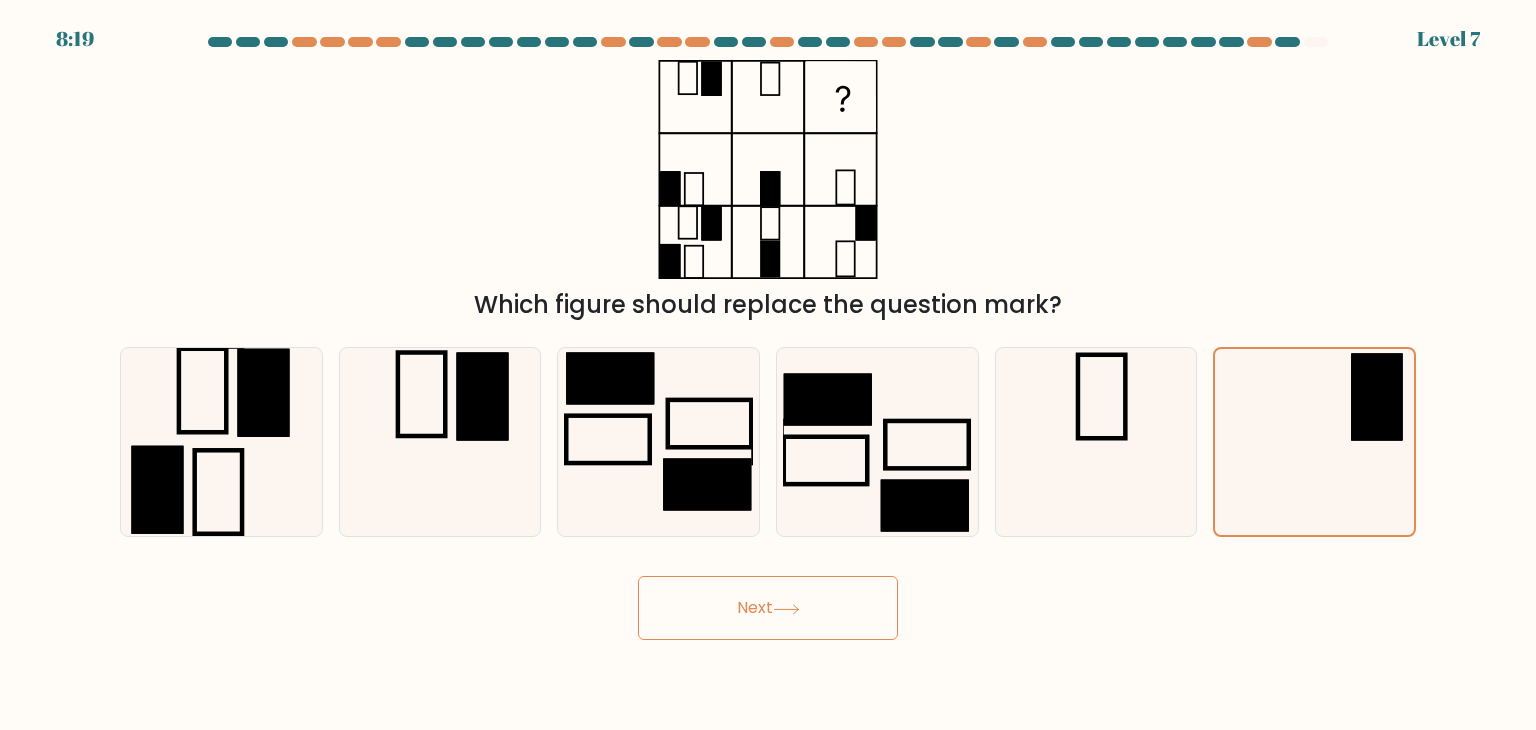 click on "Next" at bounding box center [768, 608] 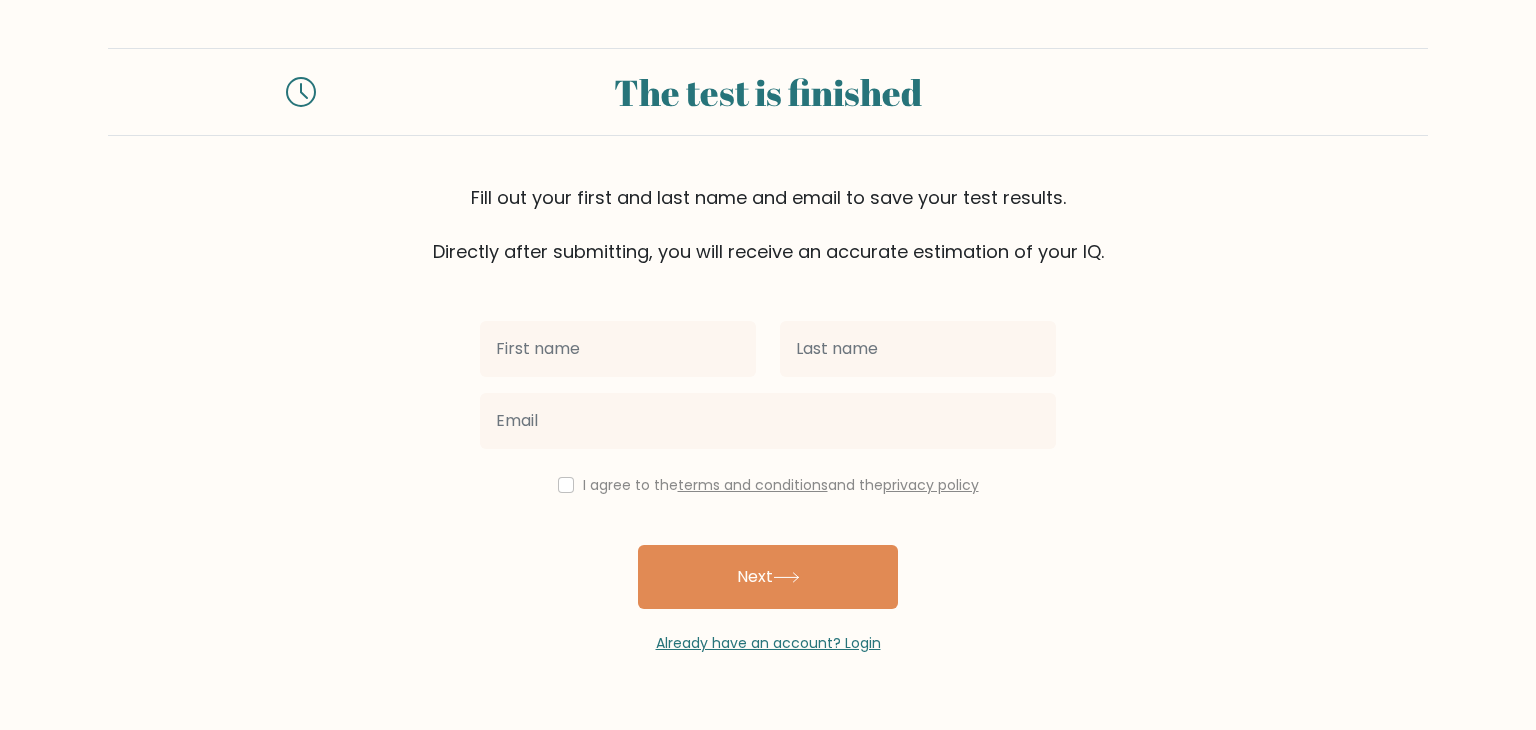 scroll, scrollTop: 0, scrollLeft: 0, axis: both 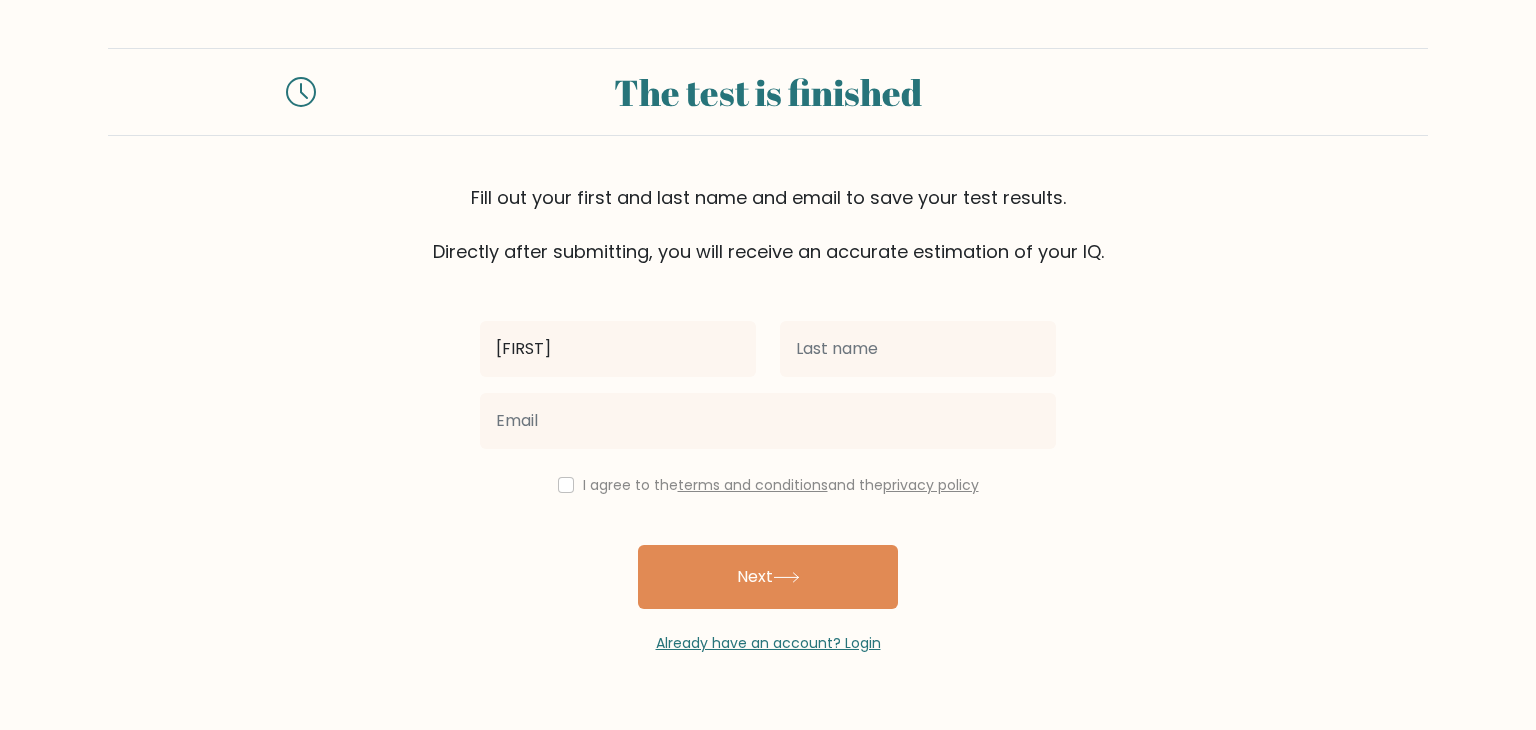 drag, startPoint x: 505, startPoint y: 349, endPoint x: 484, endPoint y: 344, distance: 21.587032 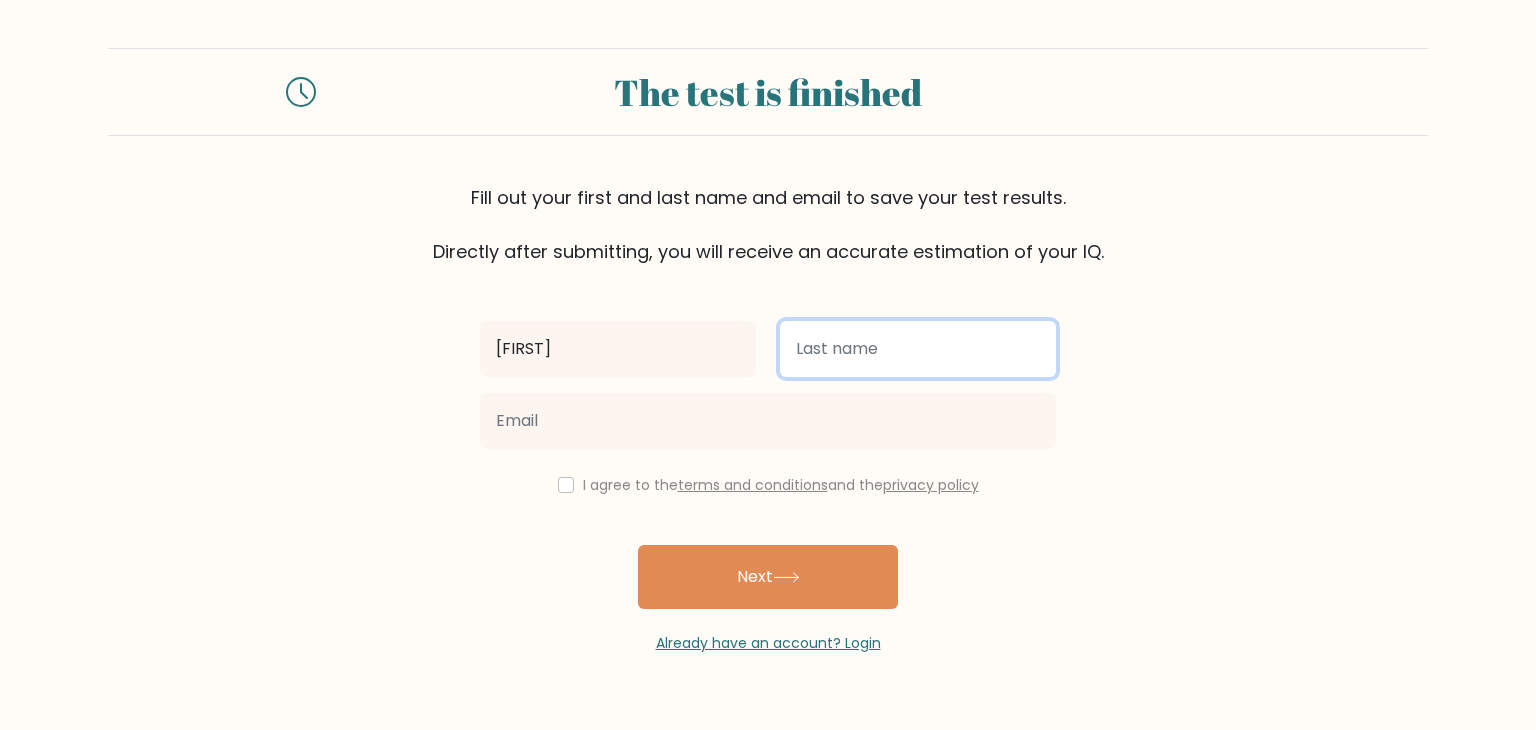 click at bounding box center (918, 349) 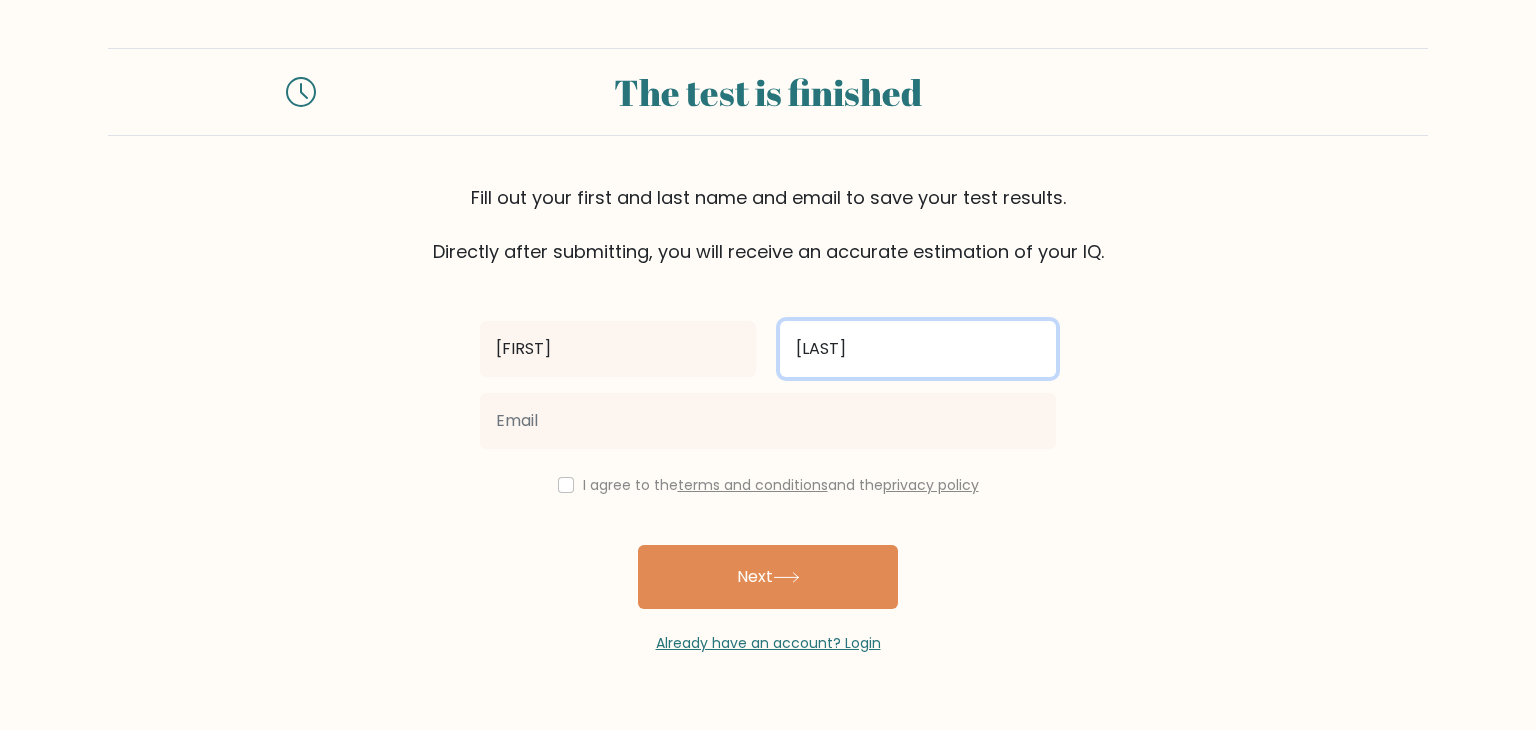 type on "[LAST]" 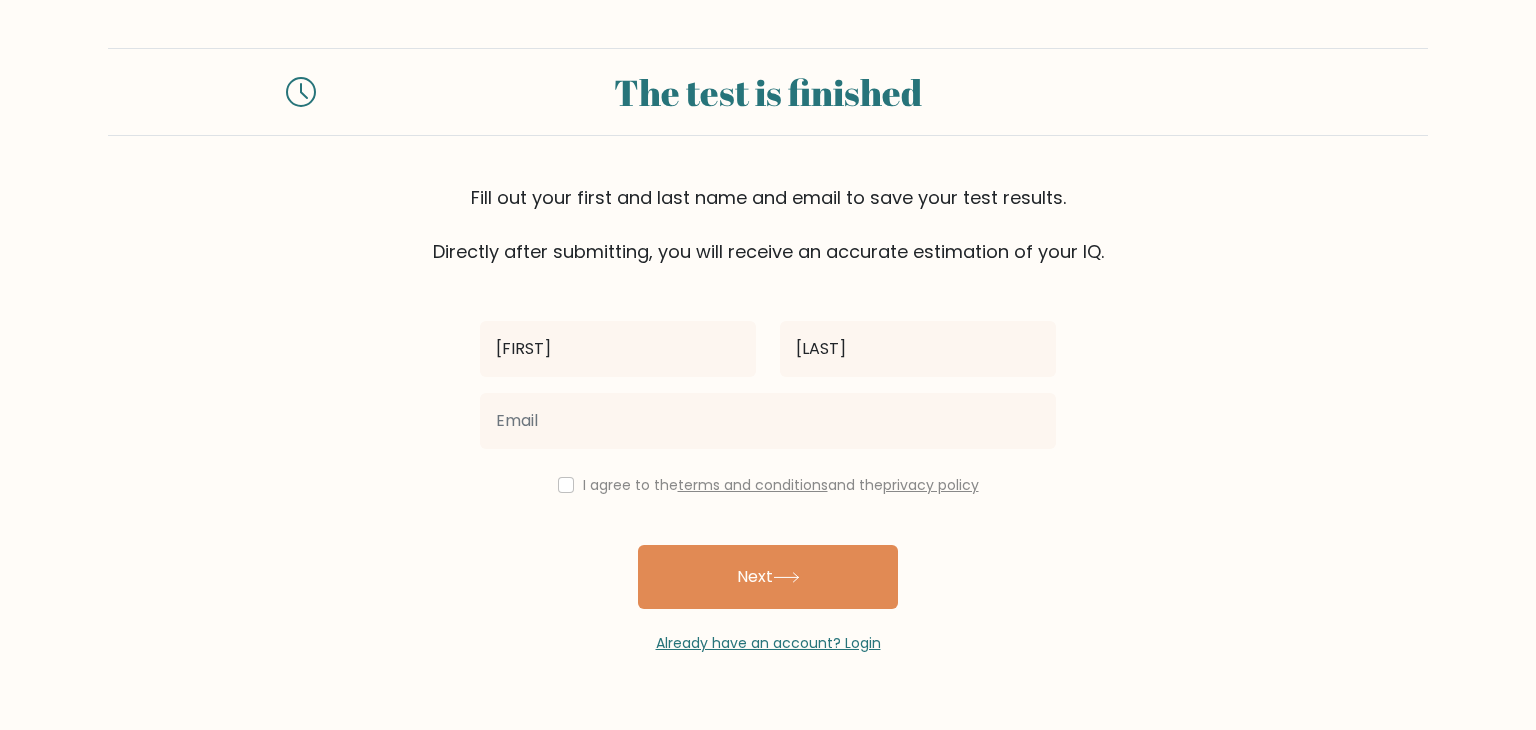 click at bounding box center [768, 421] 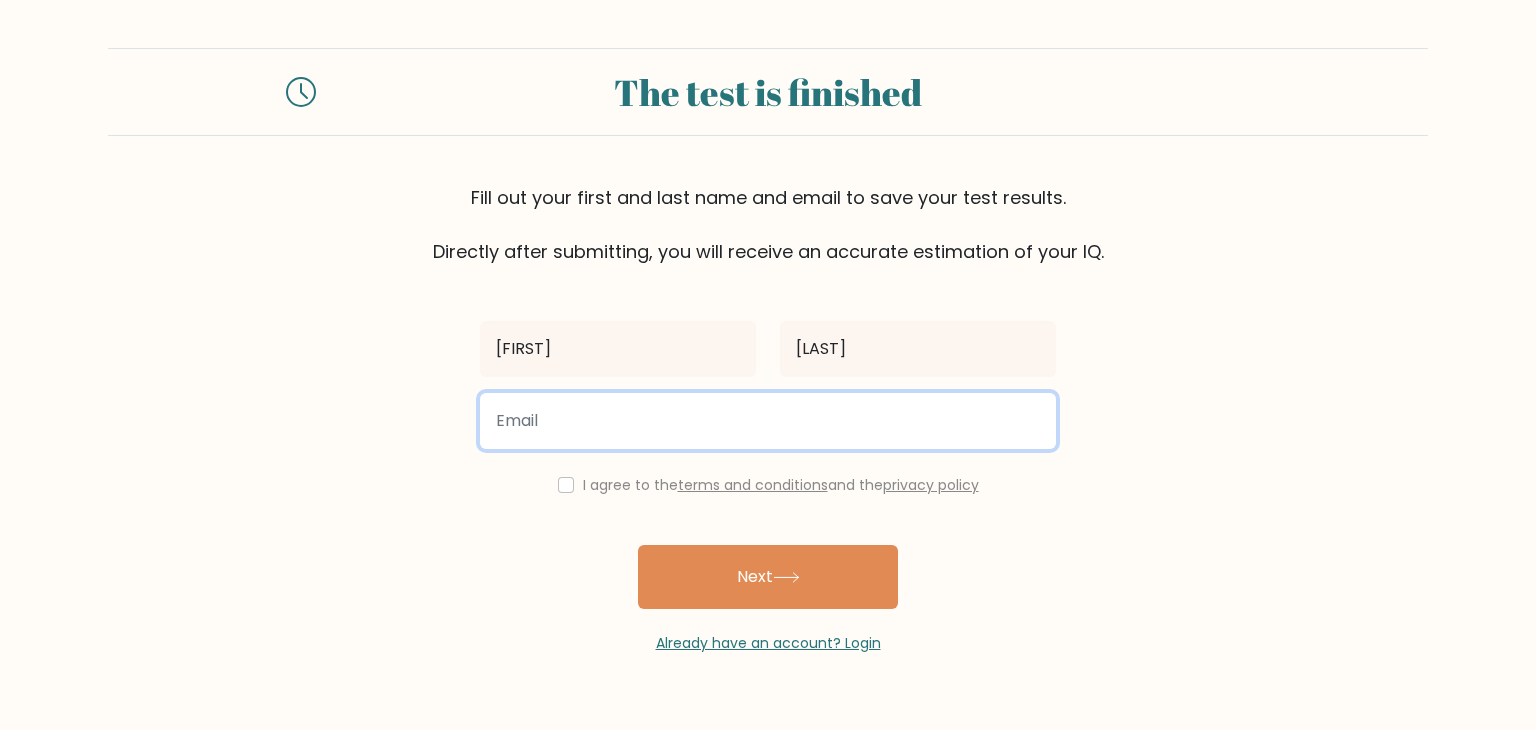 click at bounding box center (768, 421) 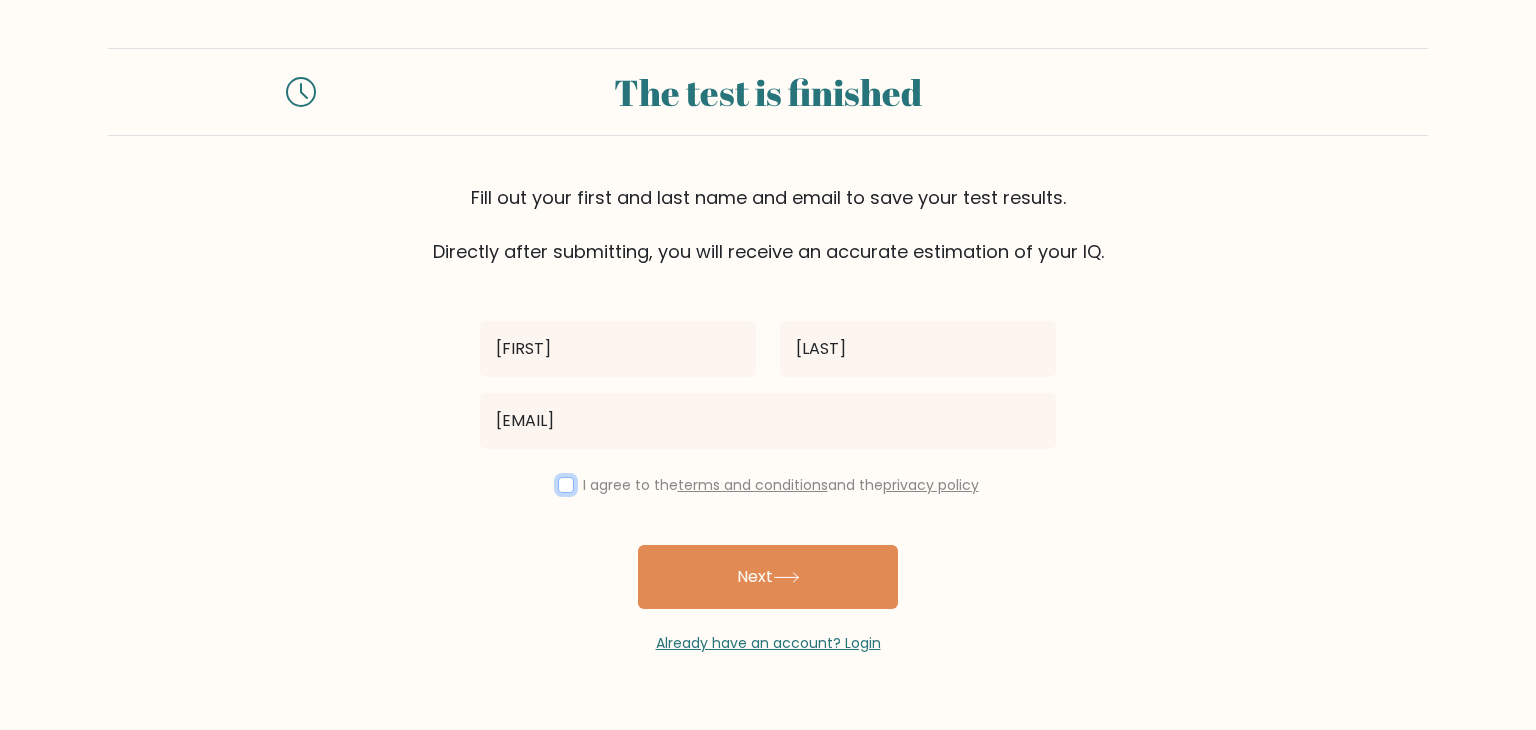 click at bounding box center (566, 485) 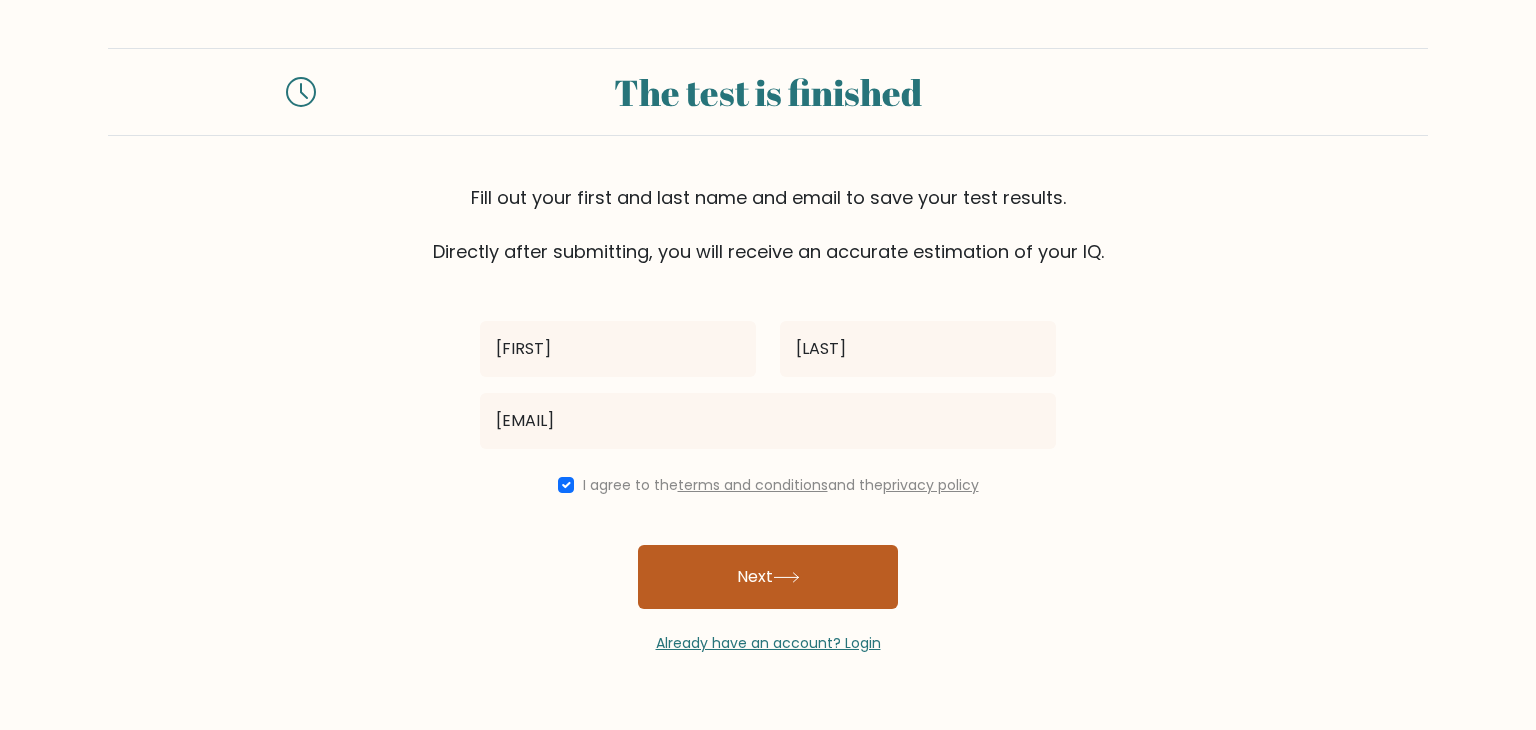 click on "Next" at bounding box center (768, 577) 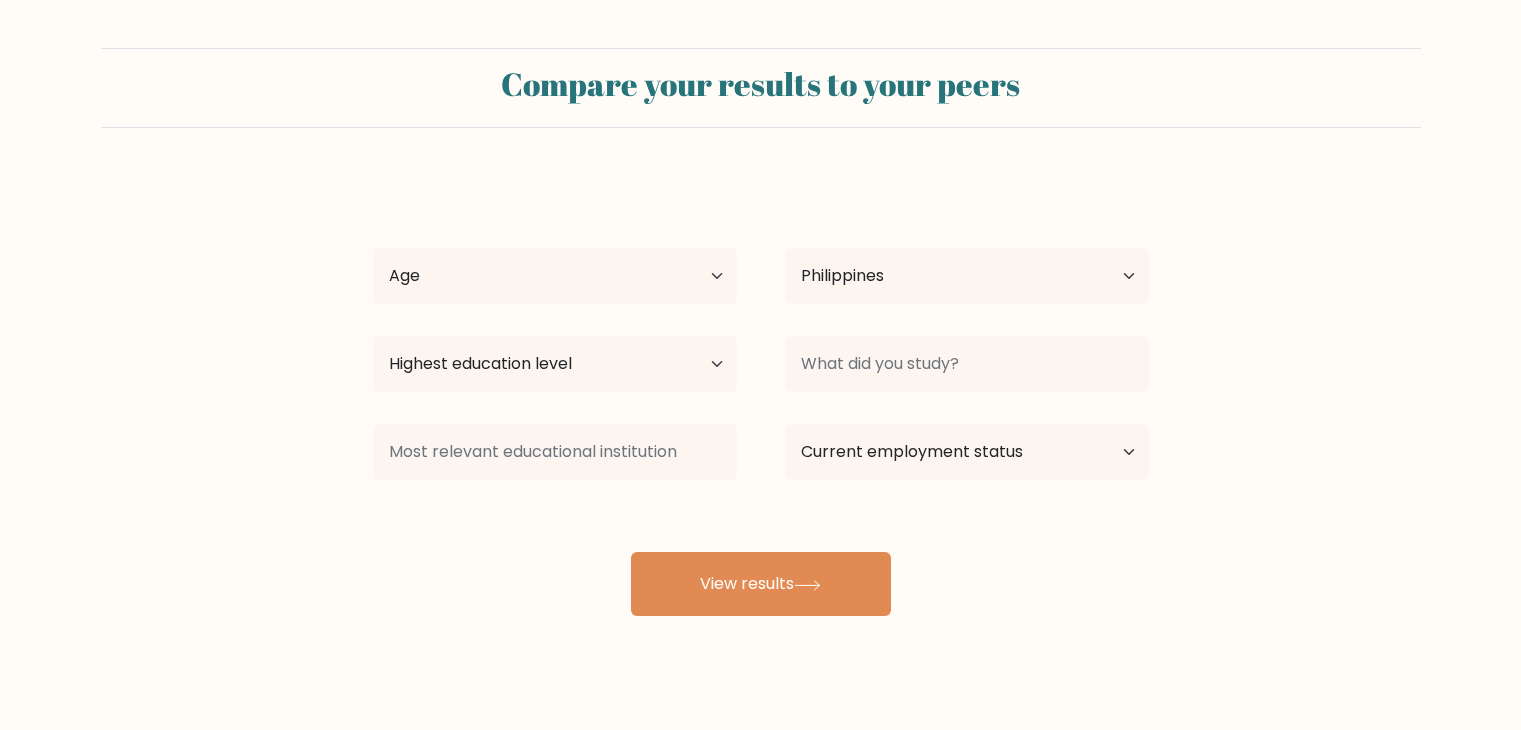 select on "PH" 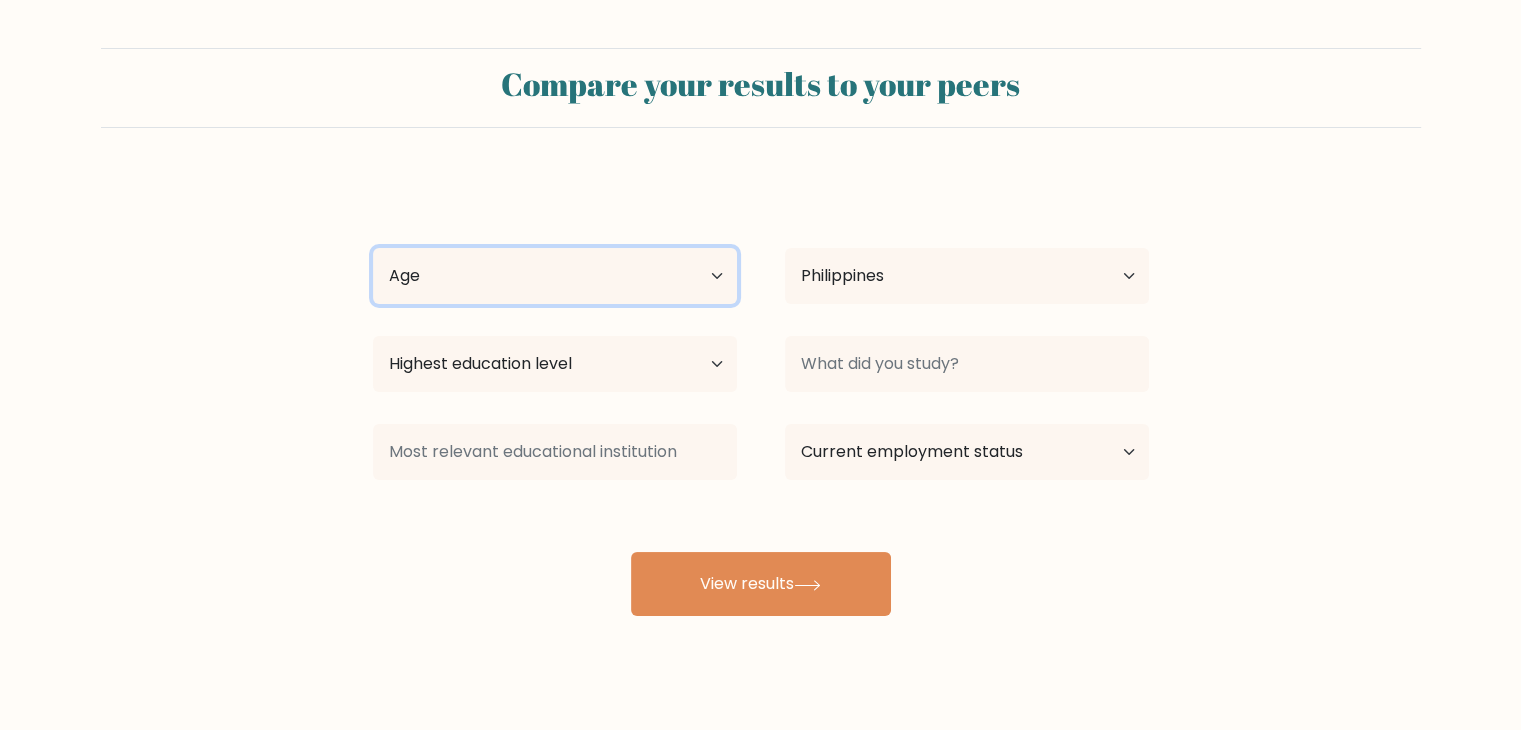 click on "Age
Under 18 years old
18-24 years old
25-34 years old
35-44 years old
45-54 years old
55-64 years old
65 years old and above" at bounding box center (555, 276) 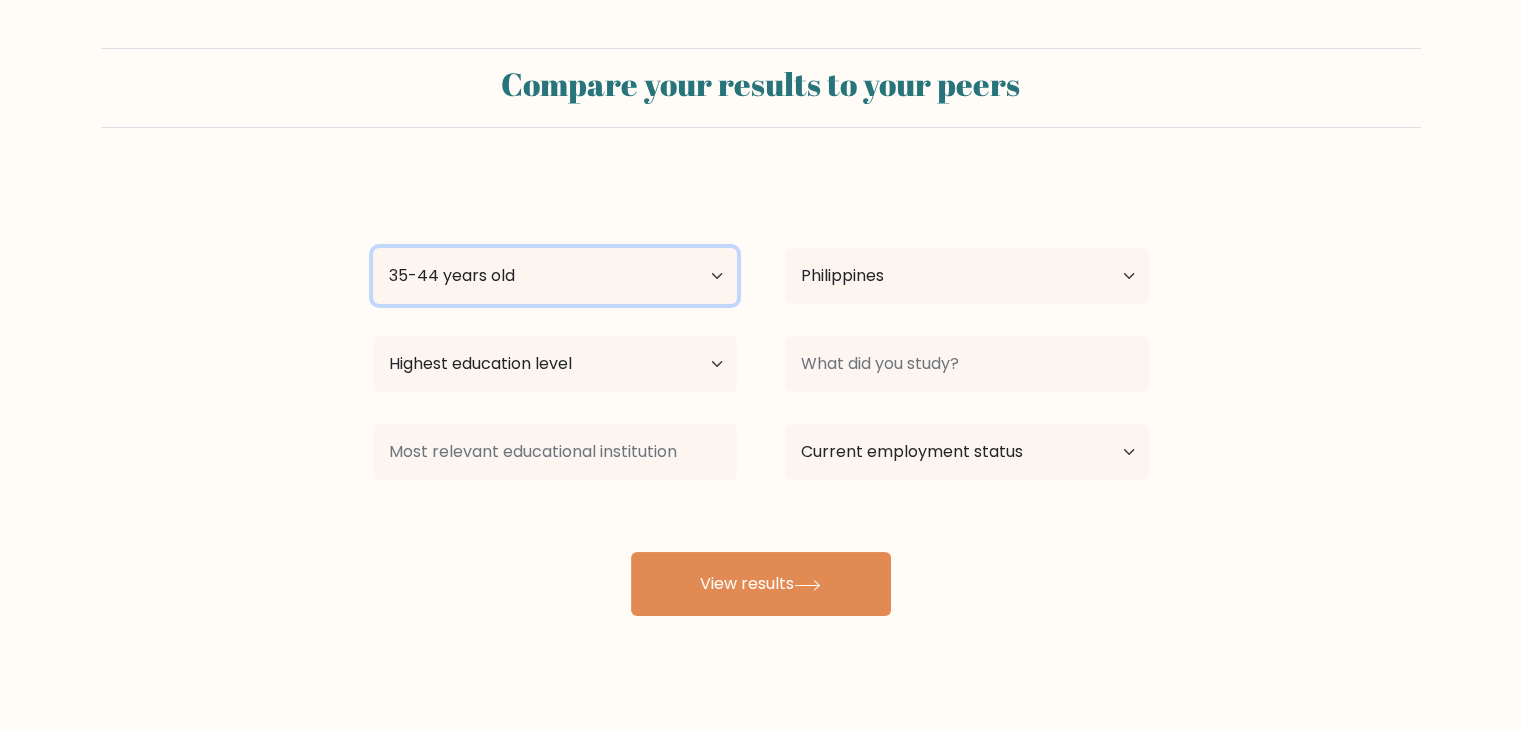 click on "Age
Under 18 years old
18-24 years old
25-34 years old
35-44 years old
45-54 years old
55-64 years old
65 years old and above" at bounding box center [555, 276] 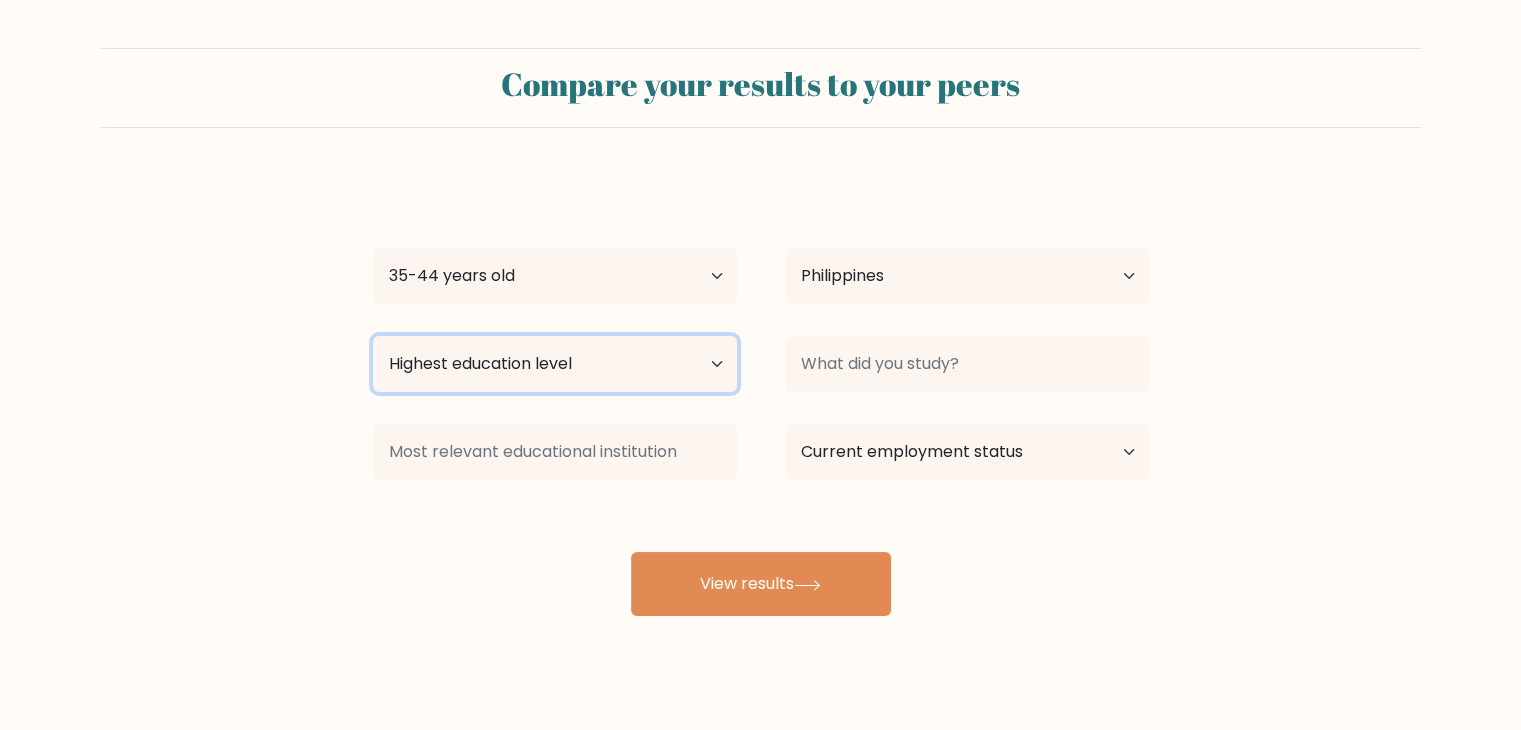 click on "Highest education level
No schooling
Primary
Lower Secondary
Upper Secondary
Occupation Specific
Bachelor's degree
Master's degree
Doctoral degree" at bounding box center [555, 364] 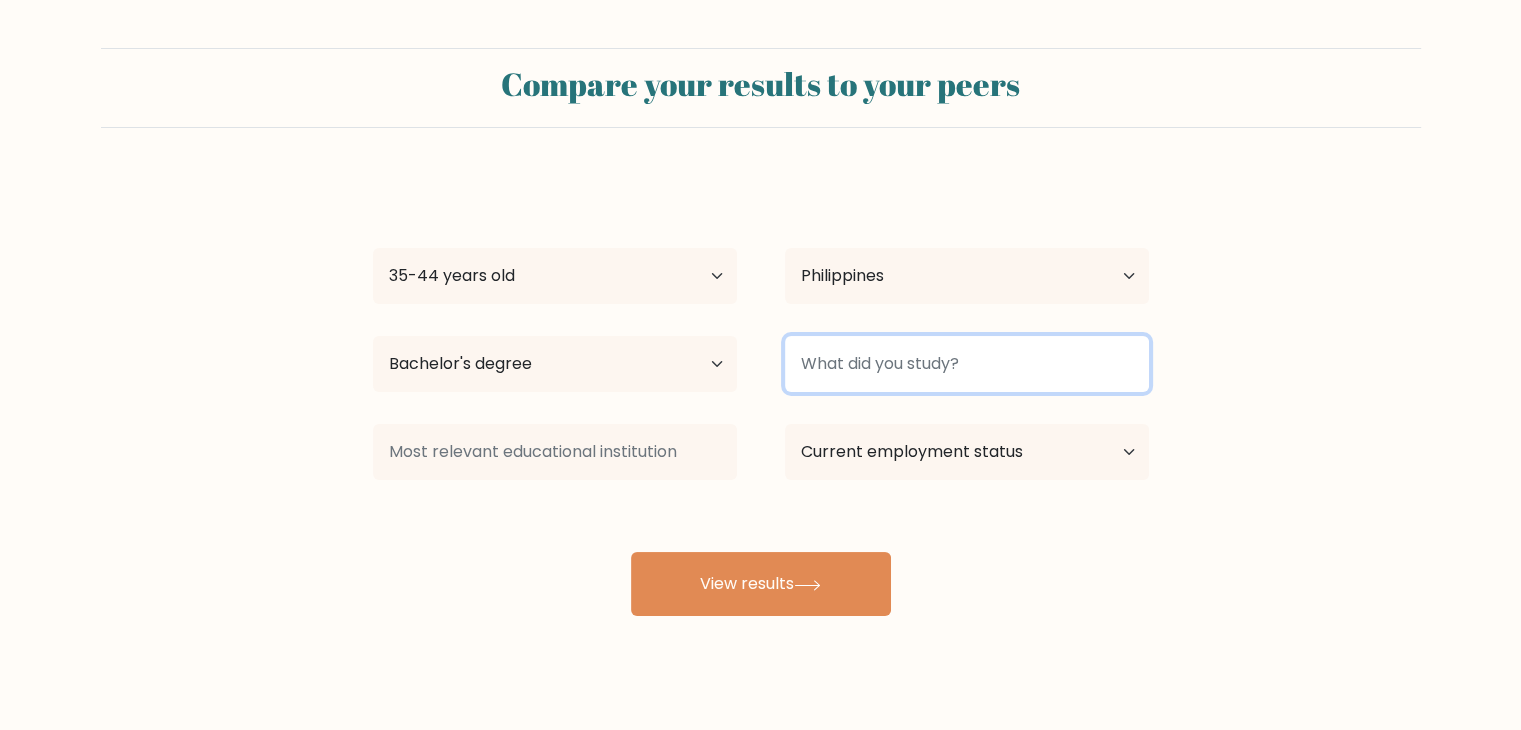click at bounding box center [967, 364] 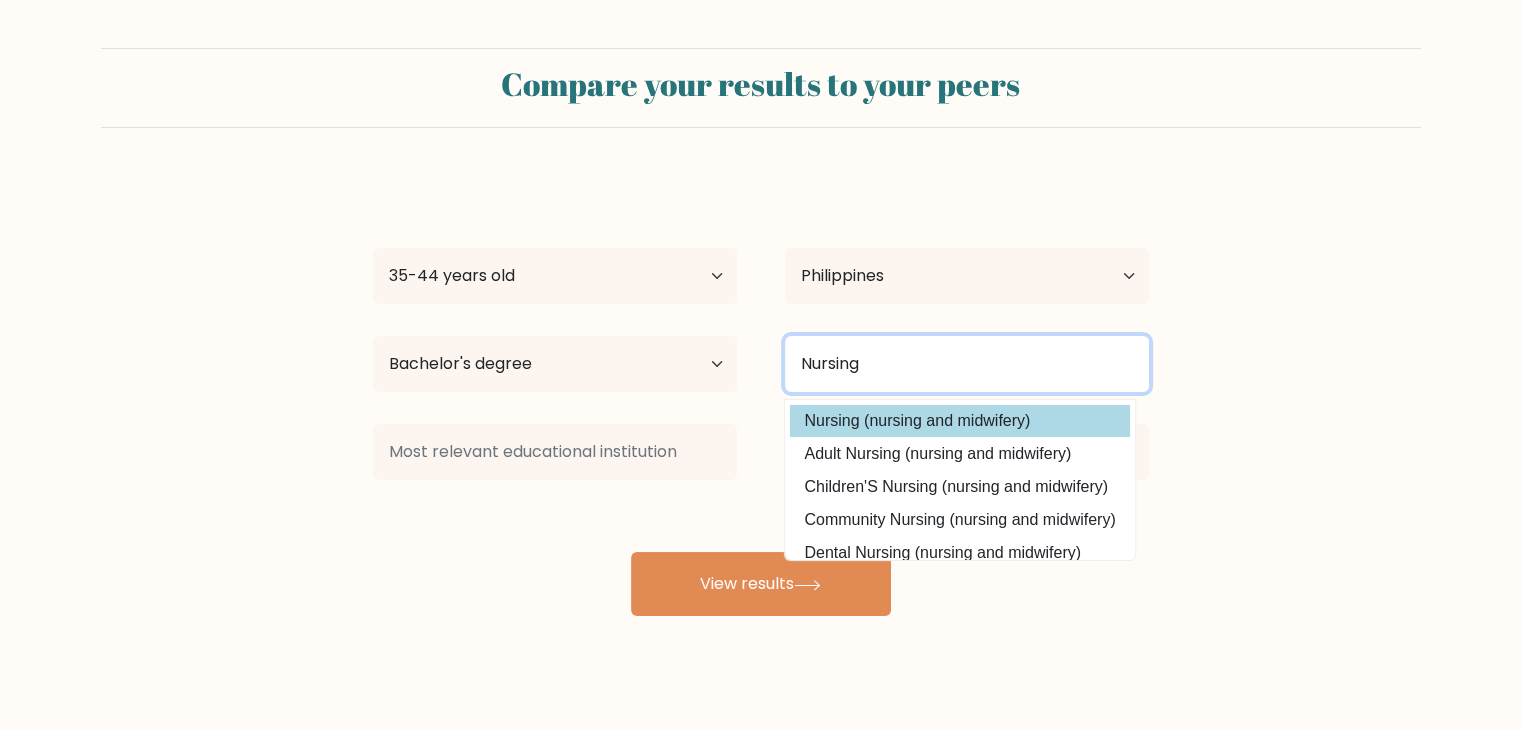 type on "Nursing" 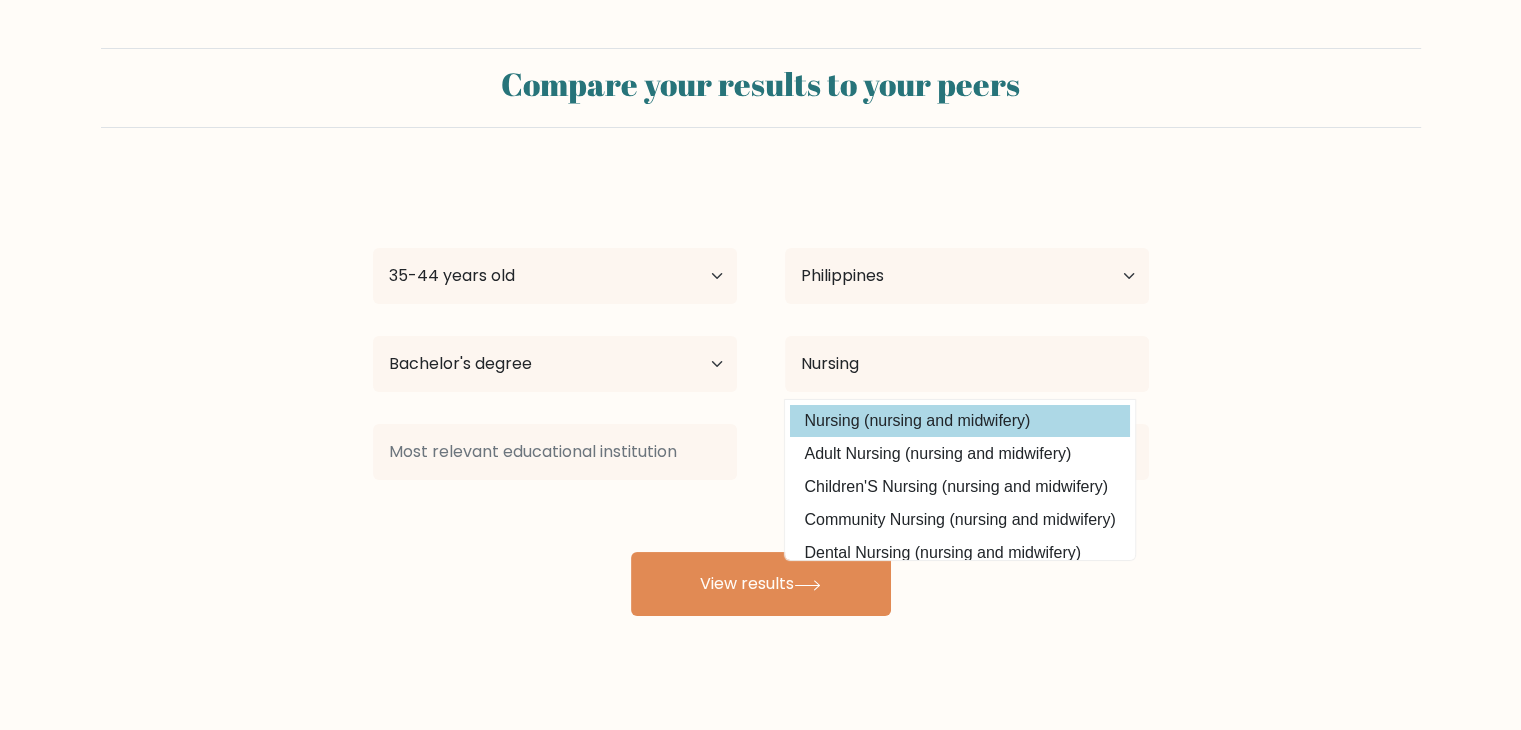 click on "Nursing (nursing and midwifery)" at bounding box center (960, 421) 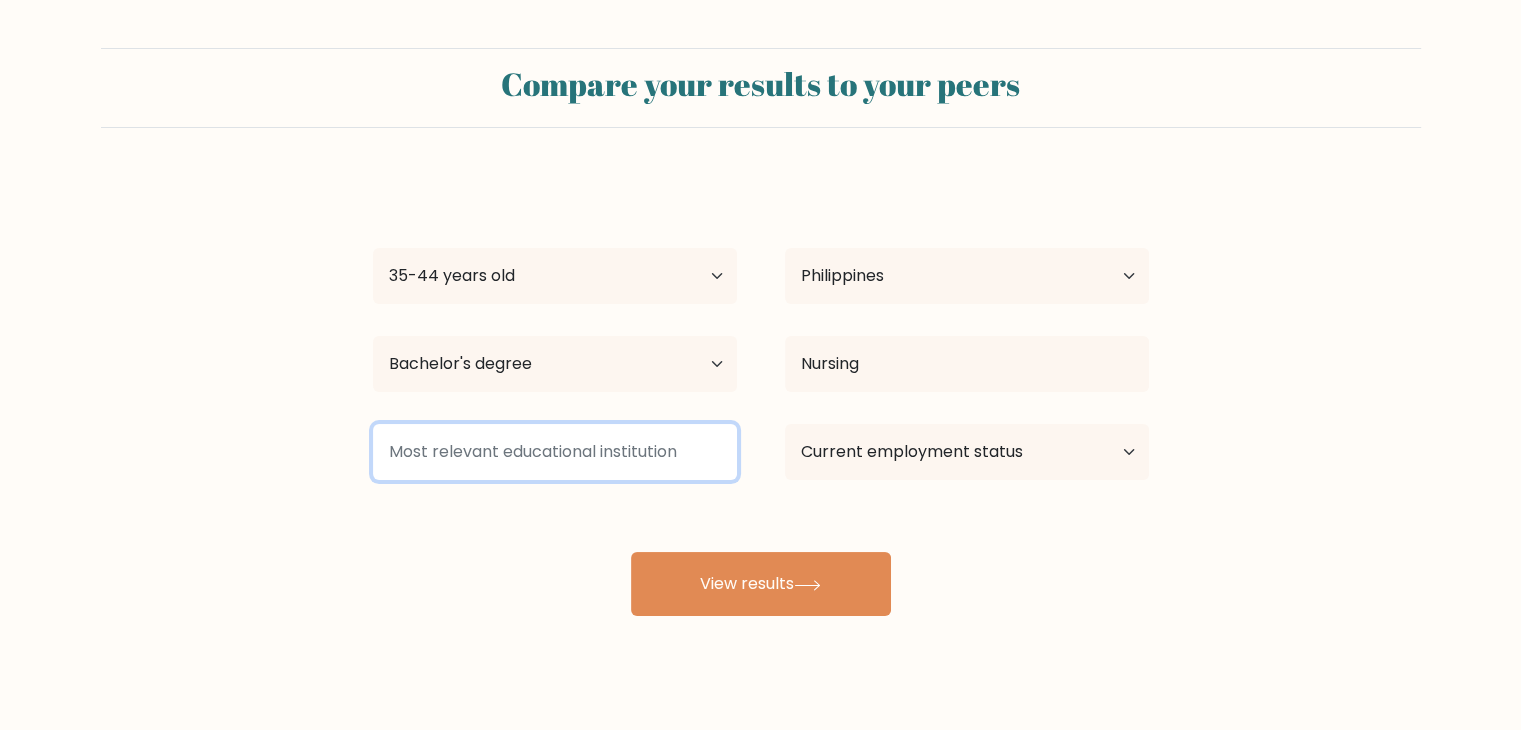 click at bounding box center [555, 452] 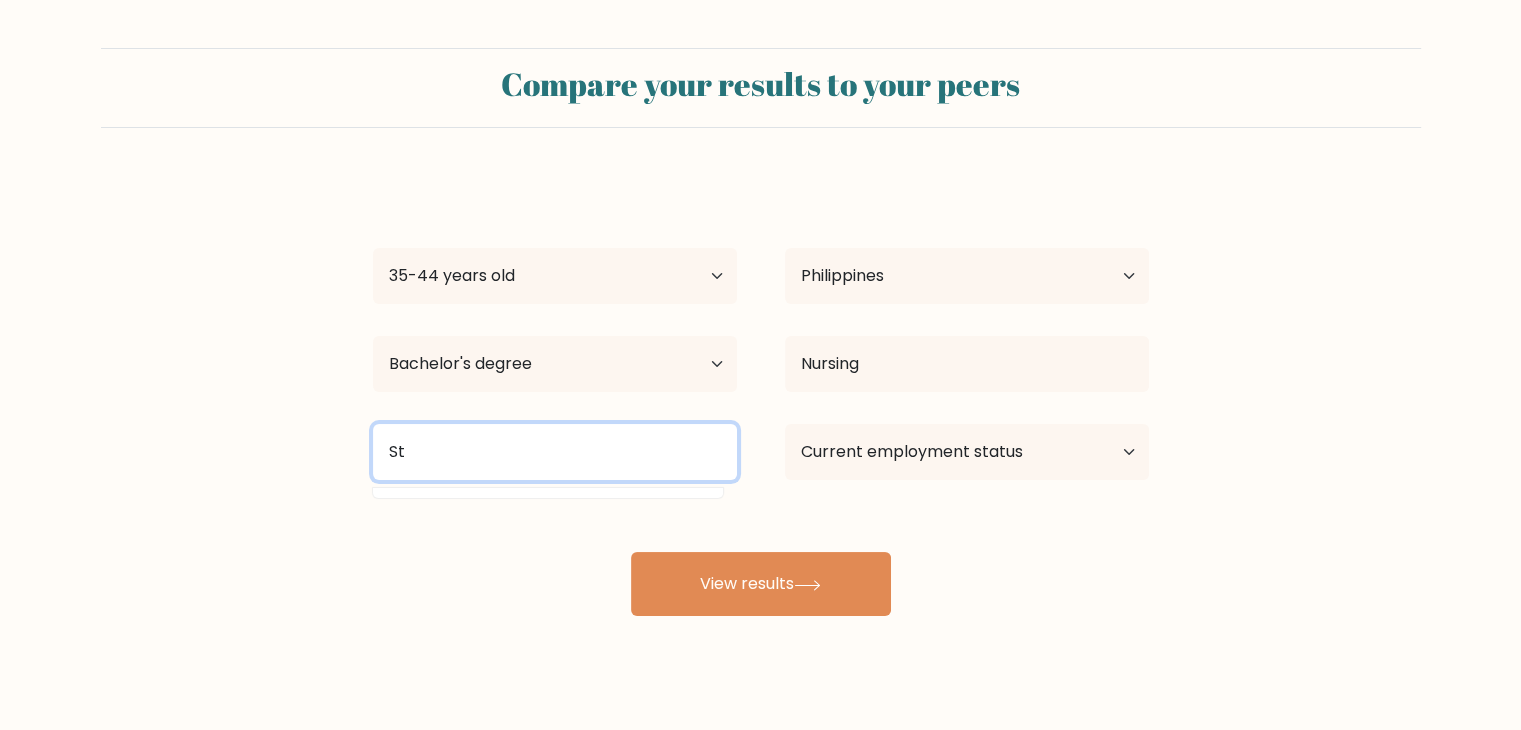 type on "S" 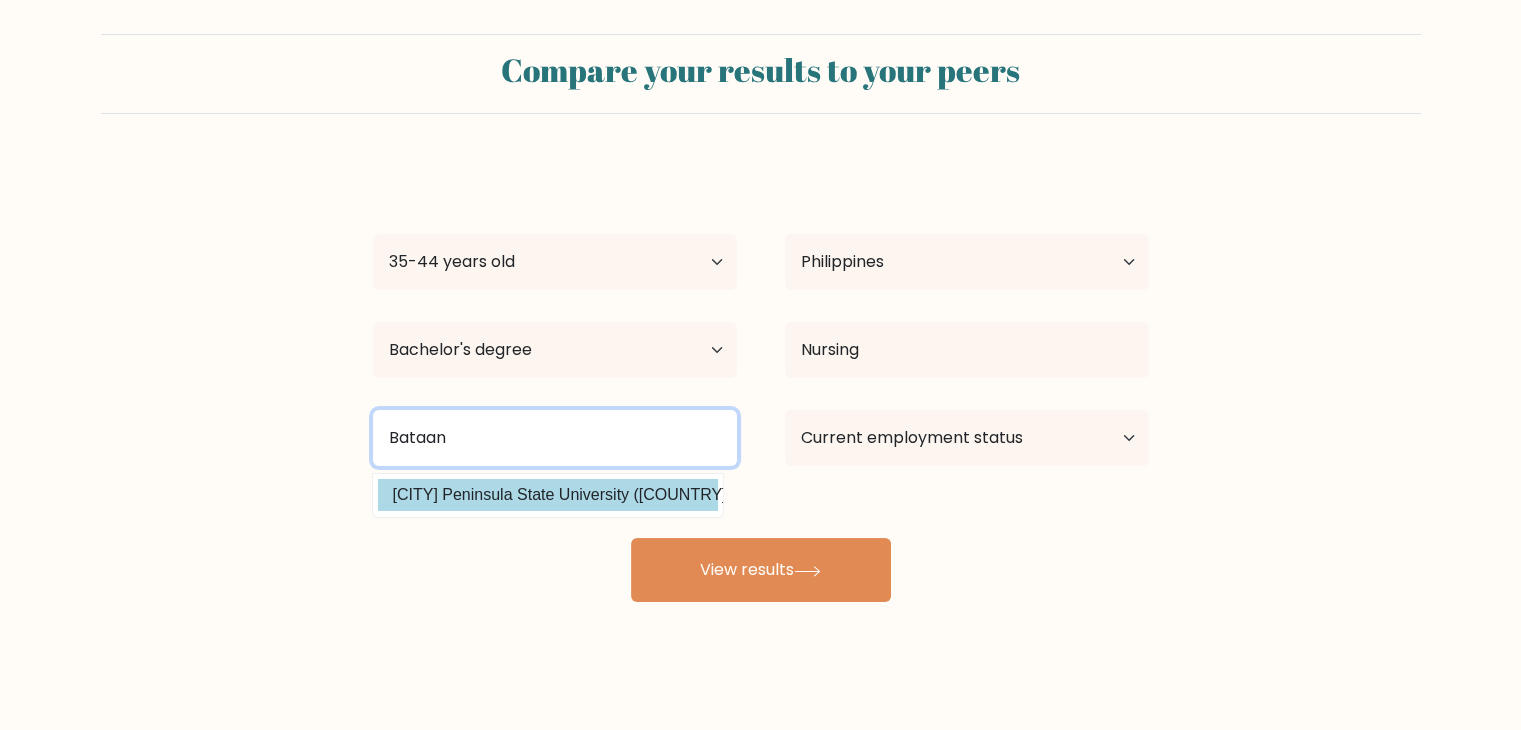 scroll, scrollTop: 28, scrollLeft: 0, axis: vertical 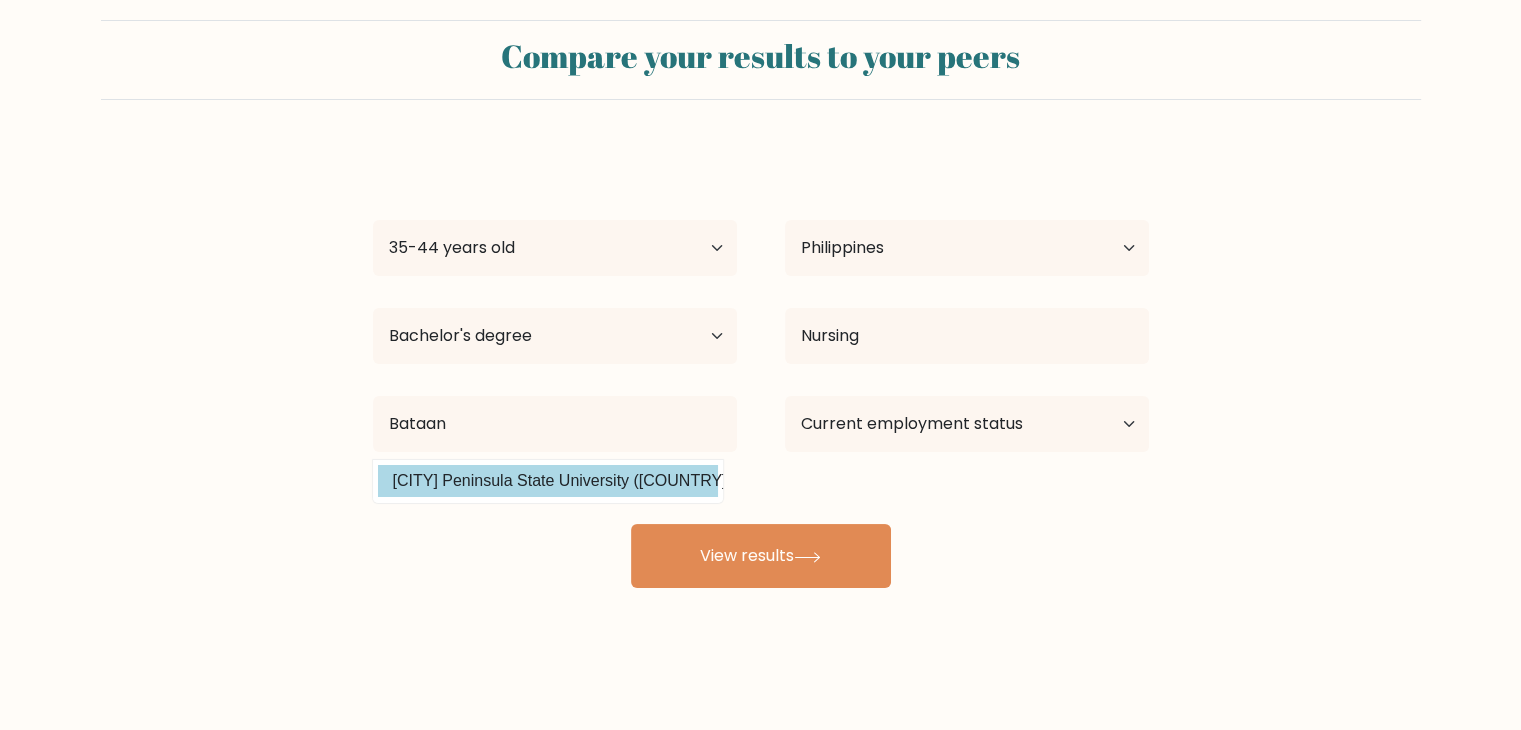 click on "[CITY] Peninsula State University ([COUNTRY])" at bounding box center [548, 481] 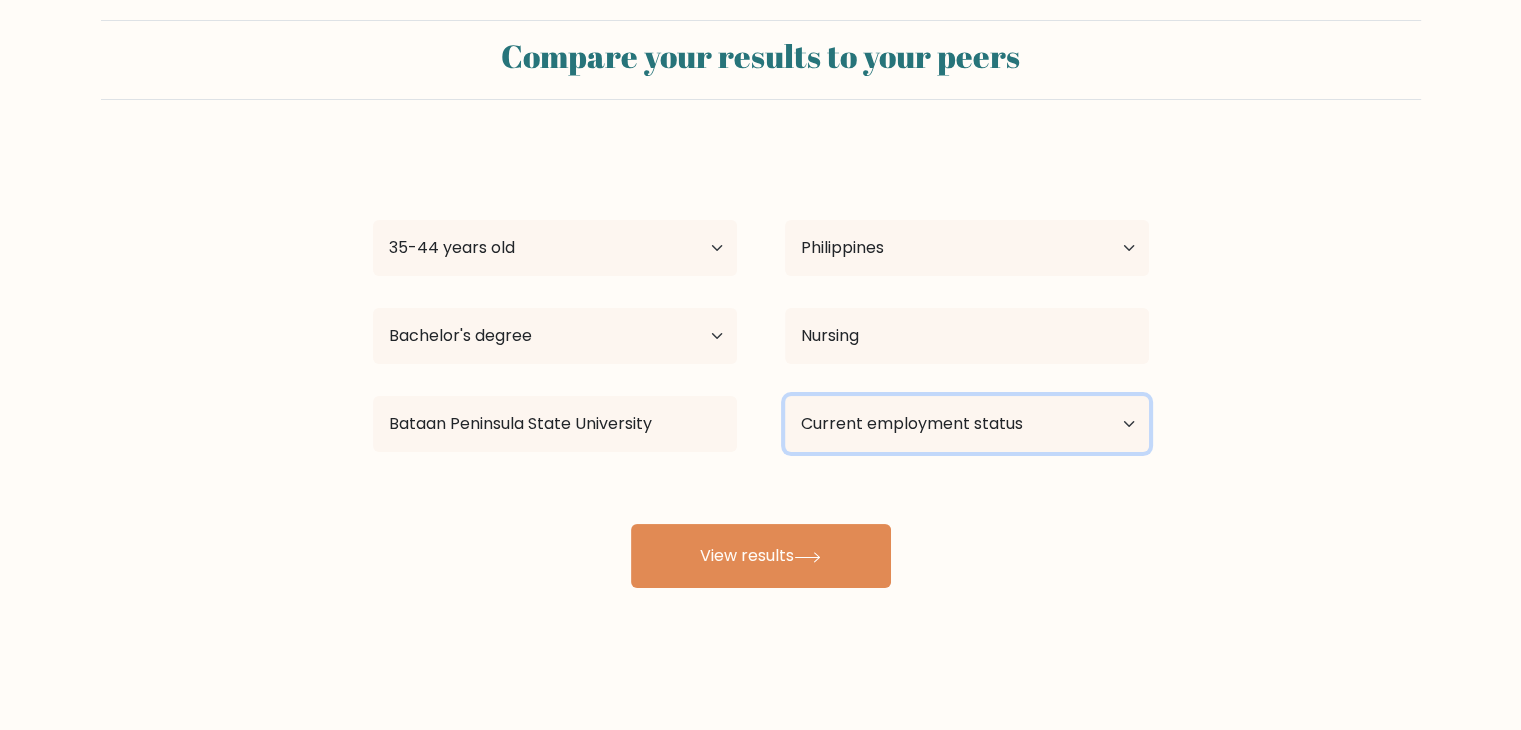 click on "Current employment status
Employed
Student
Retired
Other / prefer not to answer" at bounding box center (967, 424) 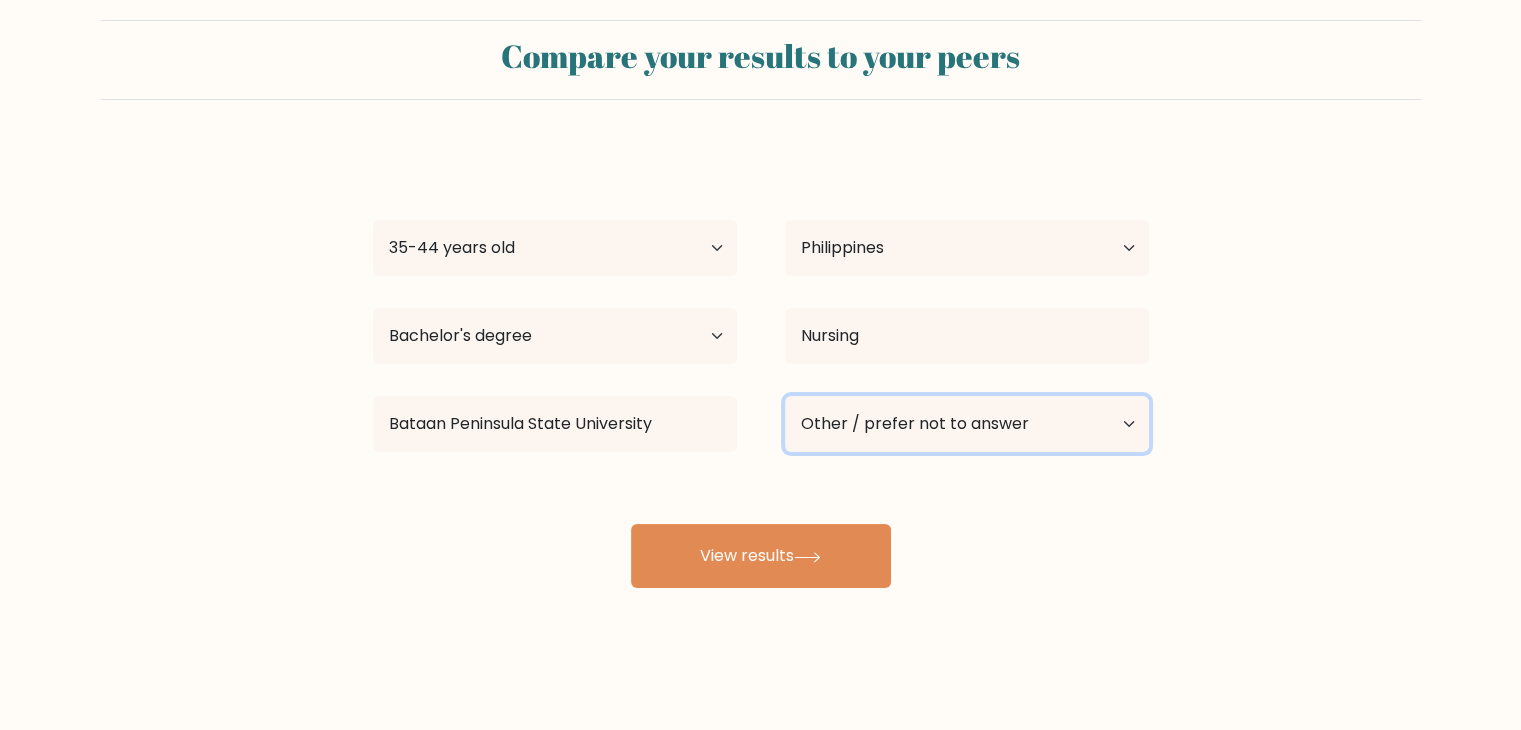 click on "Current employment status
Employed
Student
Retired
Other / prefer not to answer" at bounding box center [967, 424] 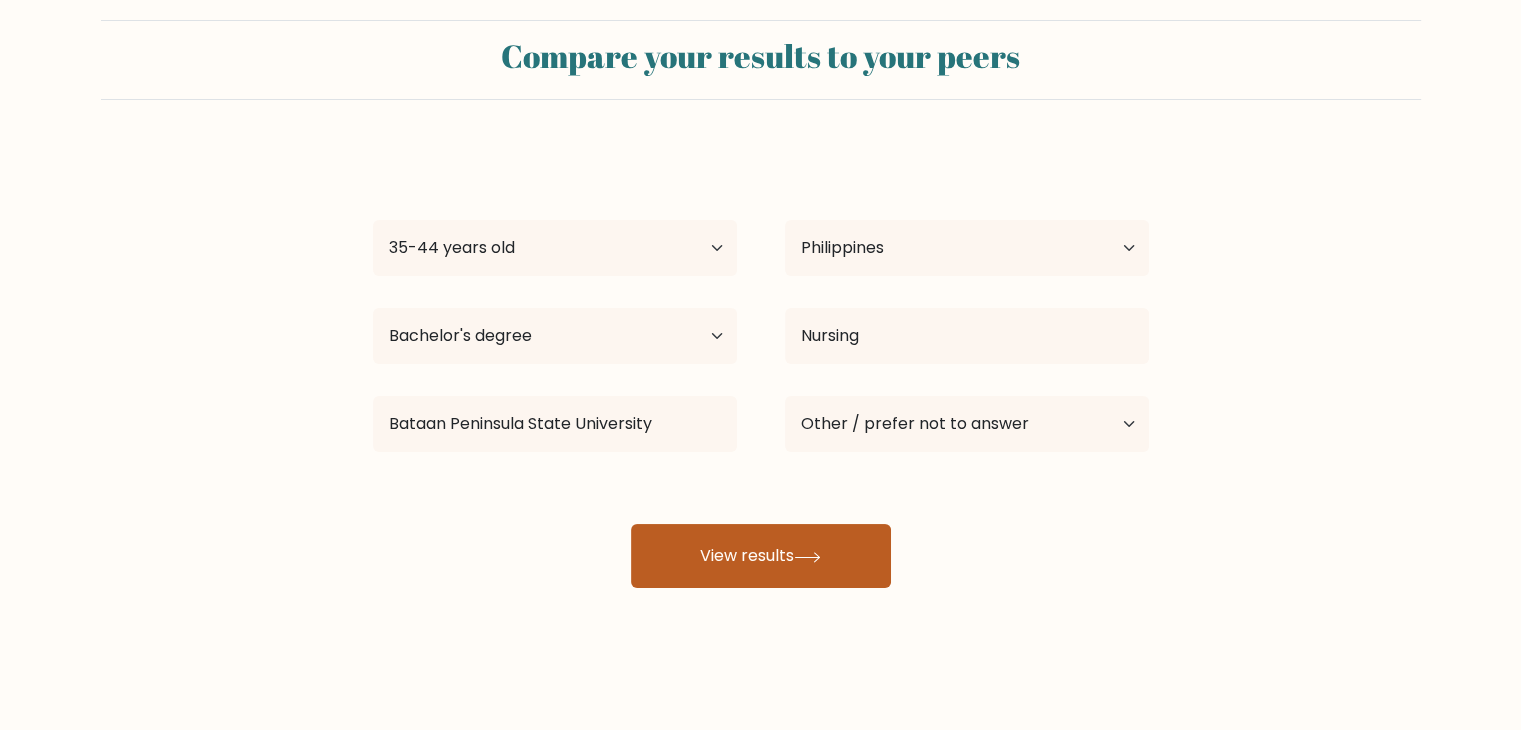 click on "View results" at bounding box center (761, 556) 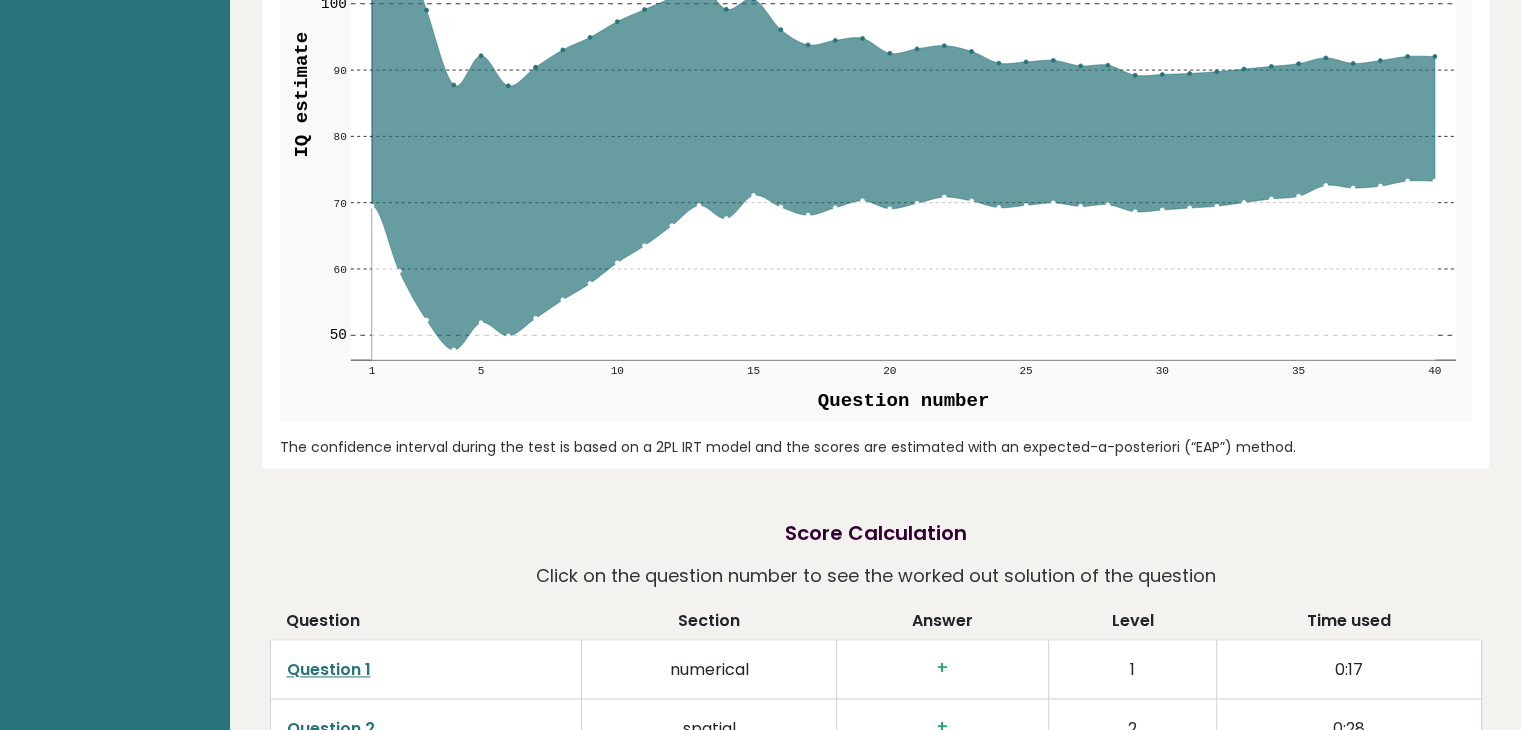 scroll, scrollTop: 2800, scrollLeft: 0, axis: vertical 